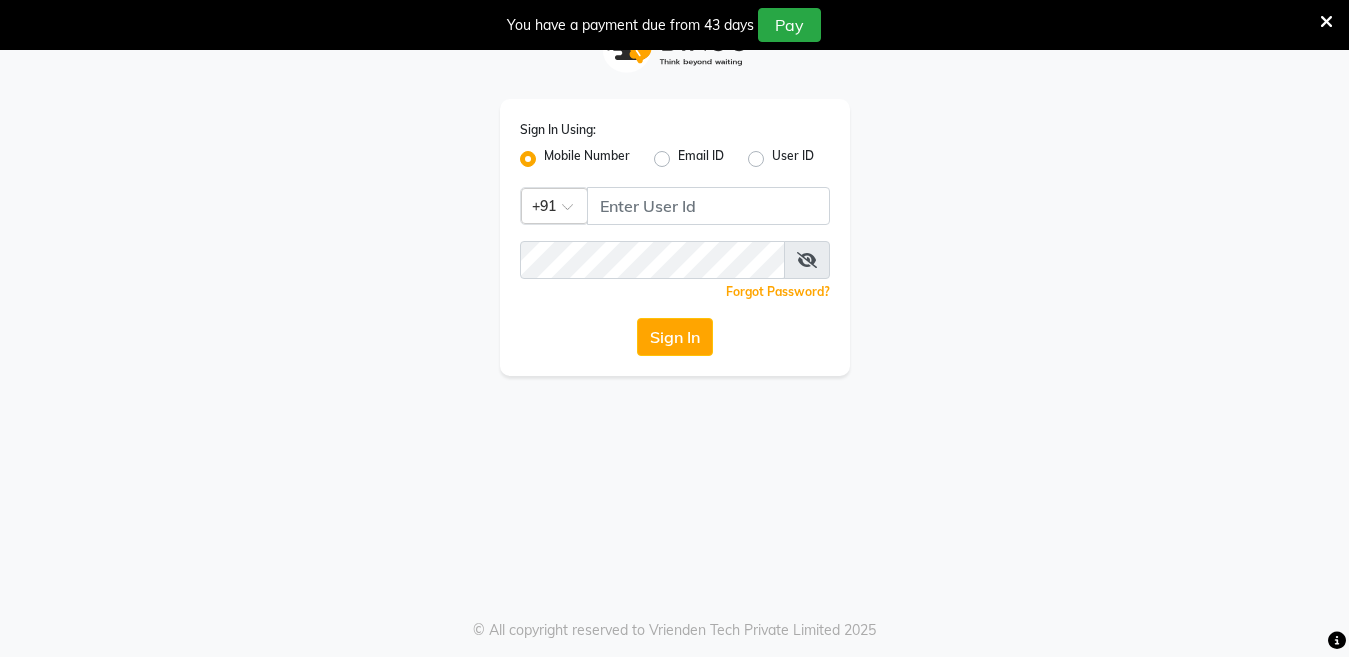 scroll, scrollTop: 0, scrollLeft: 0, axis: both 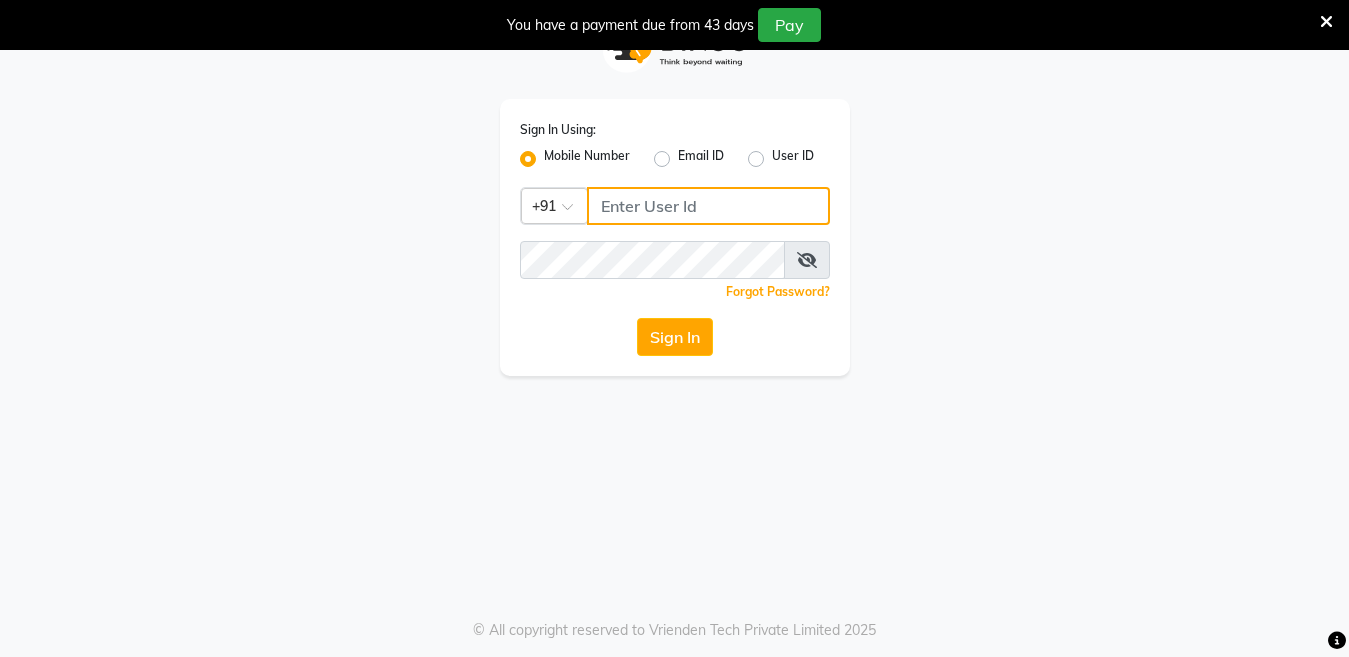 click 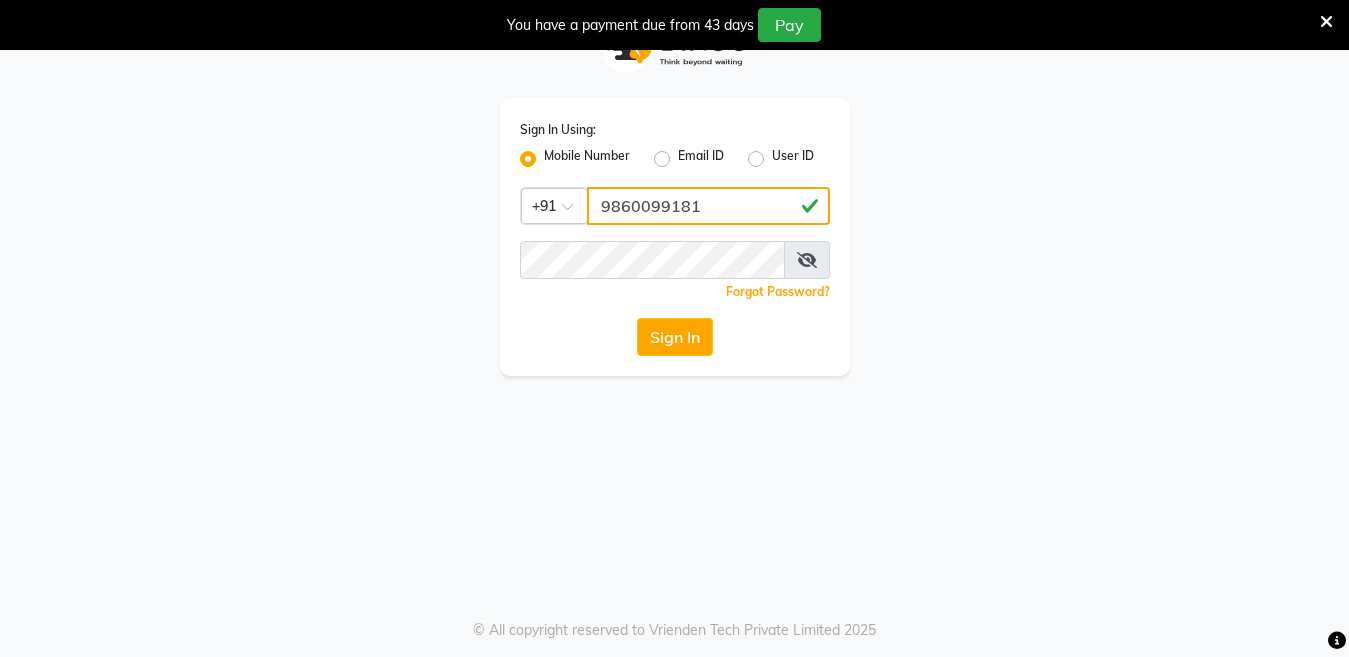 type on "9860099181" 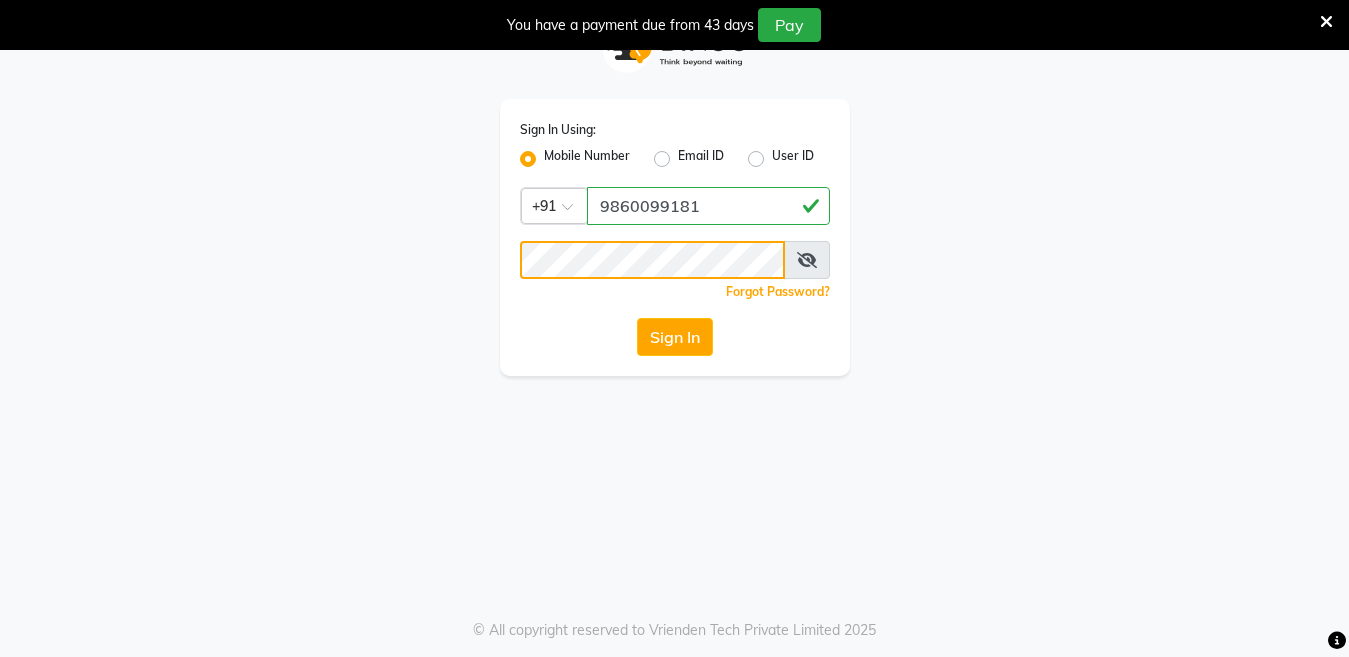 click on "Sign In" 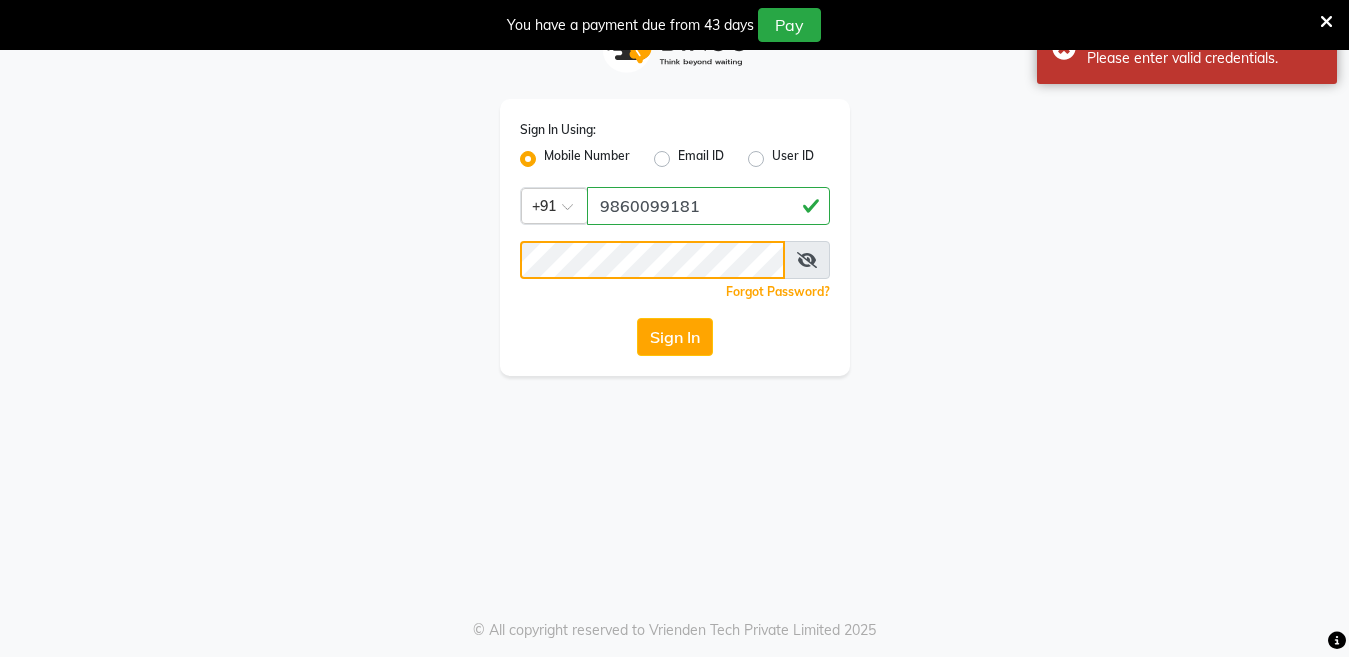click on "Sign In" 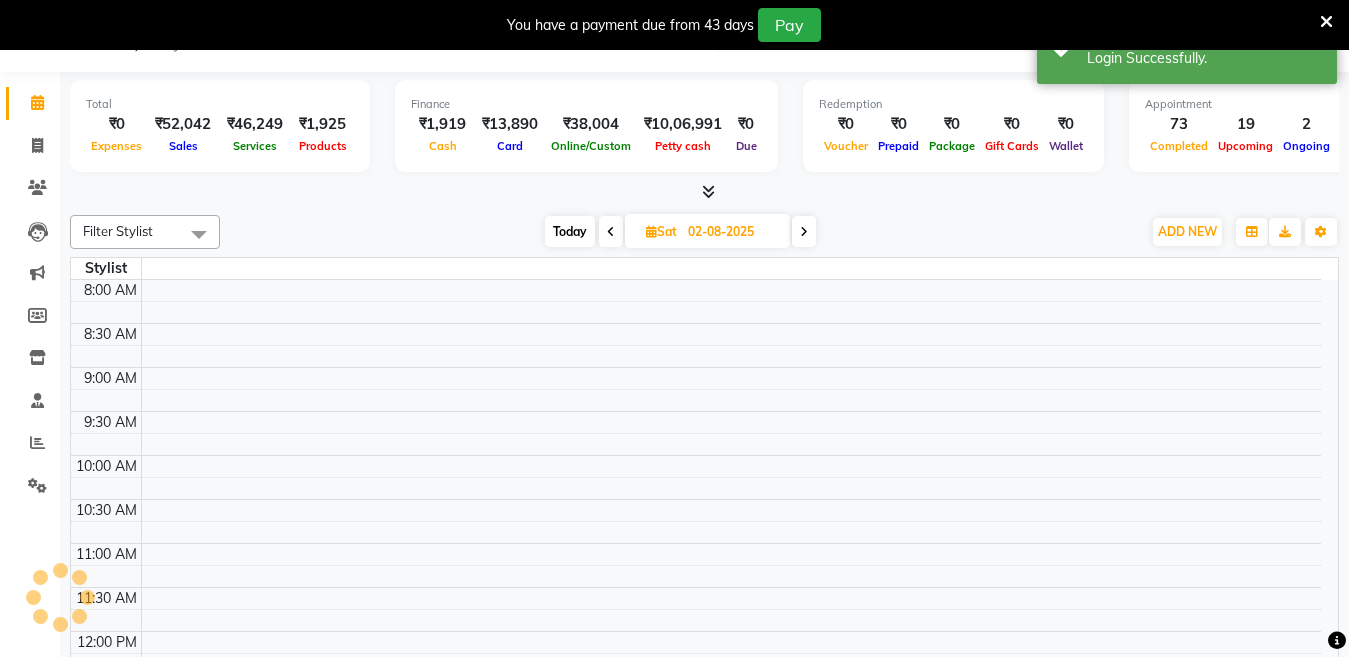 select on "en" 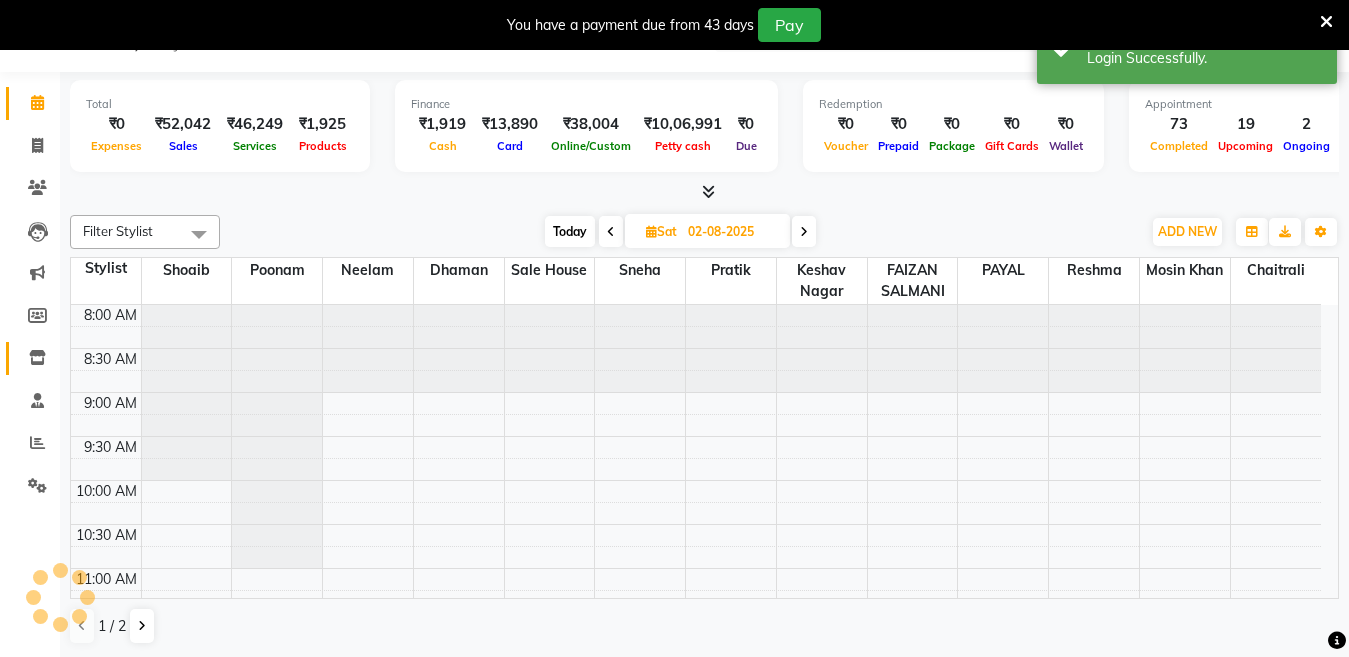 scroll, scrollTop: 0, scrollLeft: 0, axis: both 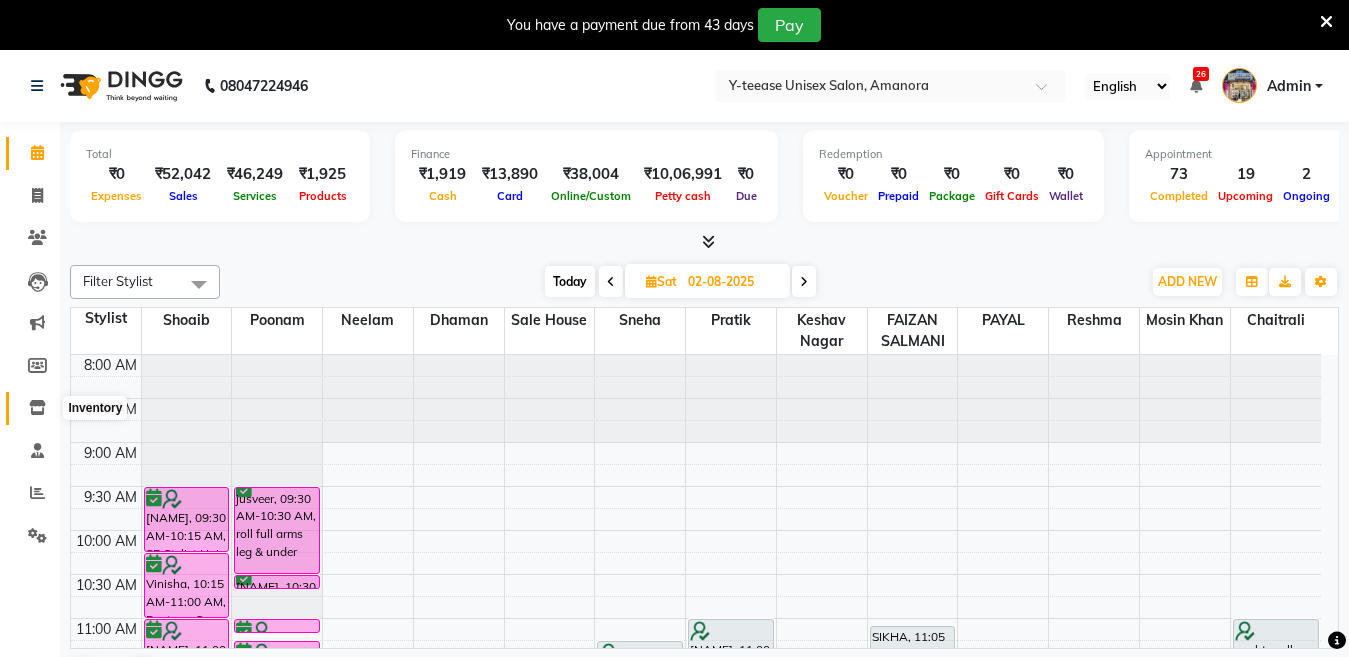 click 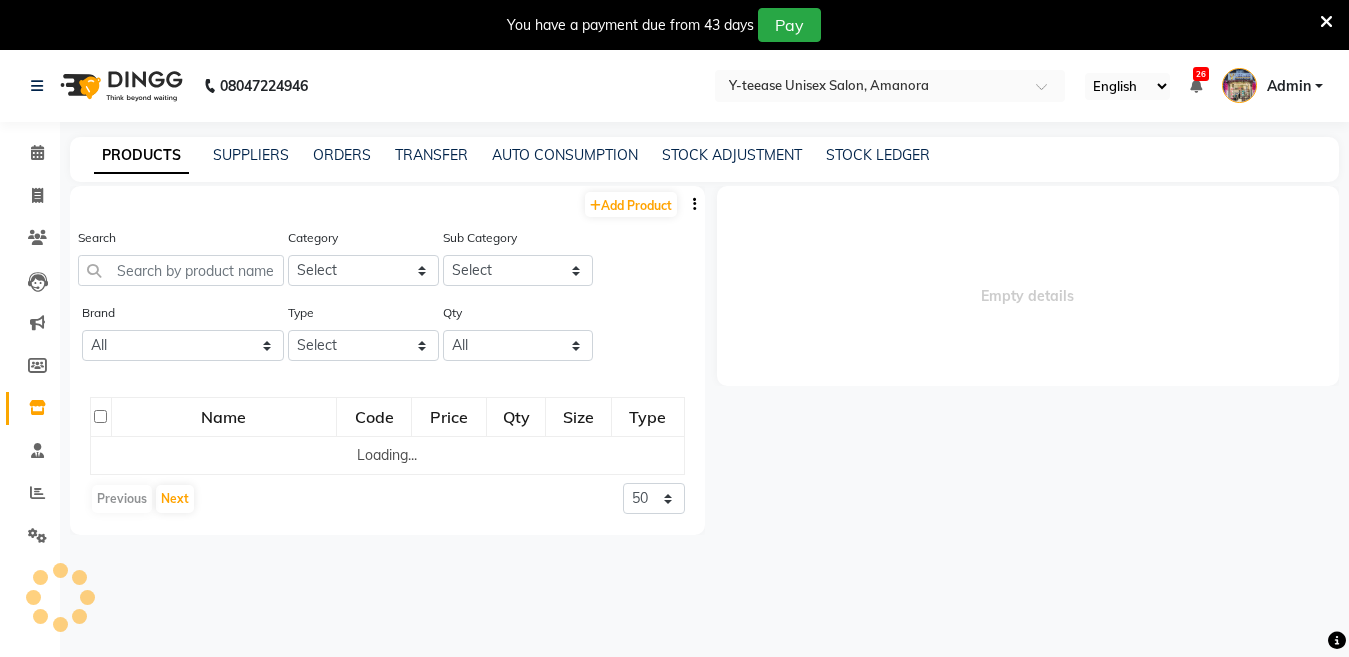 select 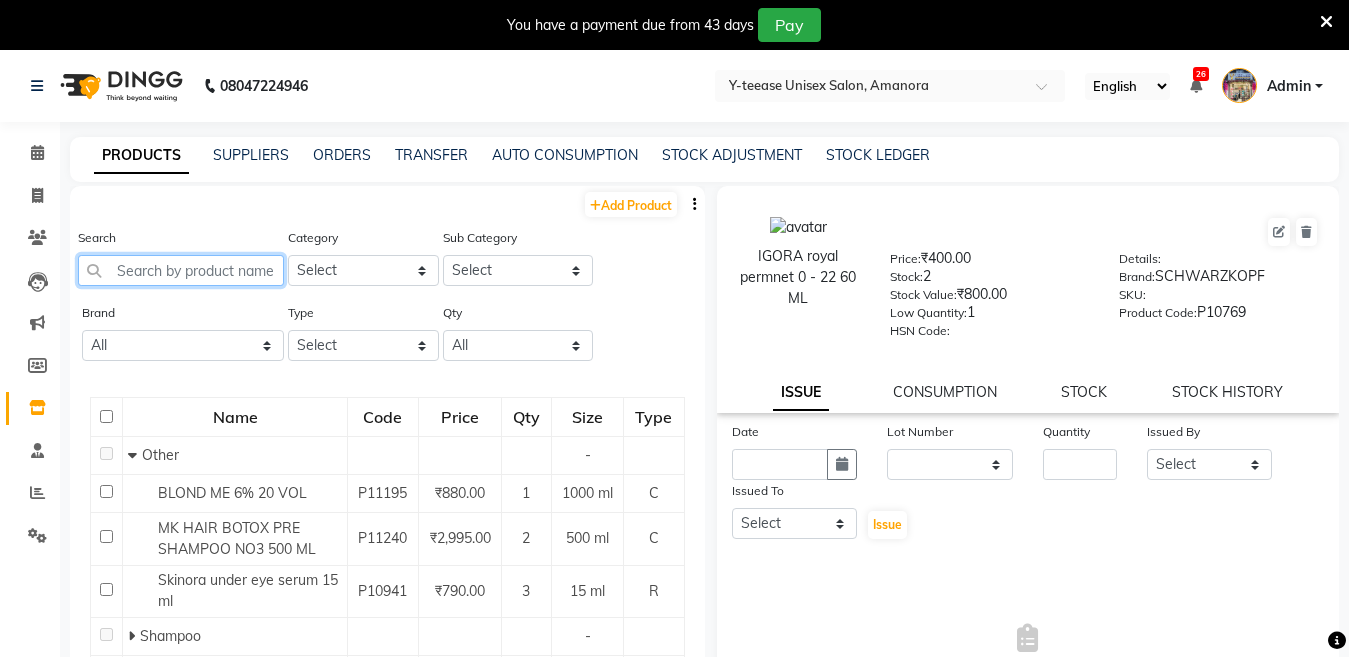 click 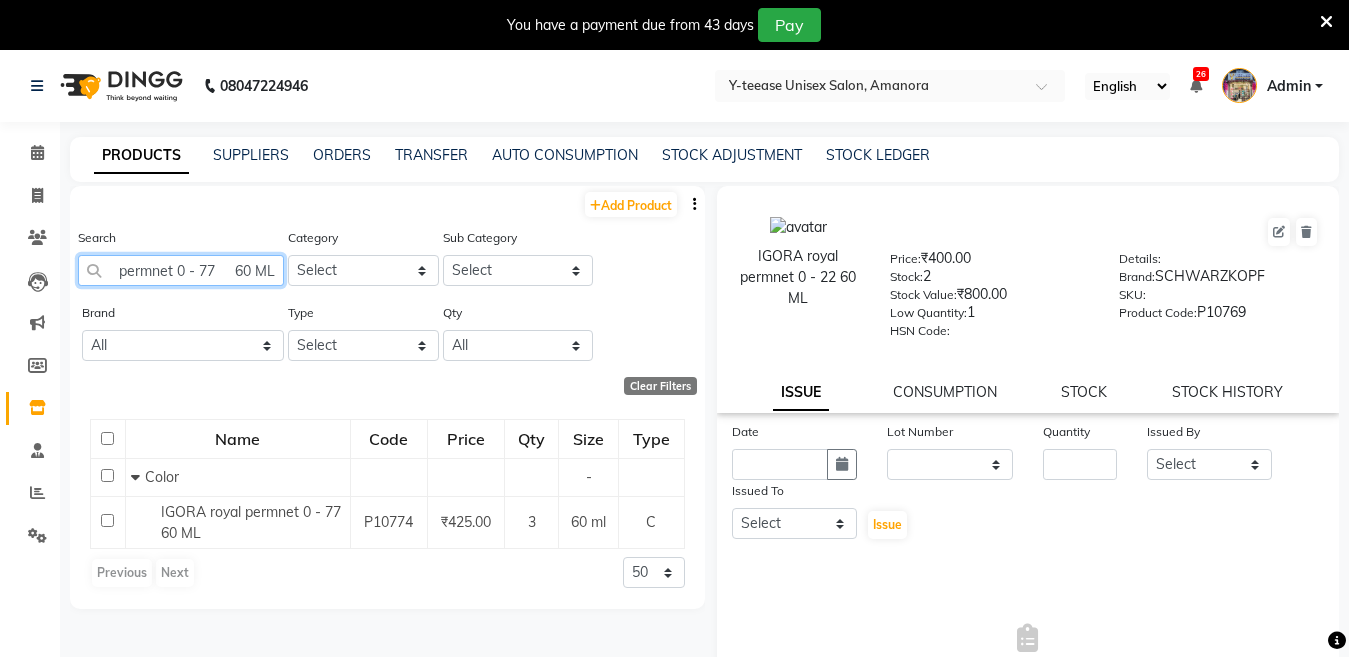 scroll, scrollTop: 0, scrollLeft: 86, axis: horizontal 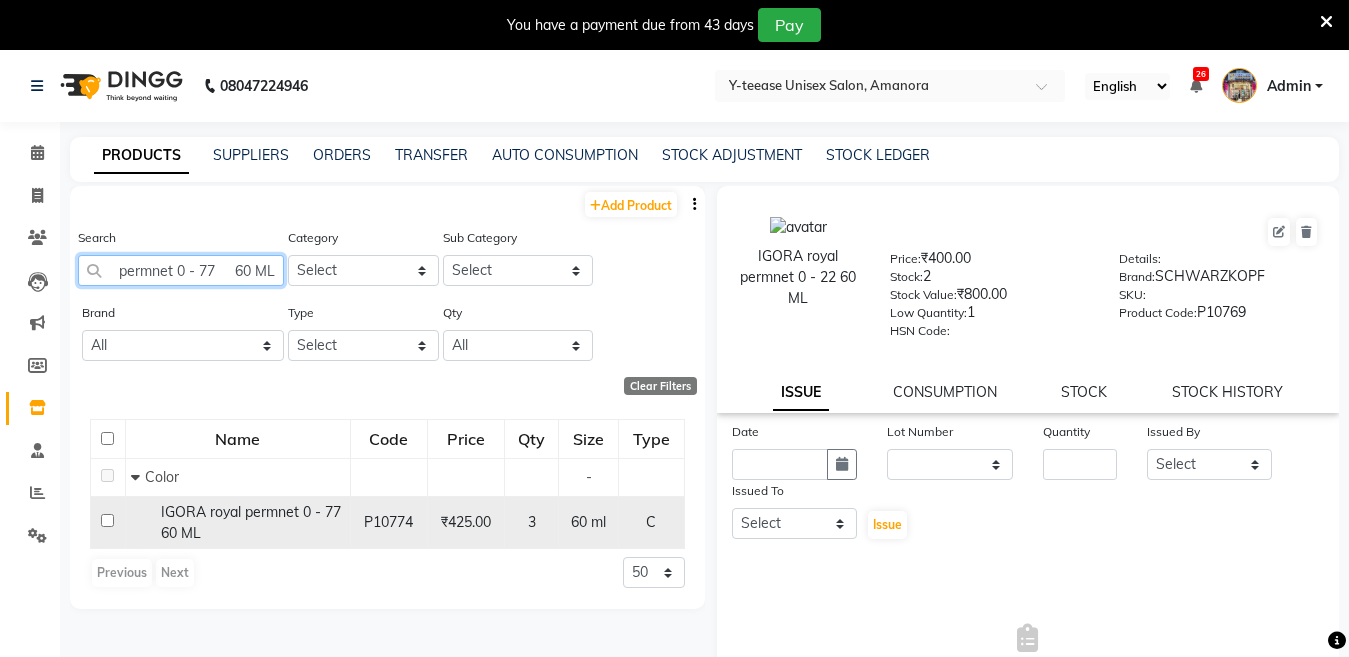 type on "IGORA royal permnet 0 - 77     60 ML" 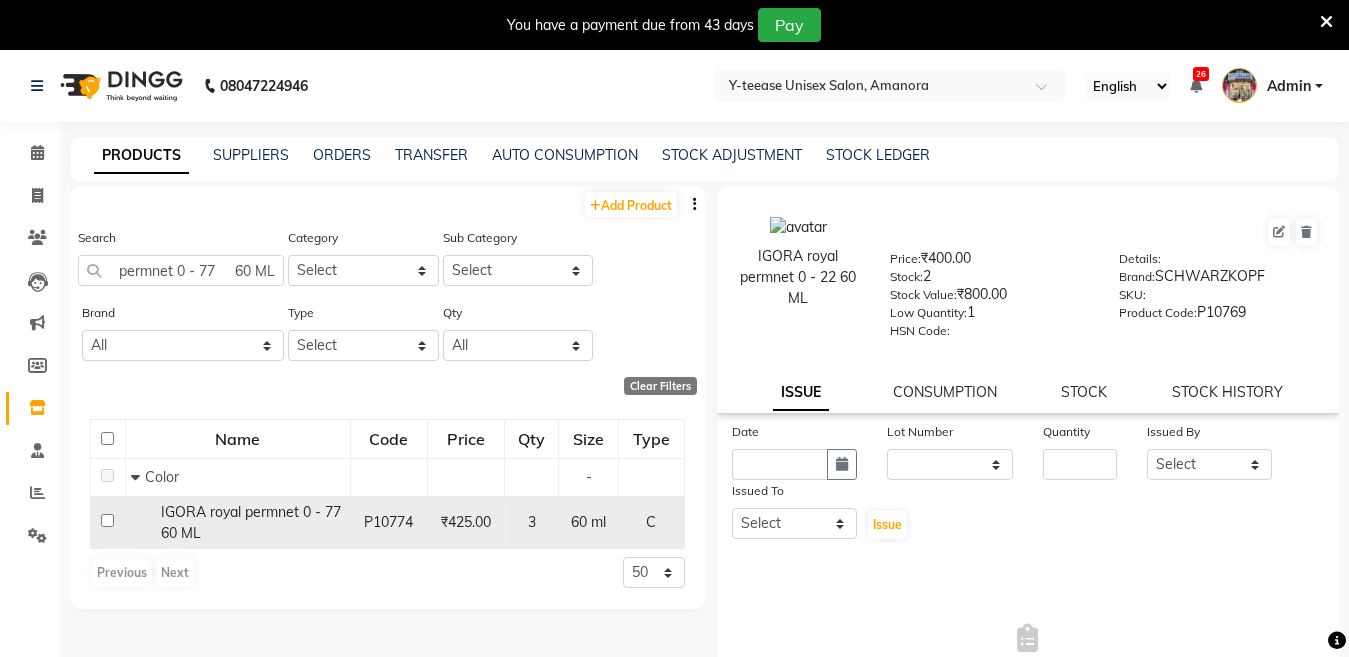 scroll, scrollTop: 0, scrollLeft: 0, axis: both 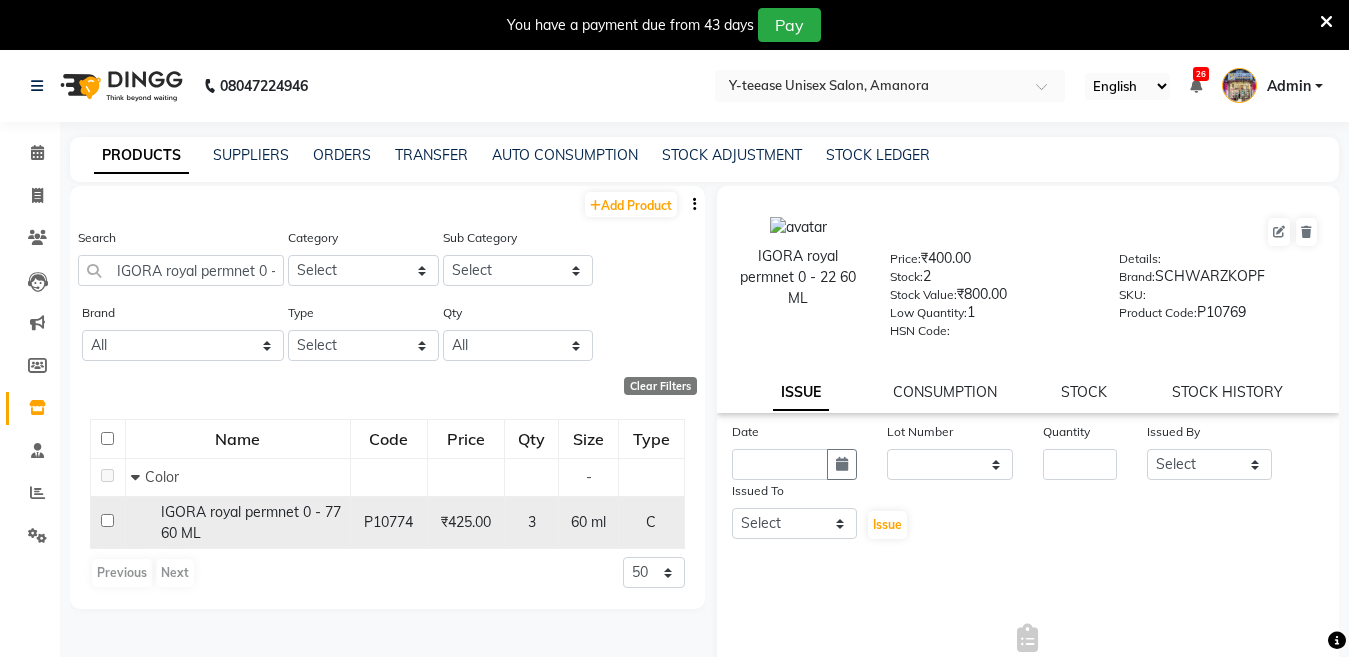 click on "IGORA royal permnet 0 - 77     60 ML" 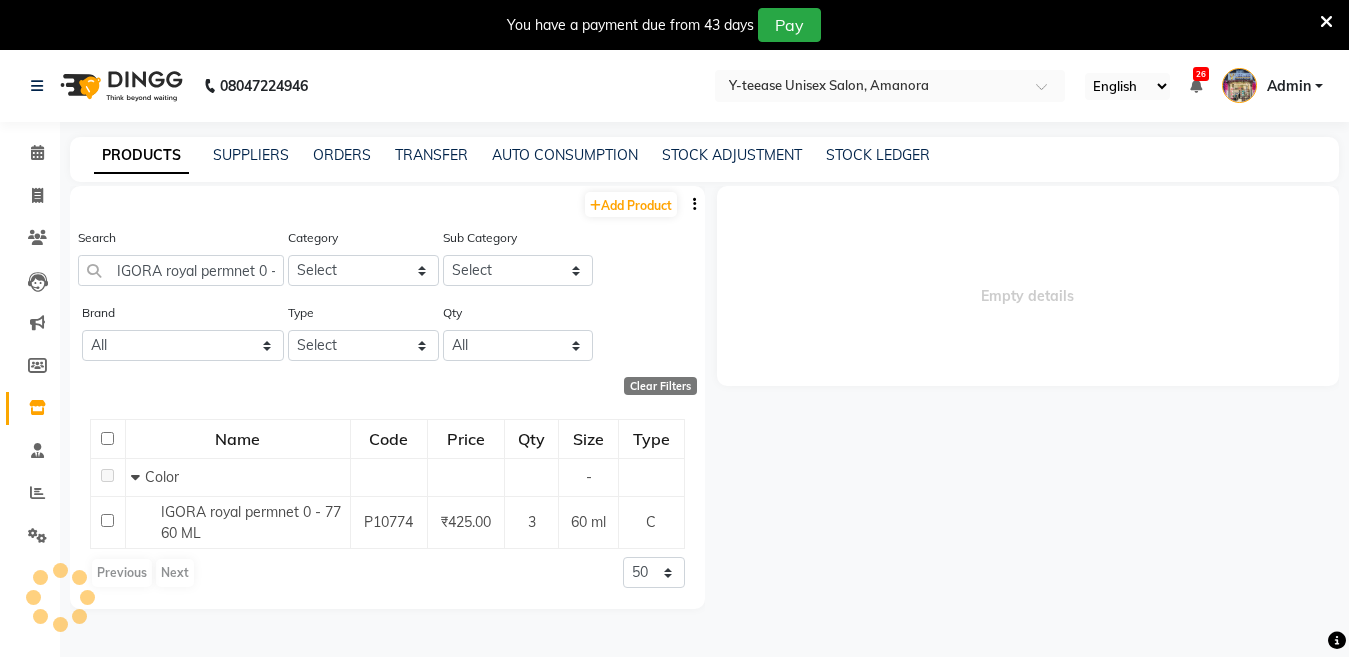 select 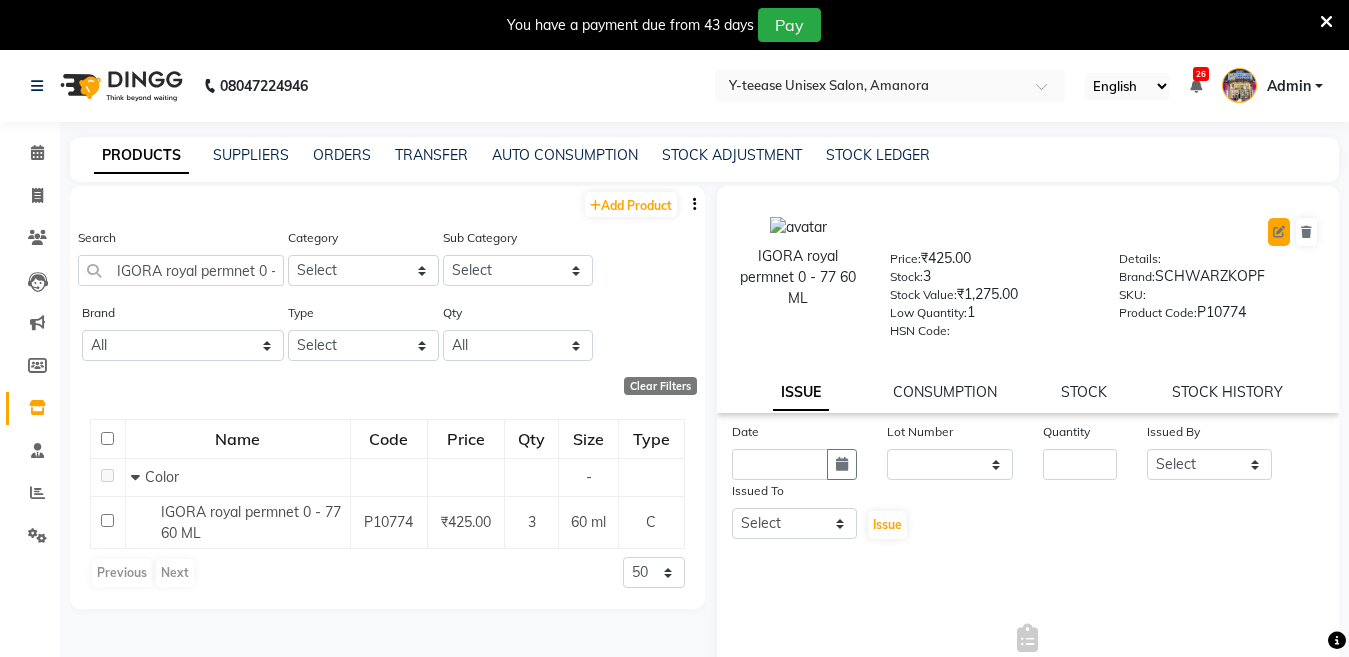 click 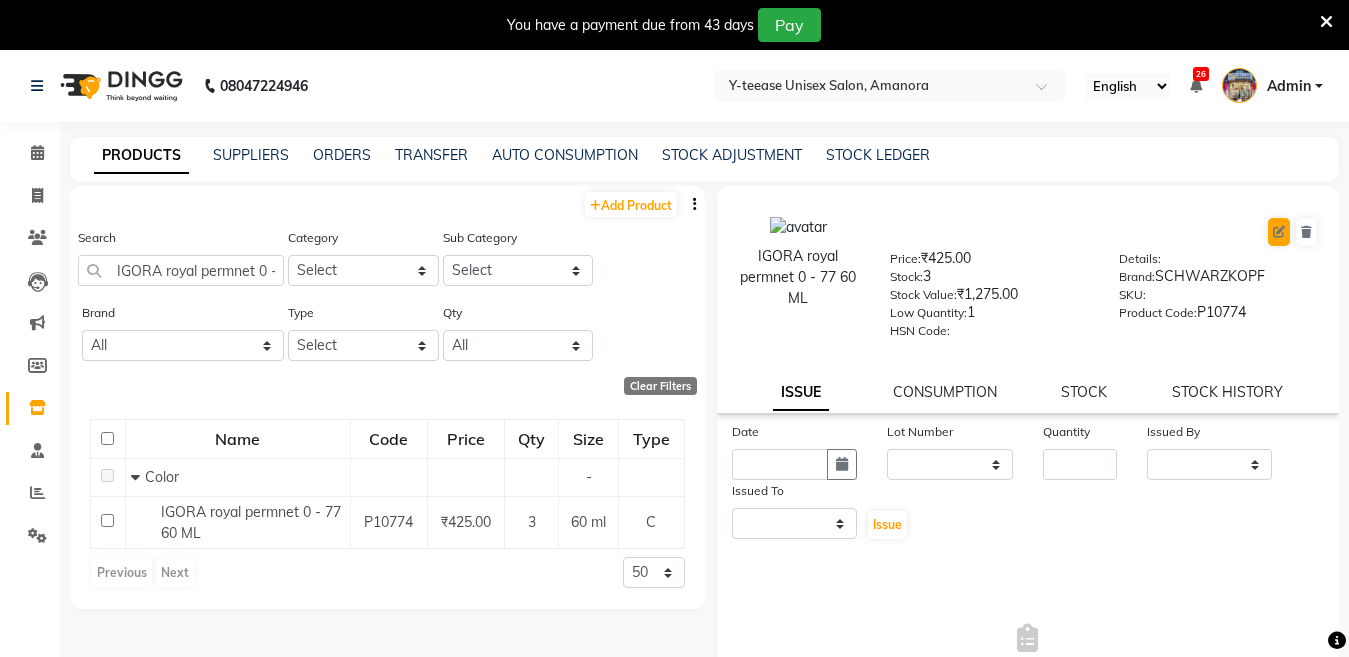 select on "true" 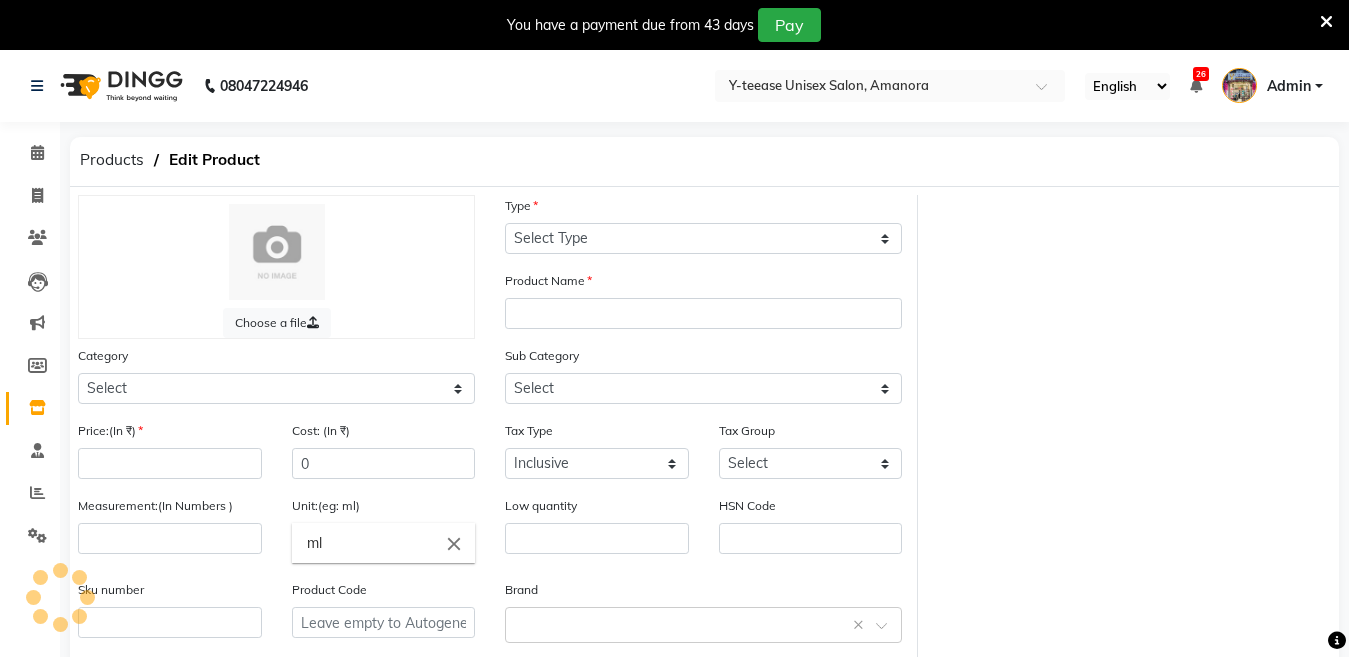 select on "C" 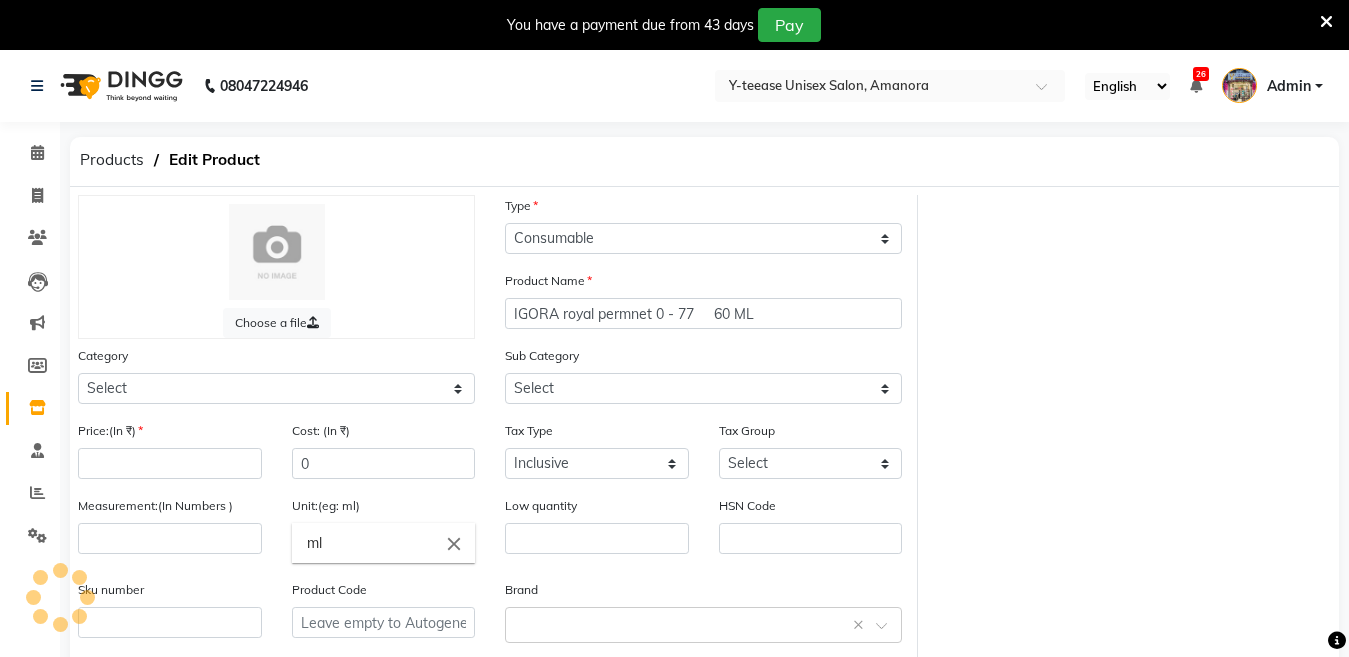 select 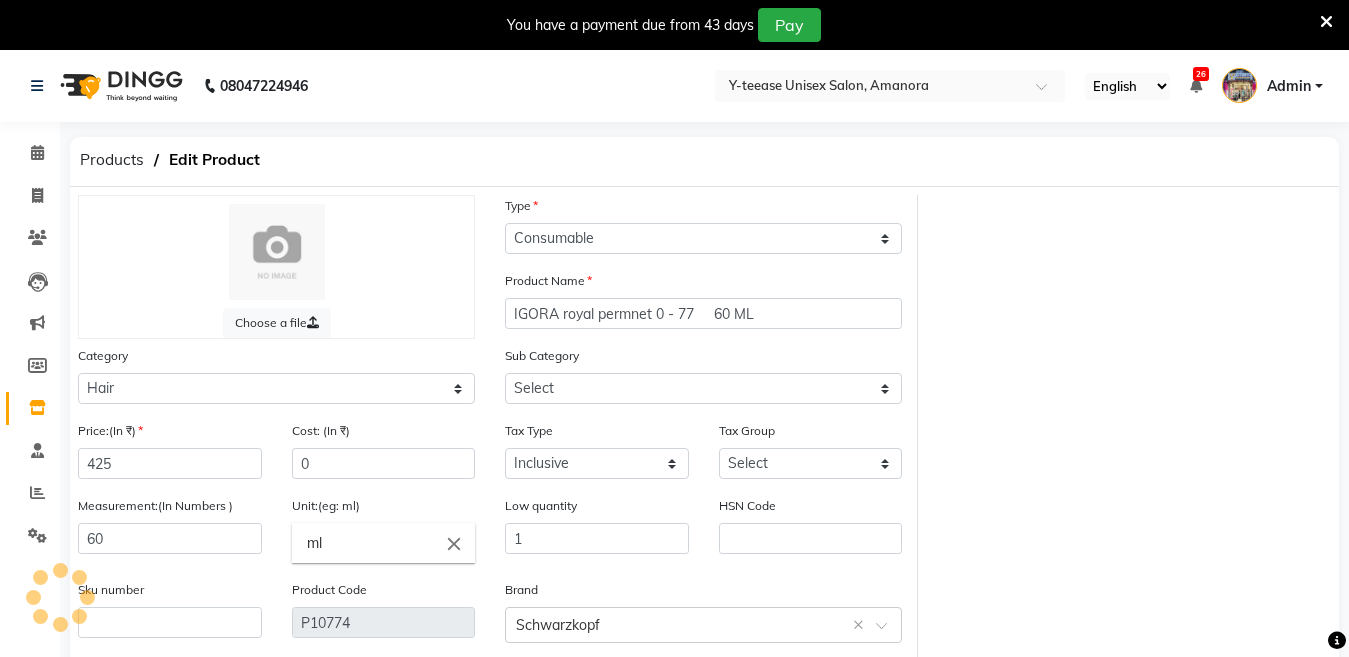 select on "2801107" 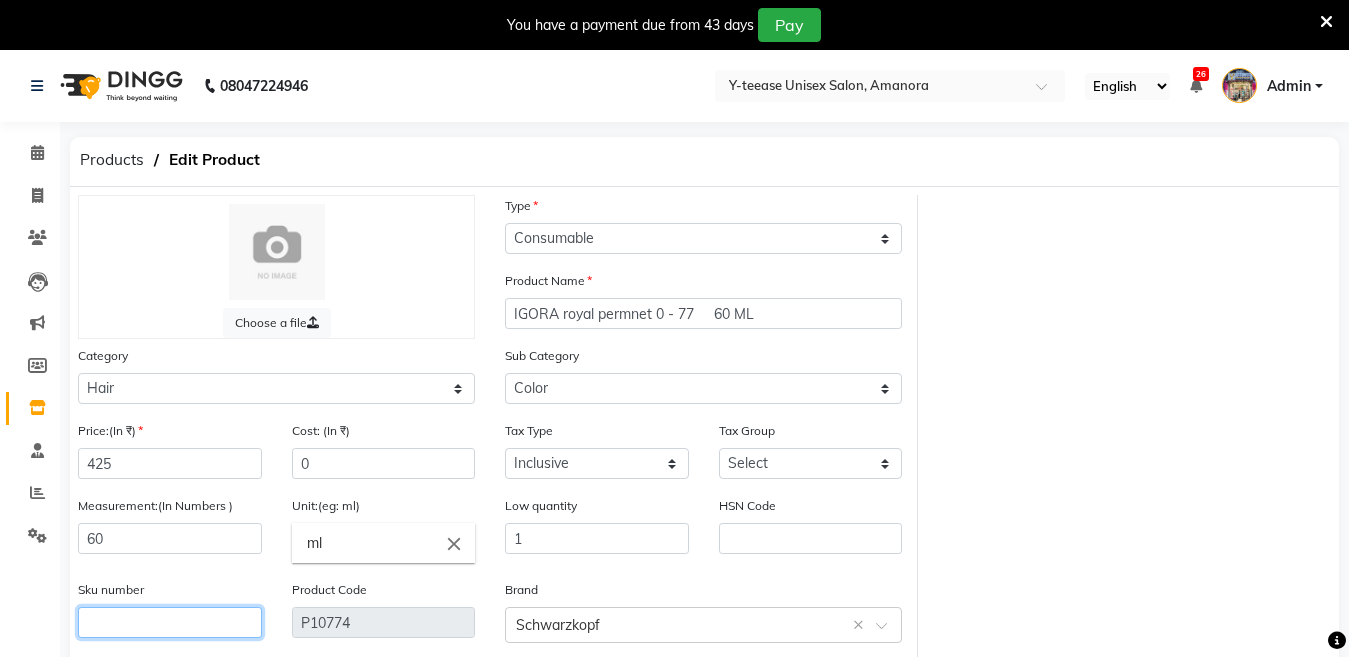 click 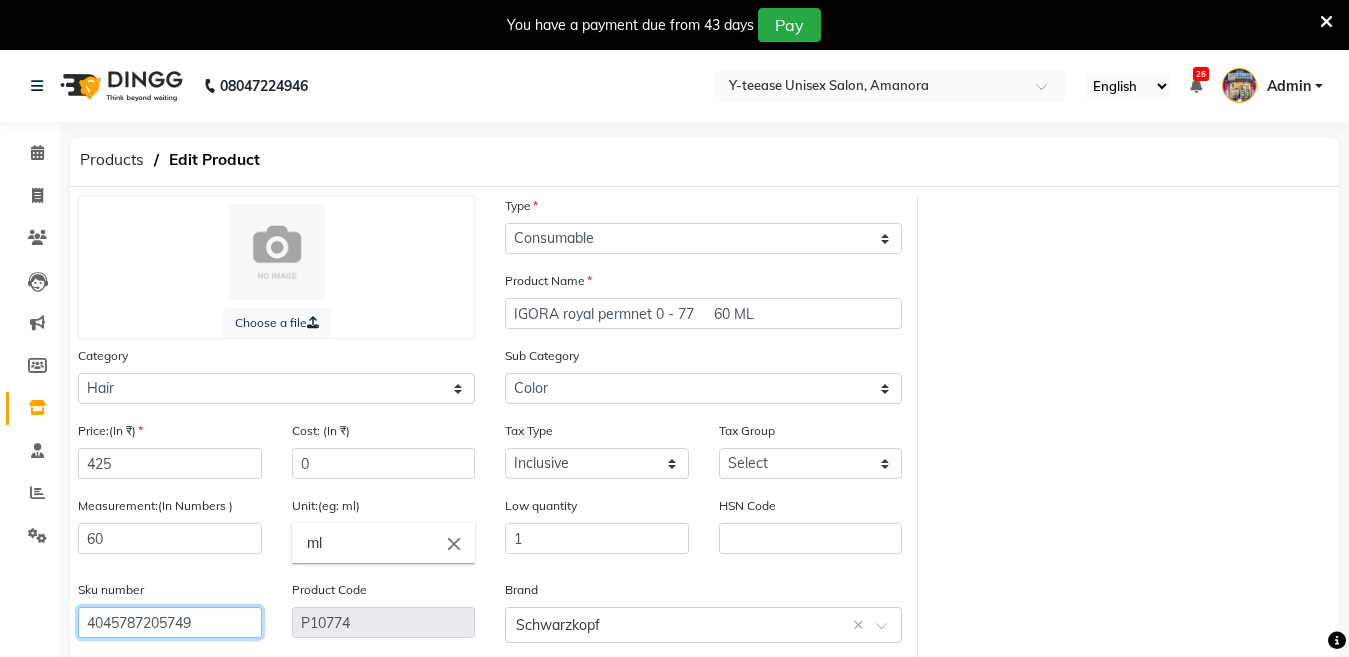 scroll, scrollTop: 105, scrollLeft: 0, axis: vertical 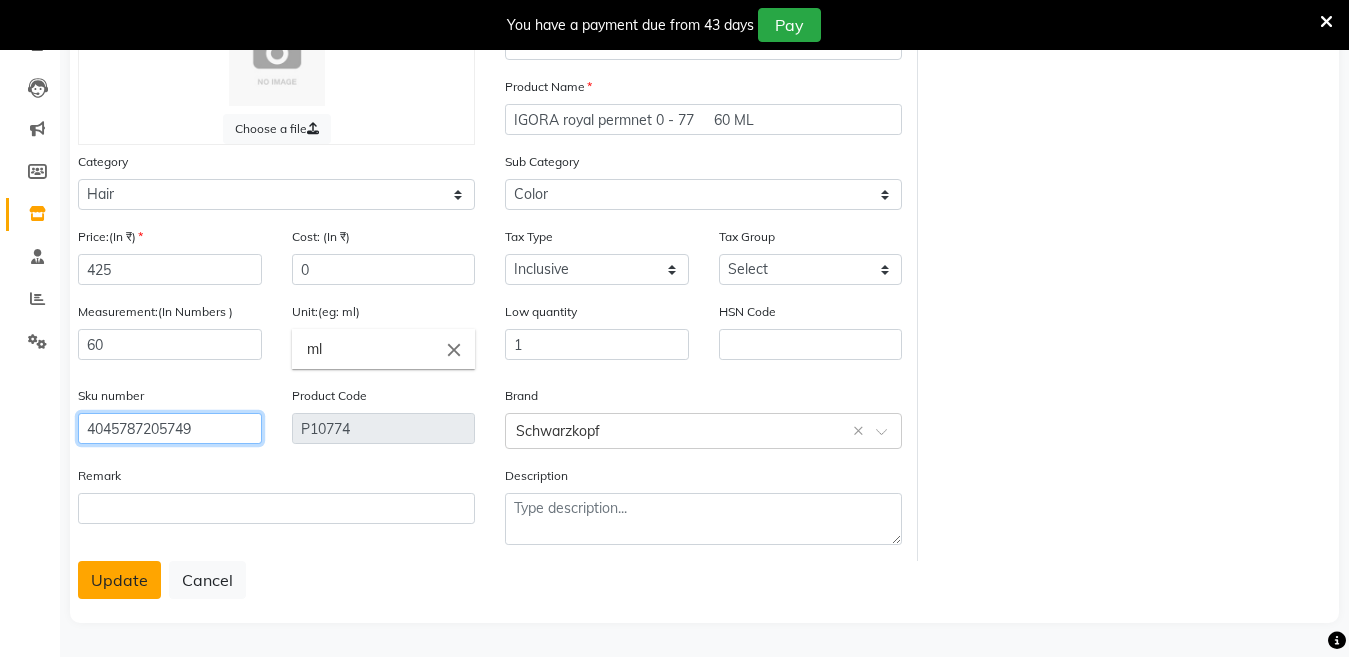 type on "4045787205749" 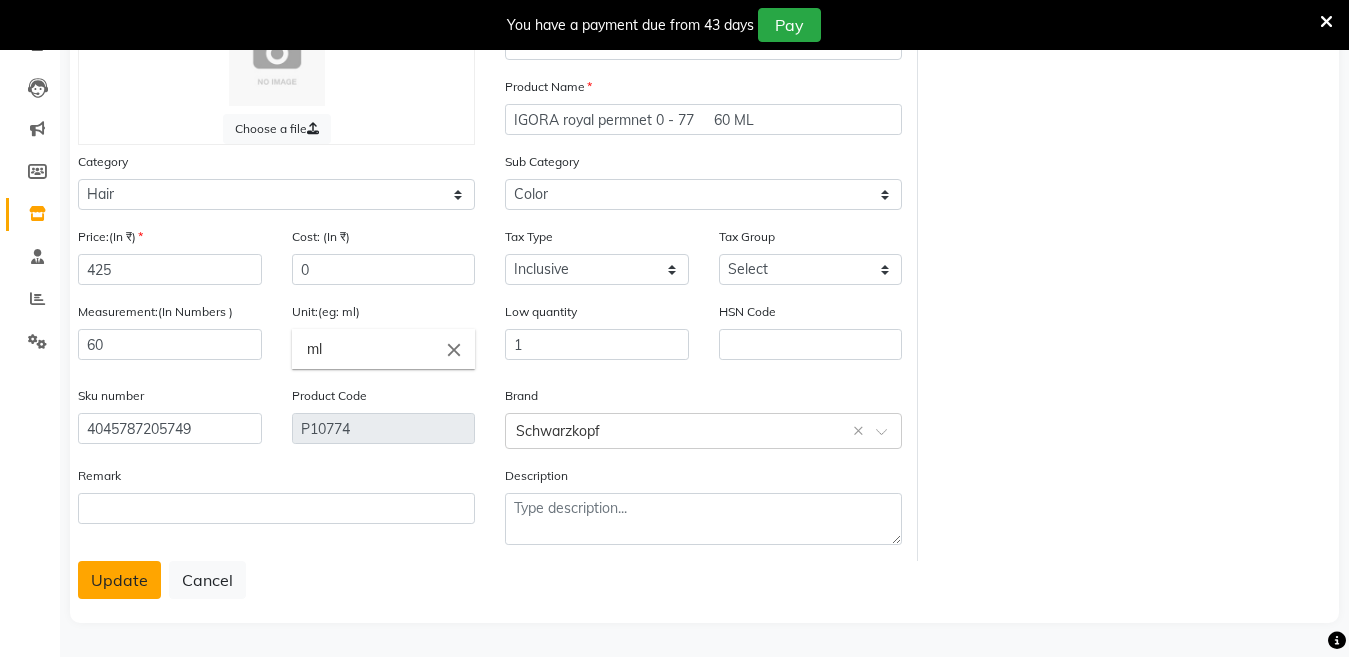 click on "Update" 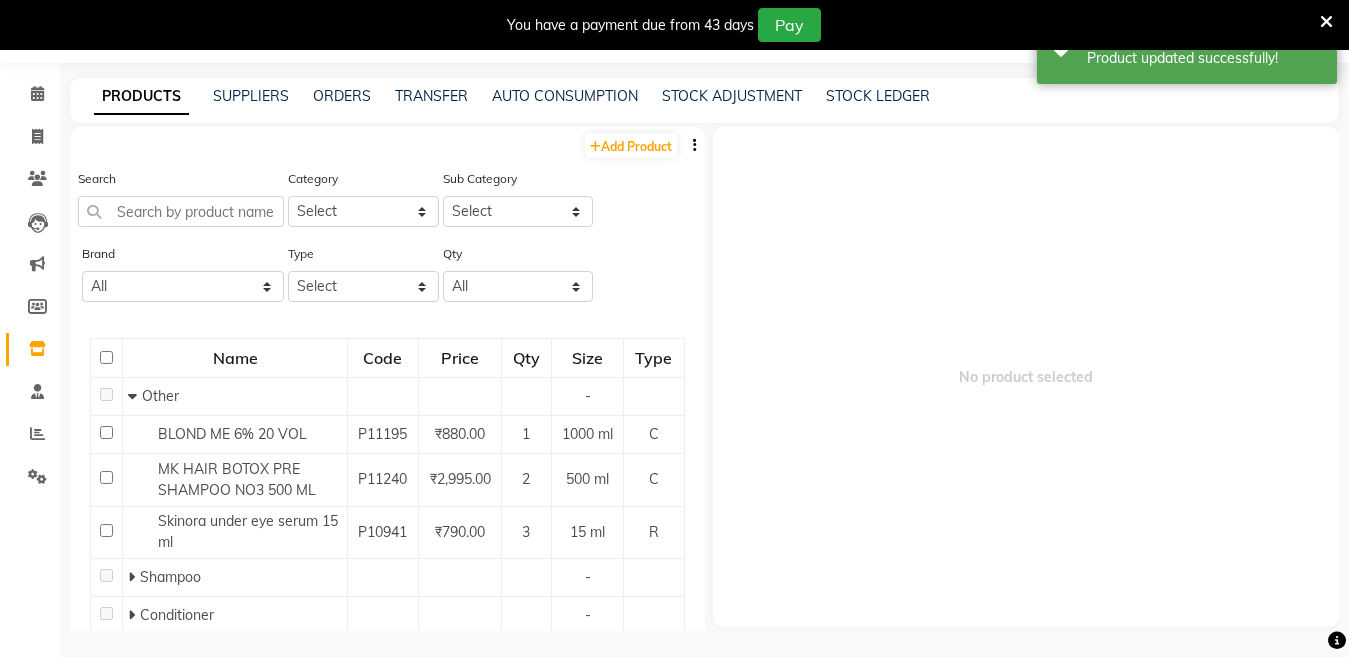 scroll, scrollTop: 63, scrollLeft: 0, axis: vertical 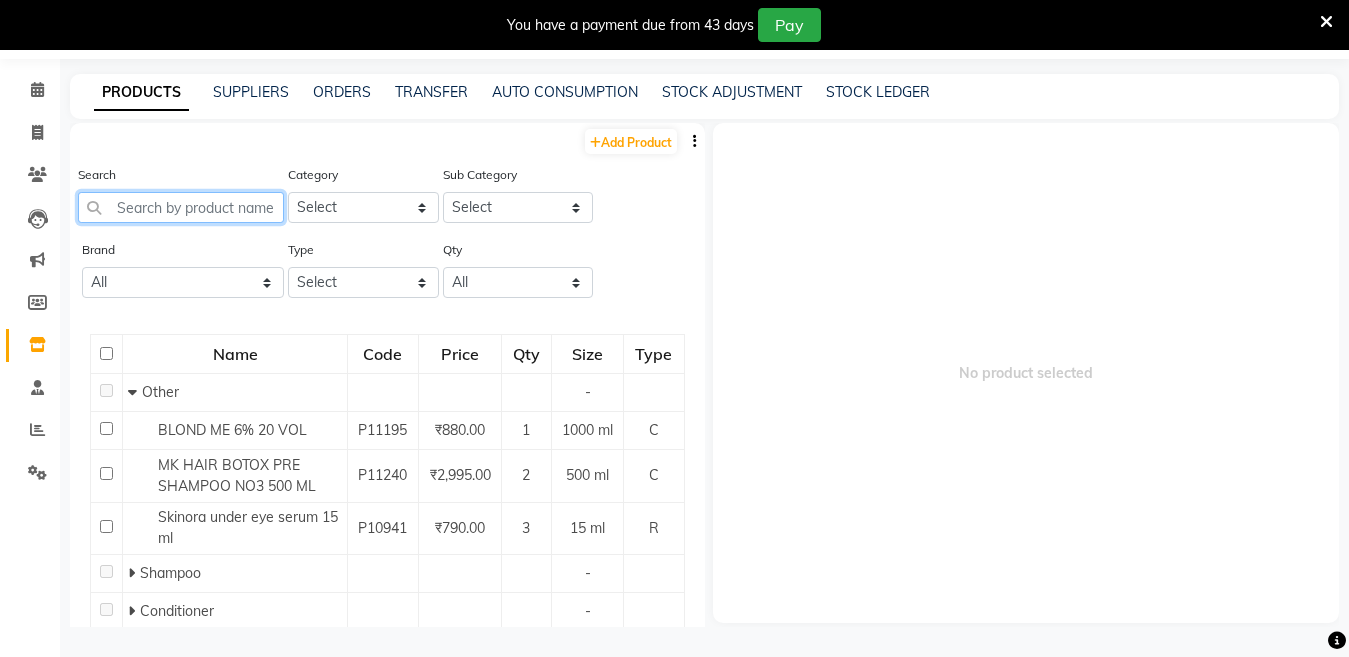 click 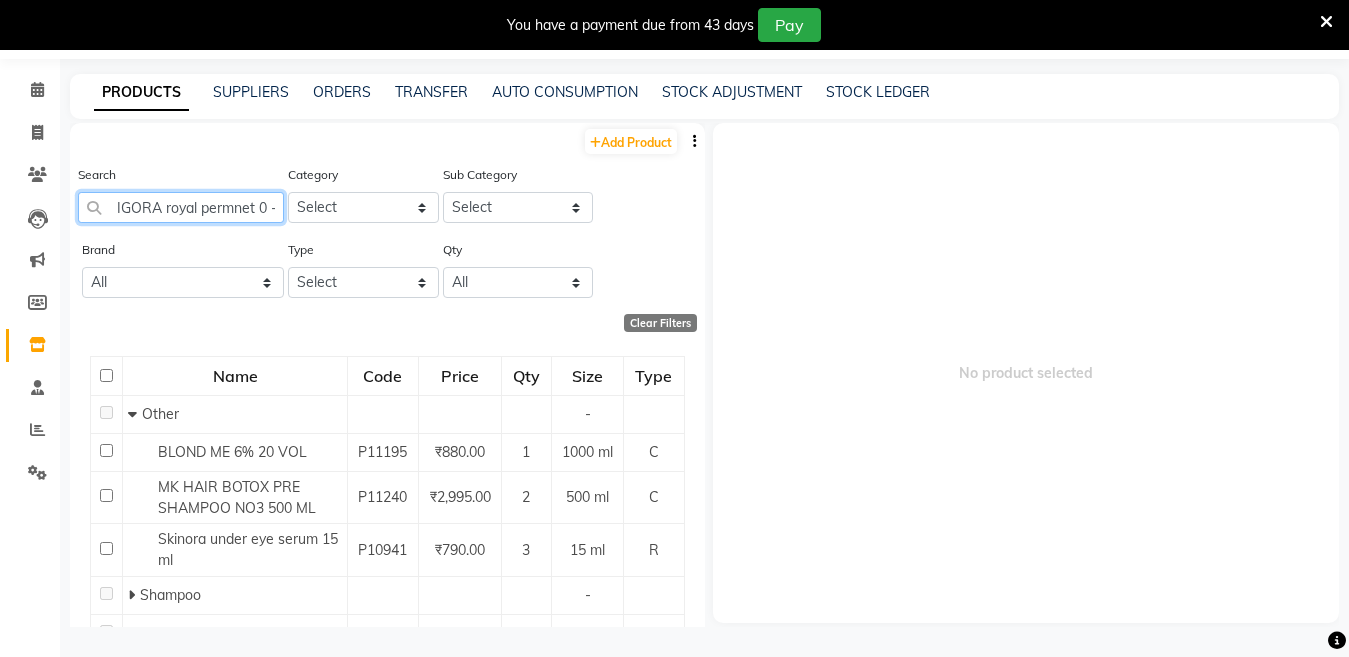 scroll, scrollTop: 0, scrollLeft: 75, axis: horizontal 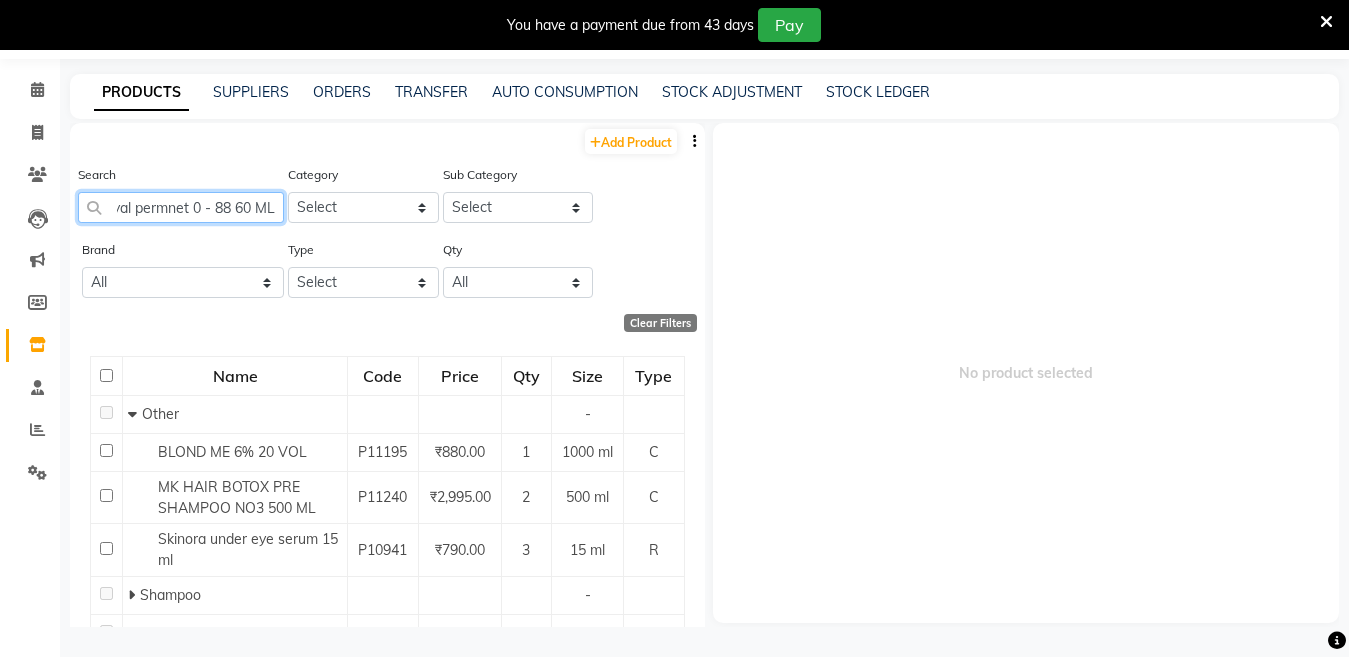click on "IGORA royal permnet 0 - 88 60 ML" 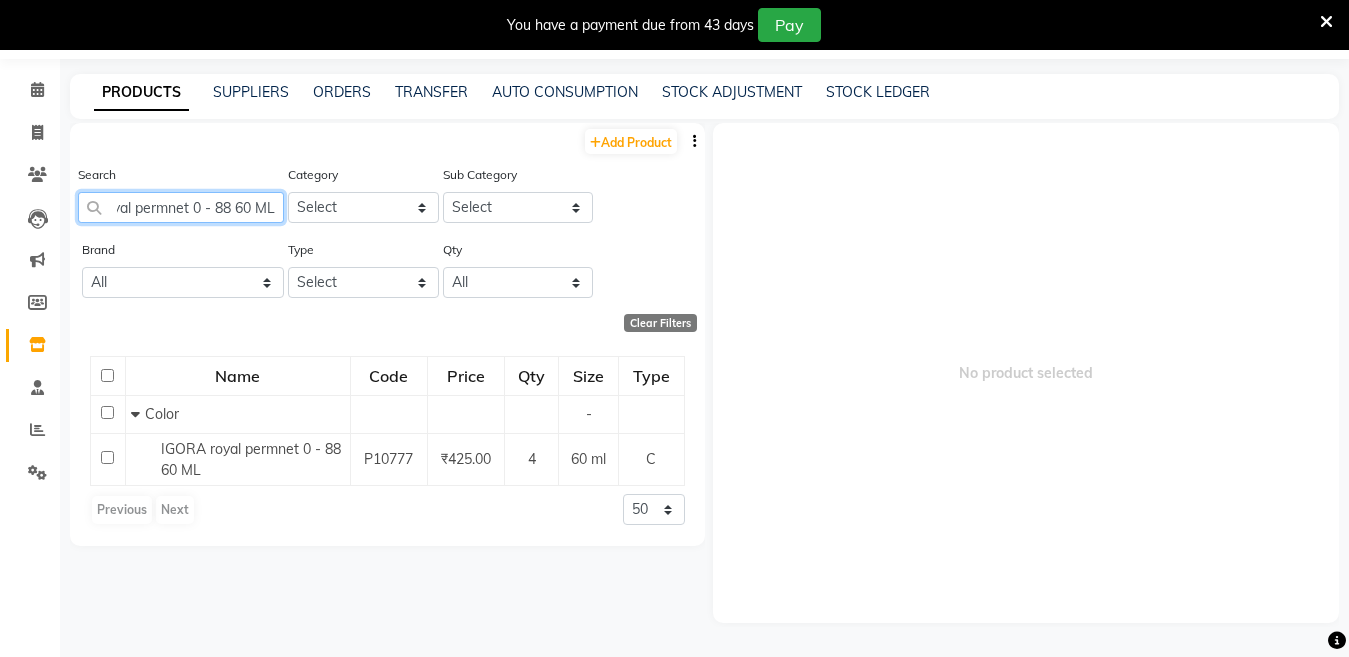 scroll, scrollTop: 0, scrollLeft: 70, axis: horizontal 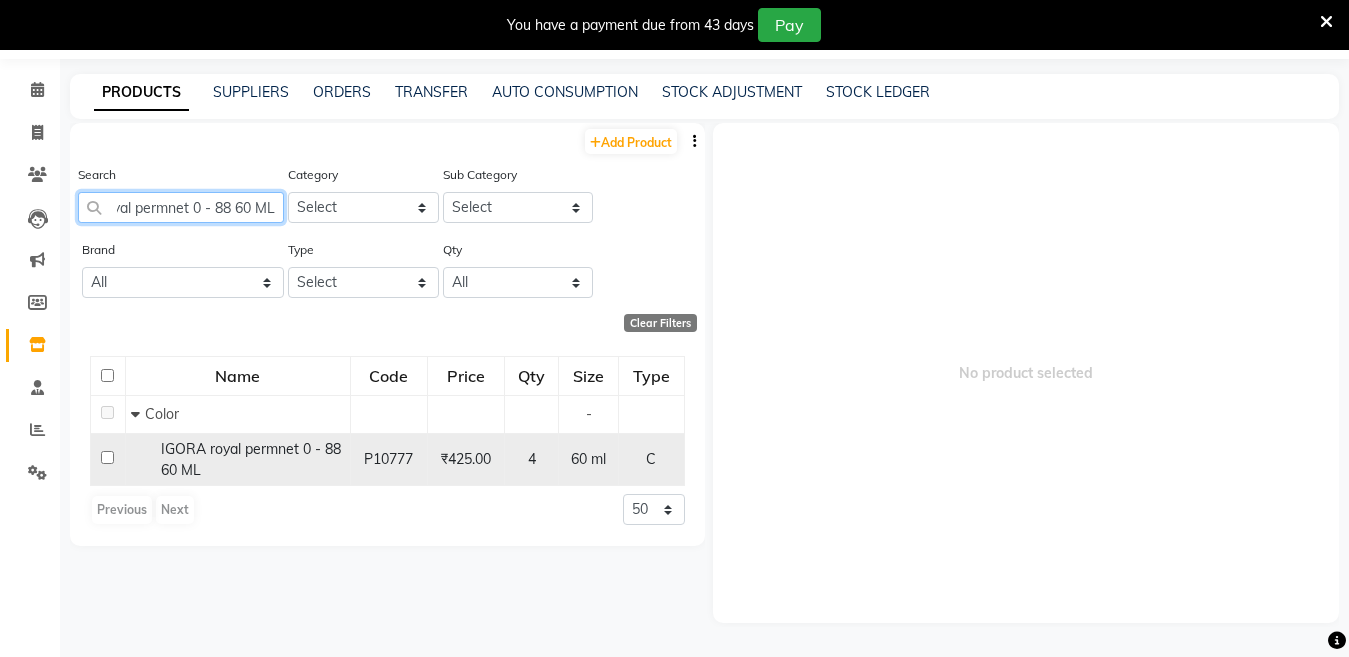 type on "IGORA royal permnet 0 - 88 60 ML" 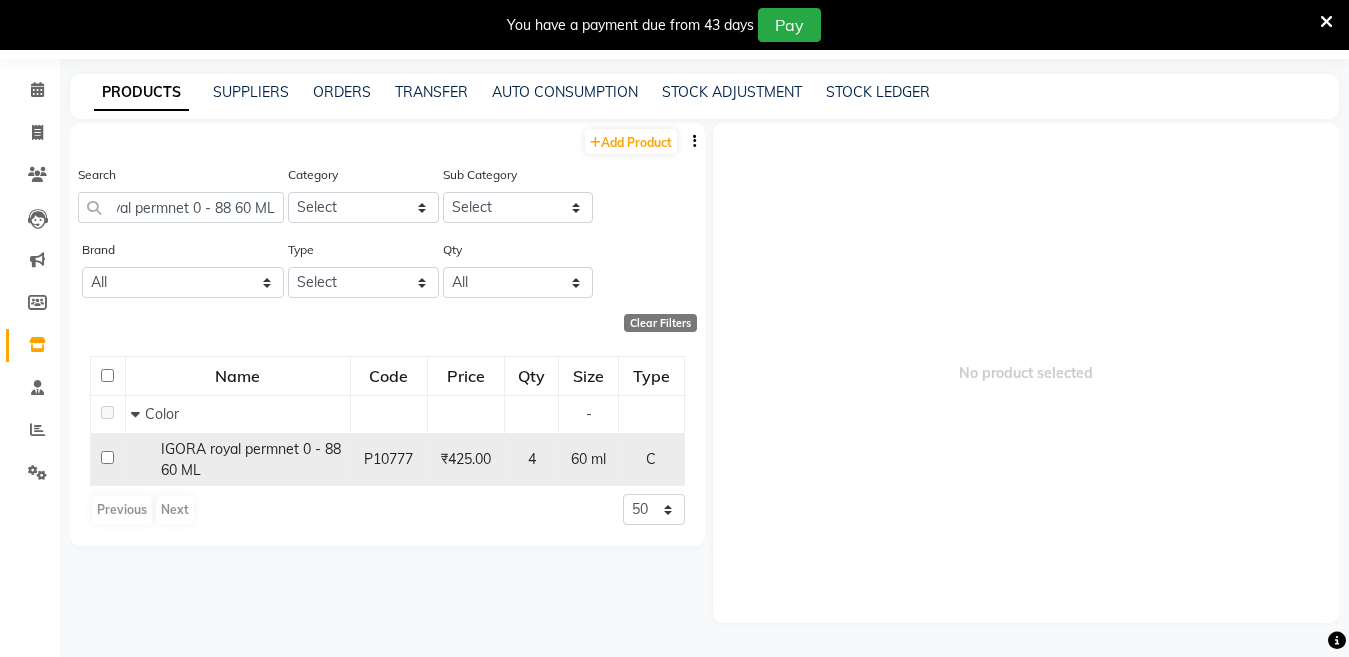 scroll, scrollTop: 0, scrollLeft: 0, axis: both 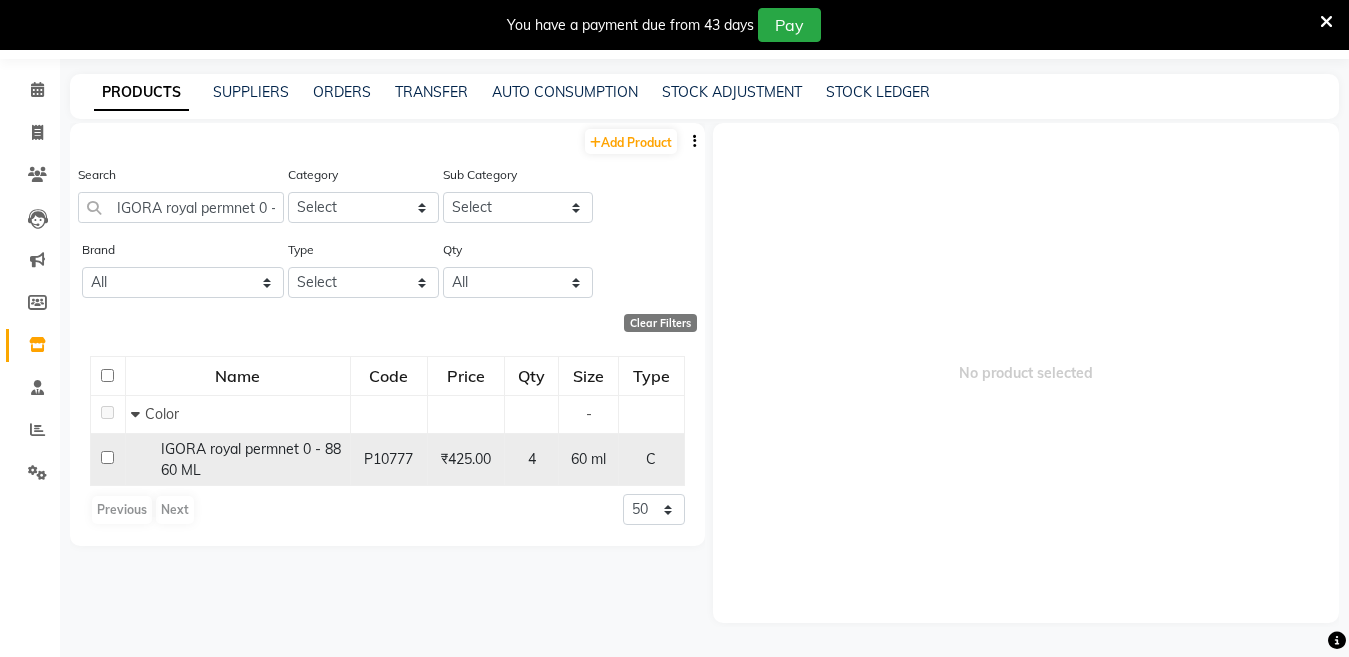 click on "IGORA royal permnet 0 - 88 60 ML" 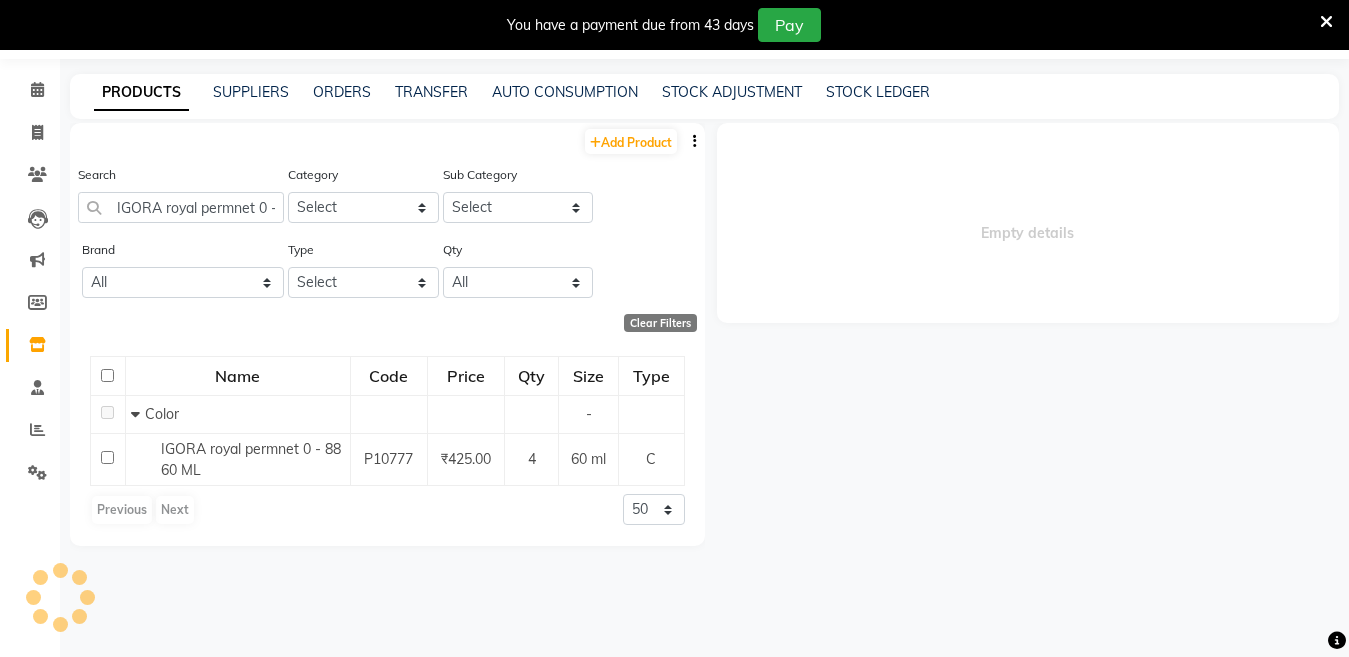 select 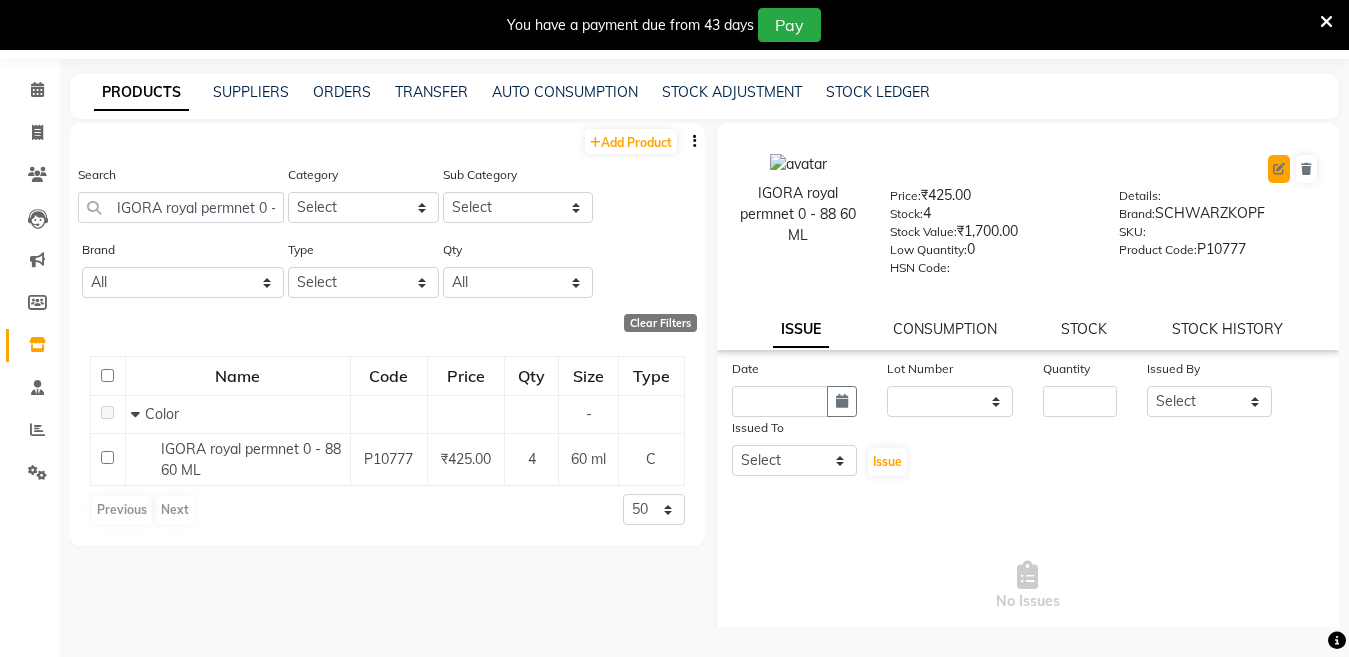 click 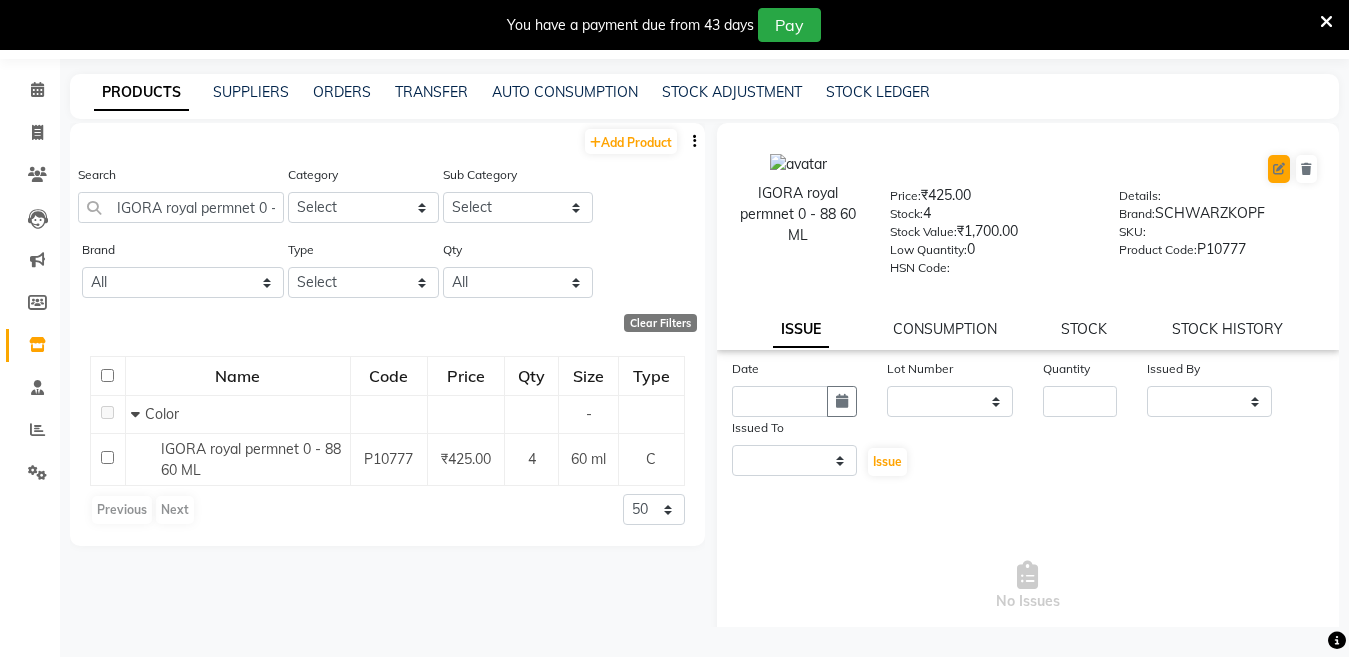 select on "true" 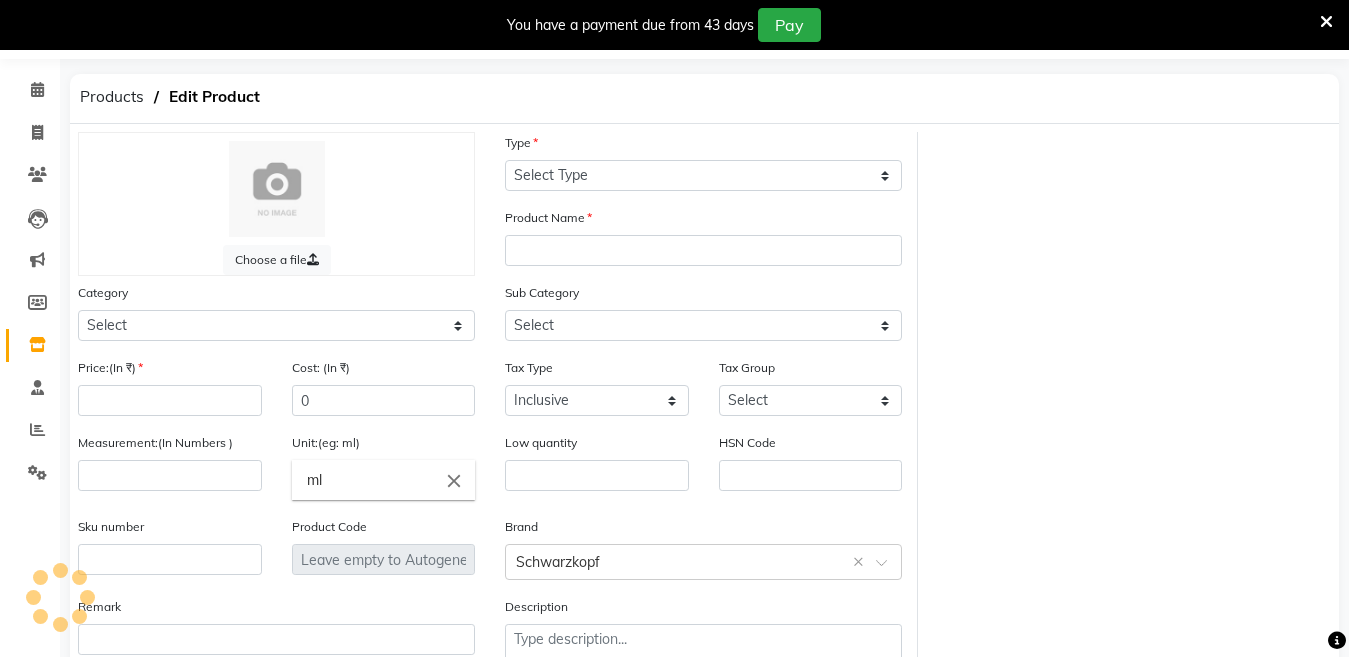 select on "C" 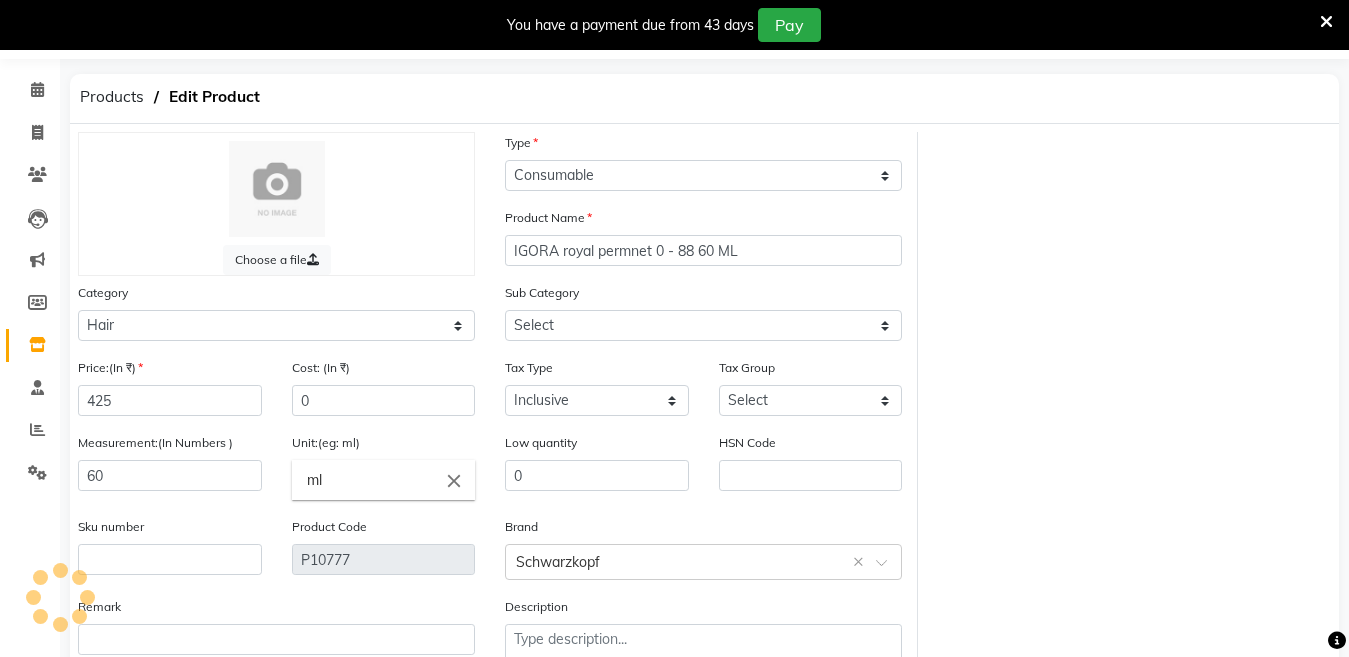 select on "2801107" 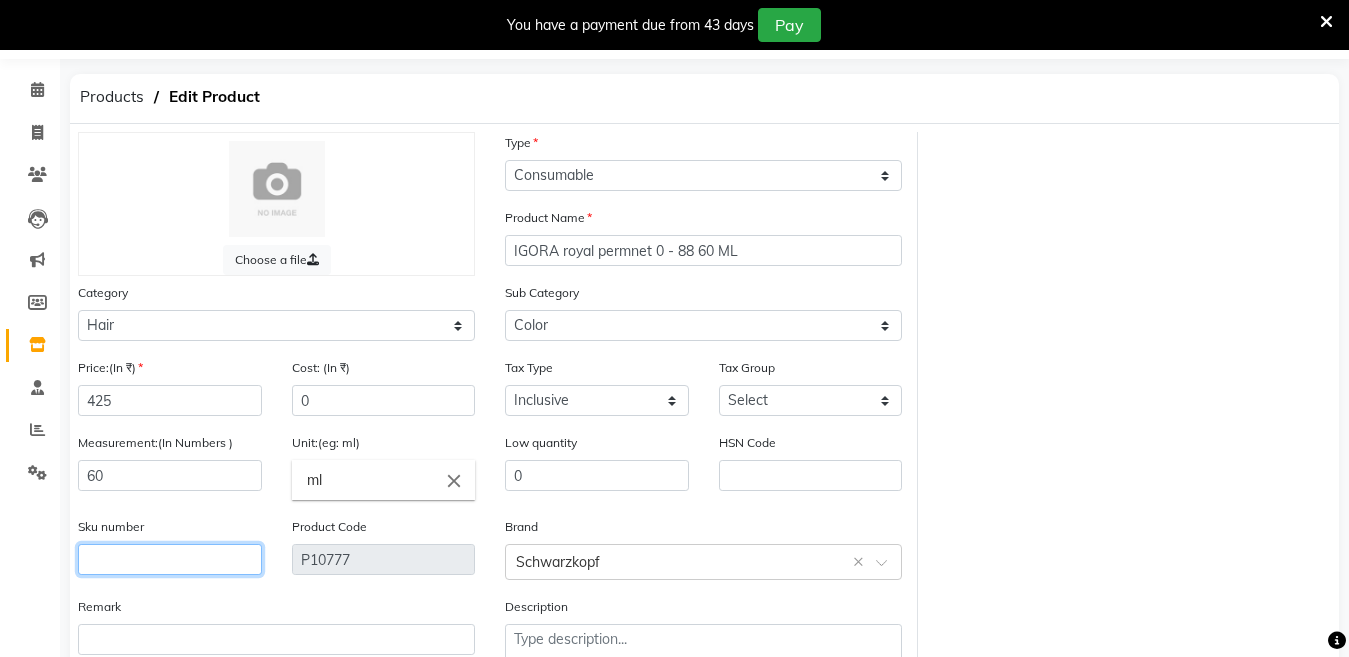 click 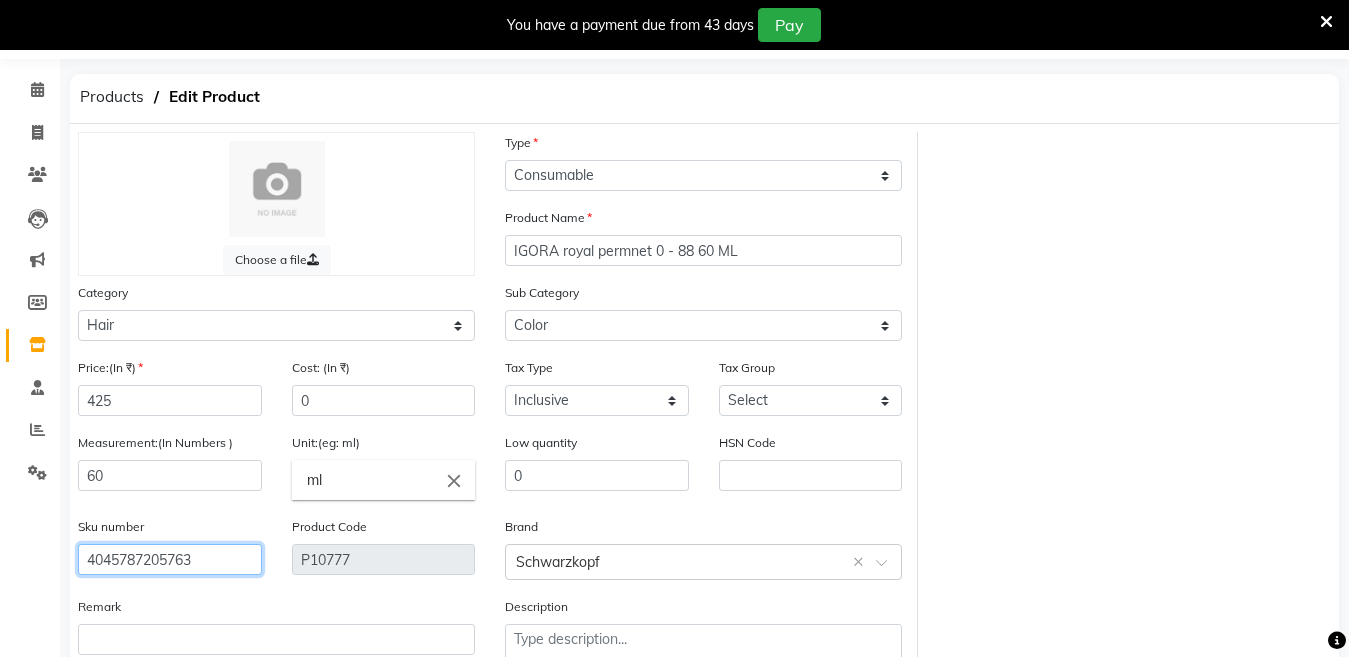 scroll, scrollTop: 194, scrollLeft: 0, axis: vertical 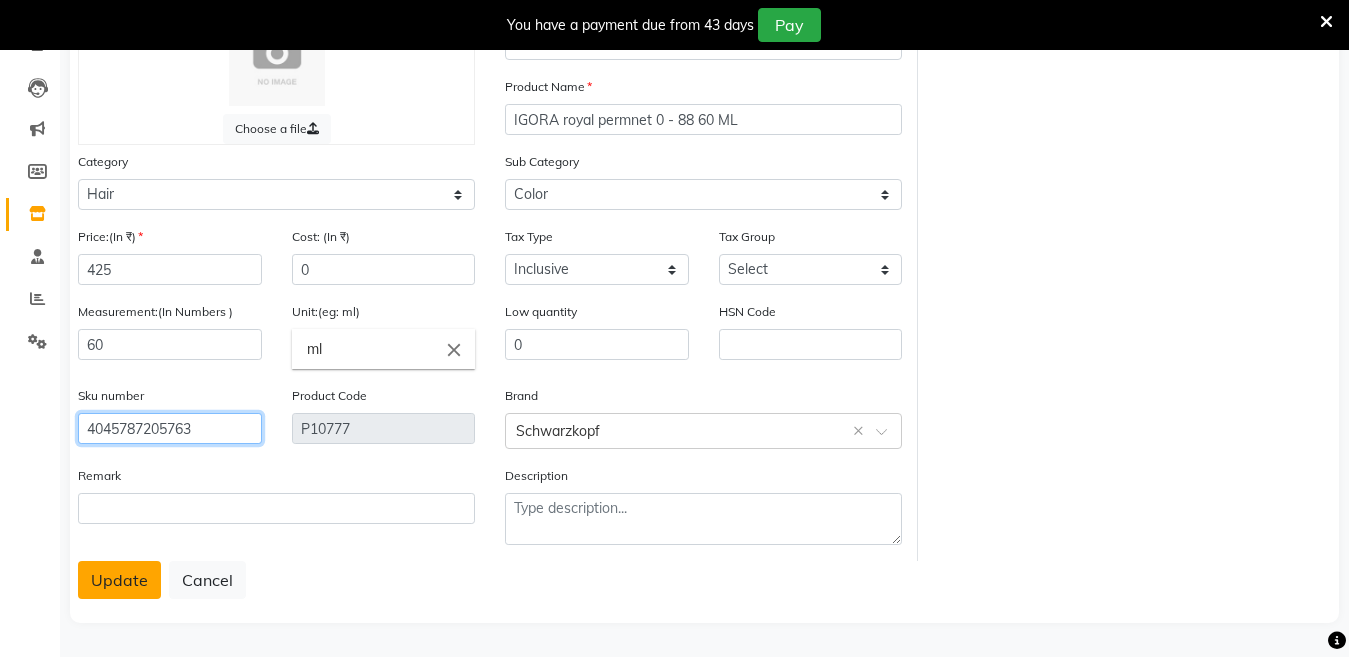 type on "4045787205763" 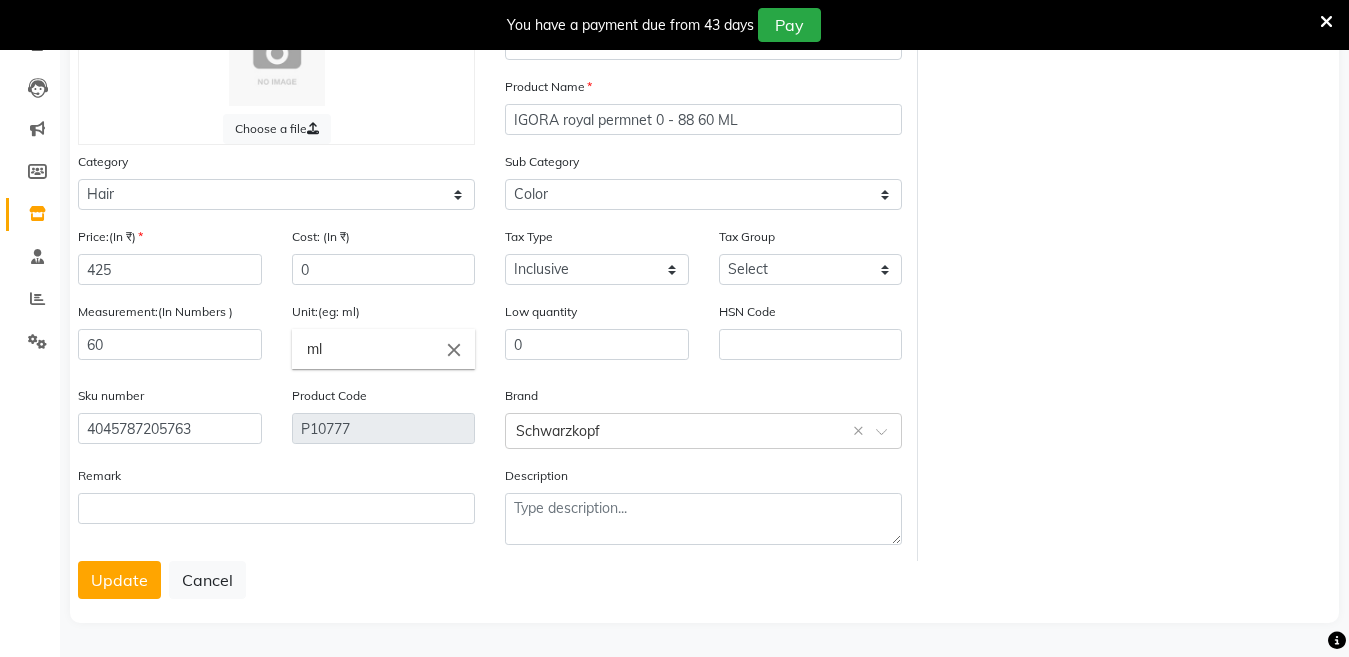 drag, startPoint x: 137, startPoint y: 582, endPoint x: 513, endPoint y: 674, distance: 387.0917 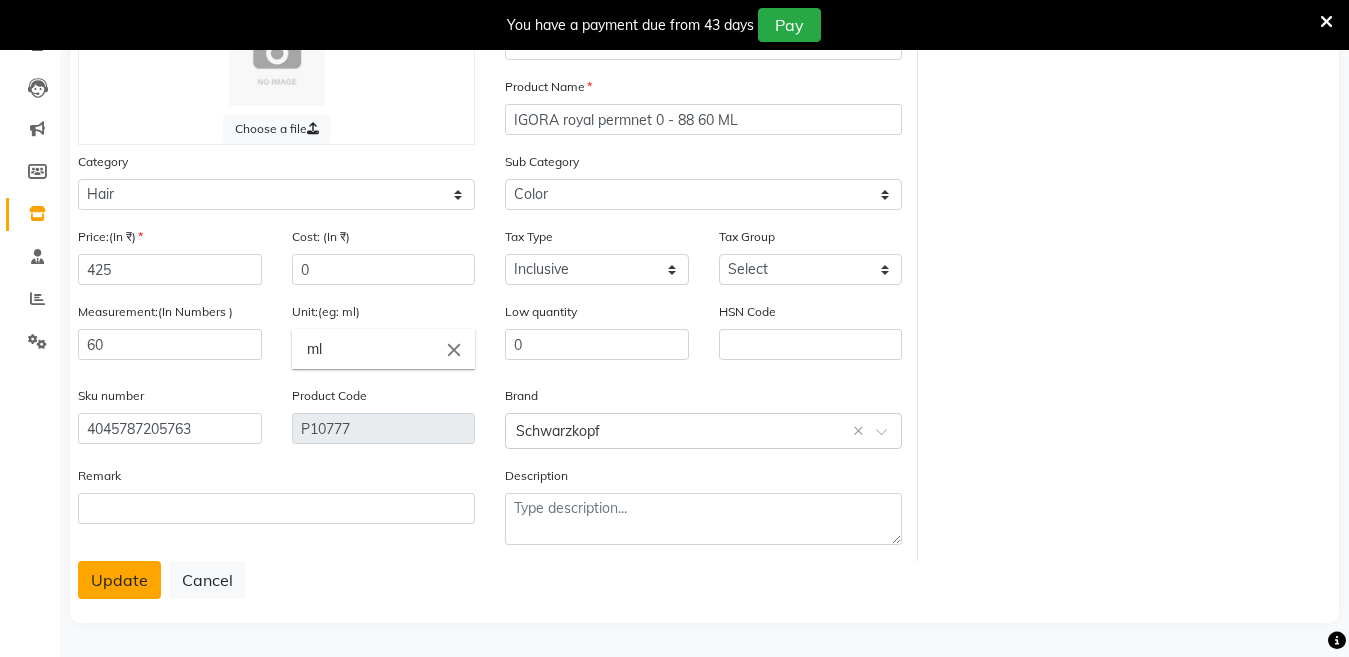 click on "Update" 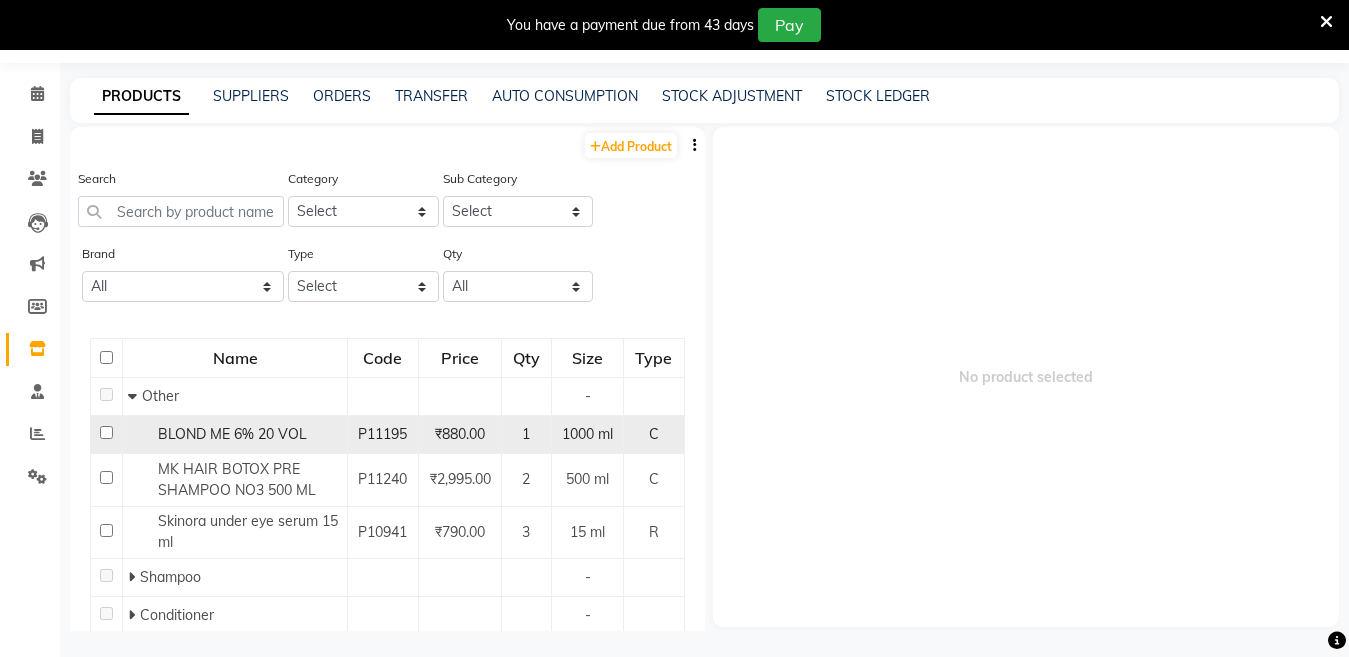 scroll, scrollTop: 63, scrollLeft: 0, axis: vertical 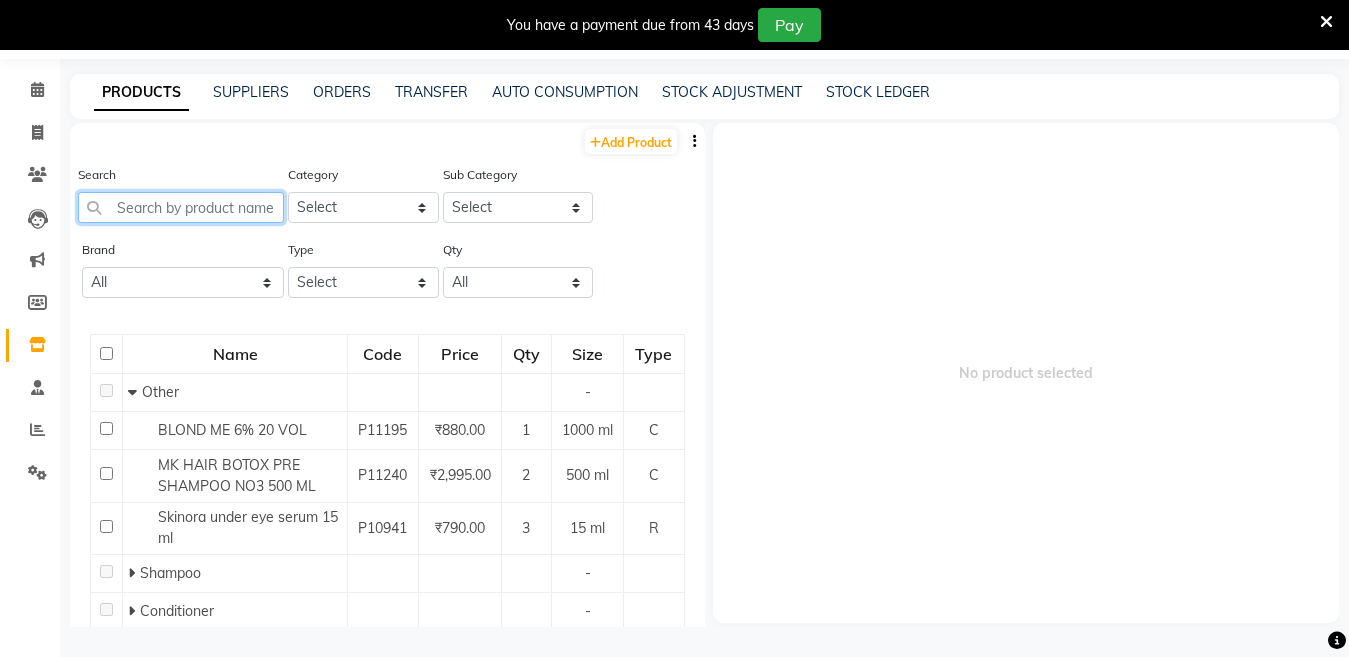 click 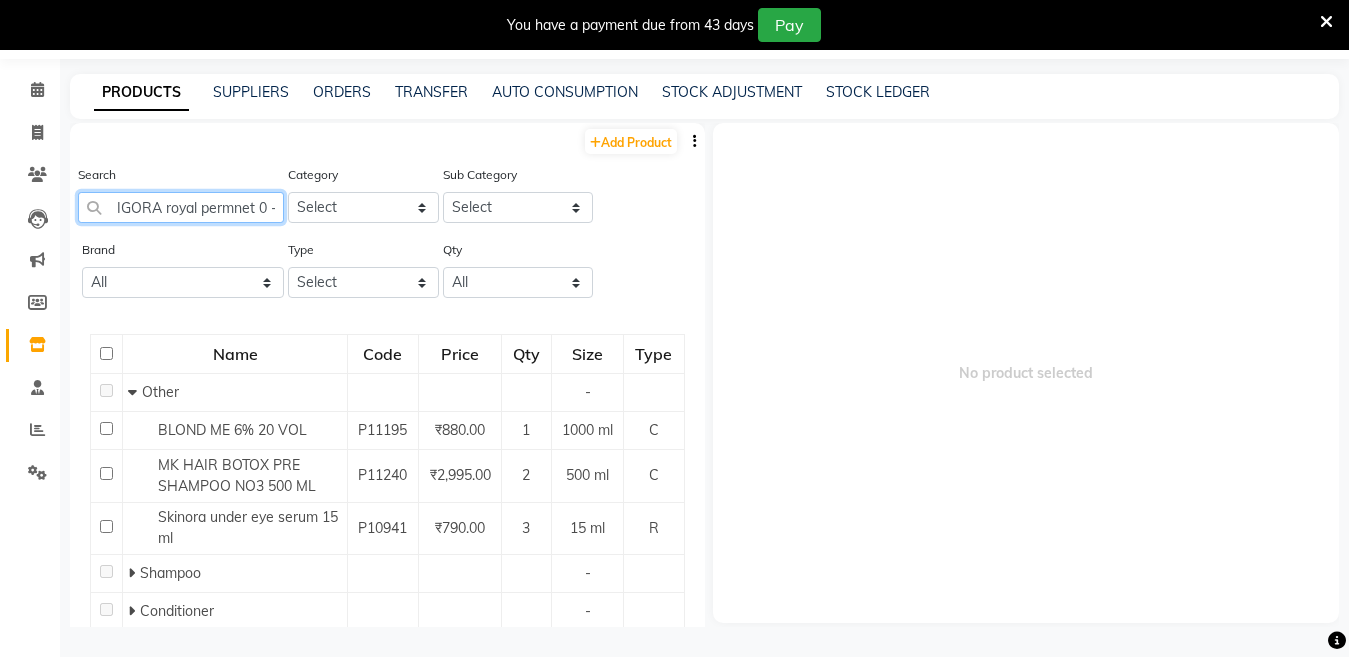 scroll, scrollTop: 0, scrollLeft: 91, axis: horizontal 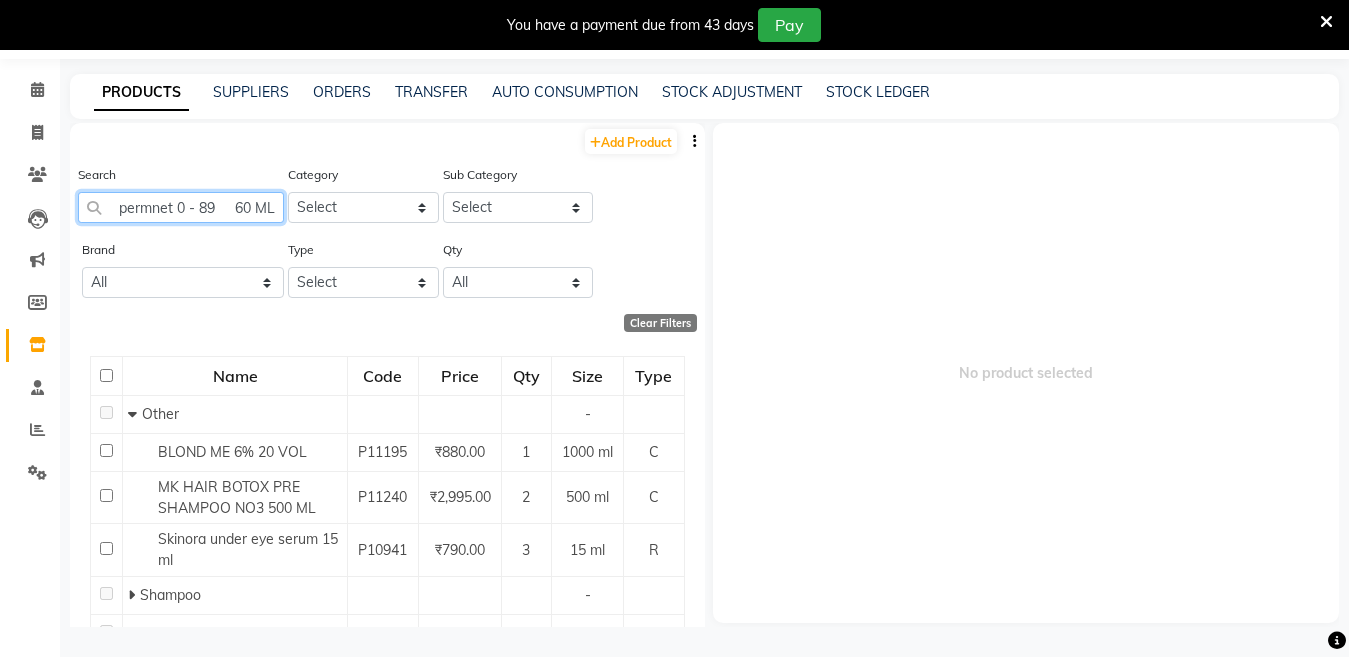 click on "IGORA royal permnet 0 - 89     60 ML" 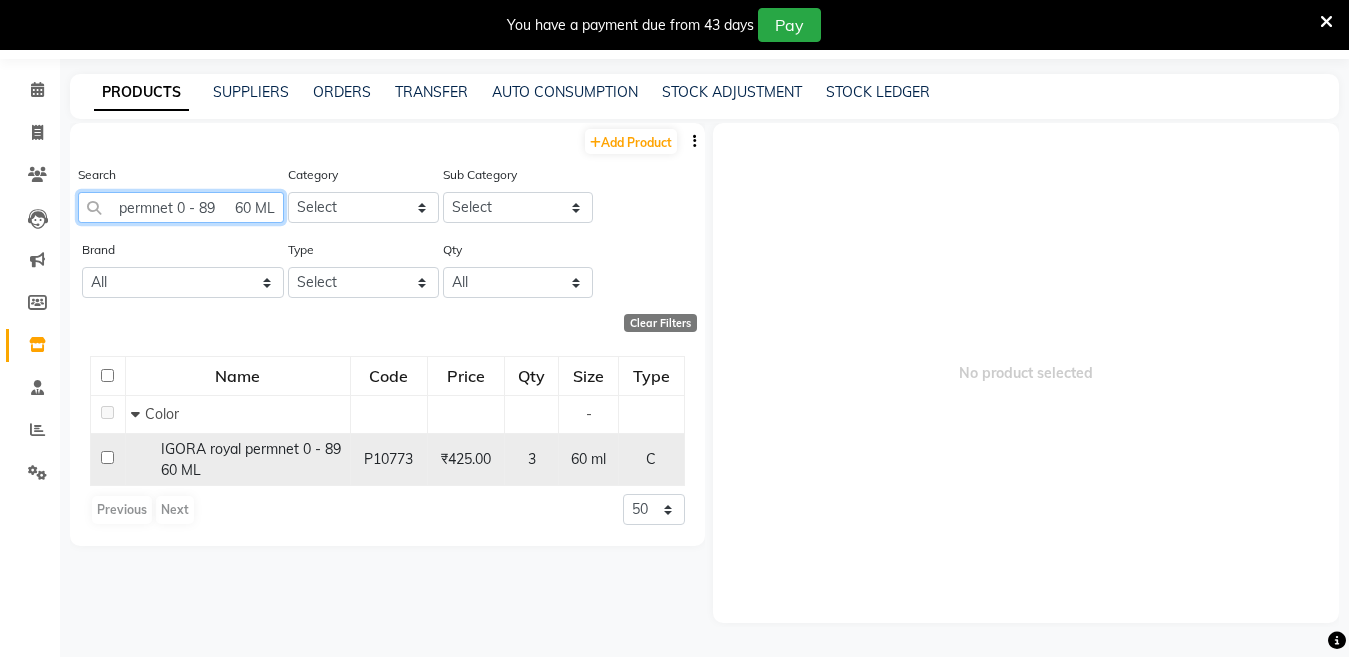 scroll, scrollTop: 0, scrollLeft: 86, axis: horizontal 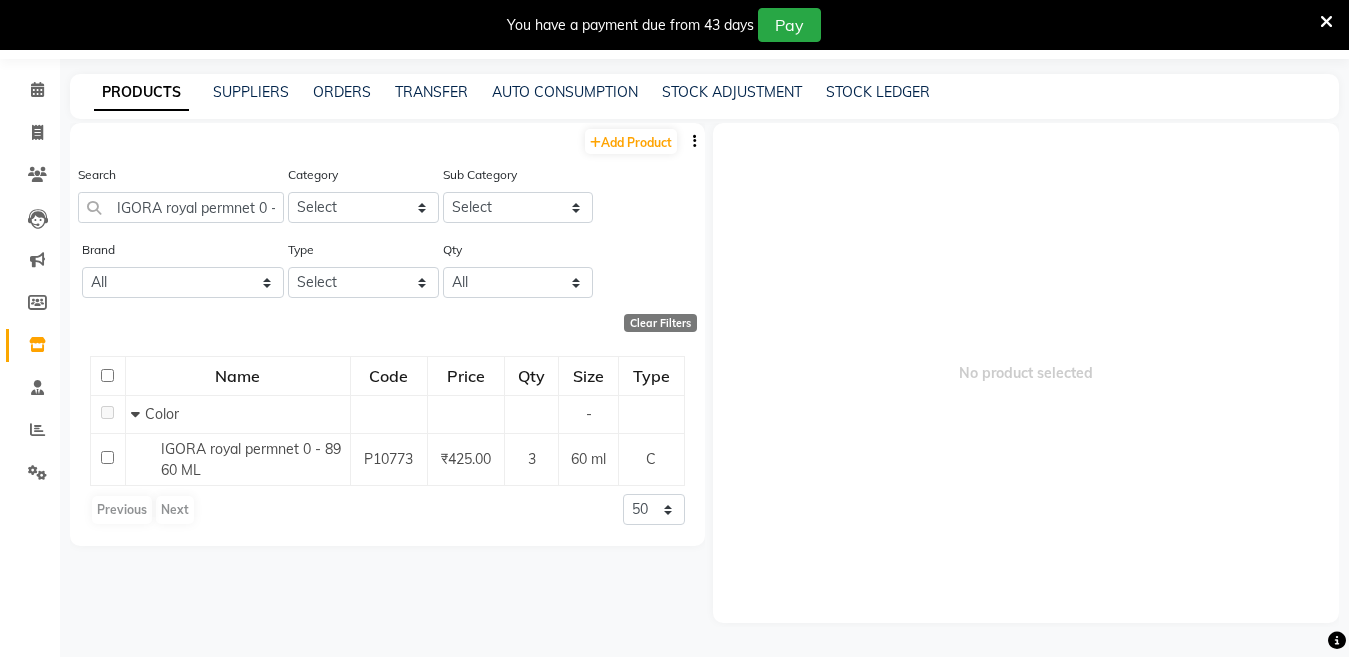 drag, startPoint x: 277, startPoint y: 462, endPoint x: 790, endPoint y: 243, distance: 557.7903 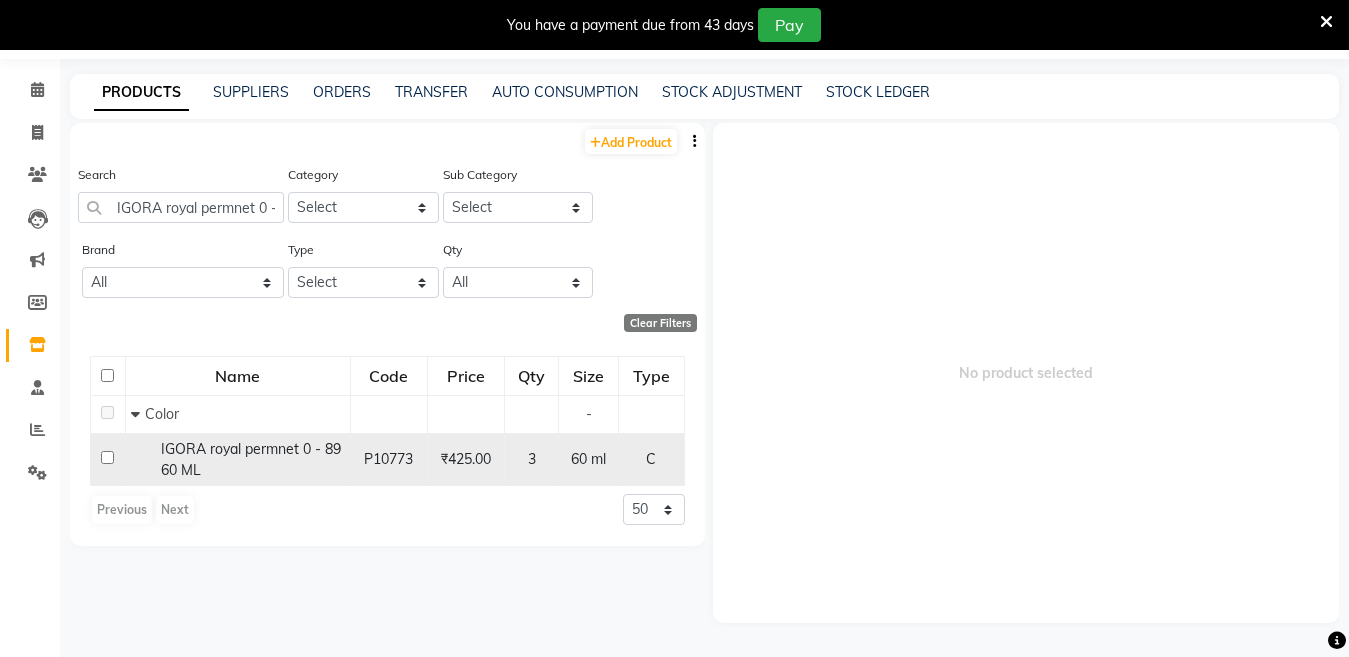 click on "IGORA royal permnet 0 - 89     60 ML" 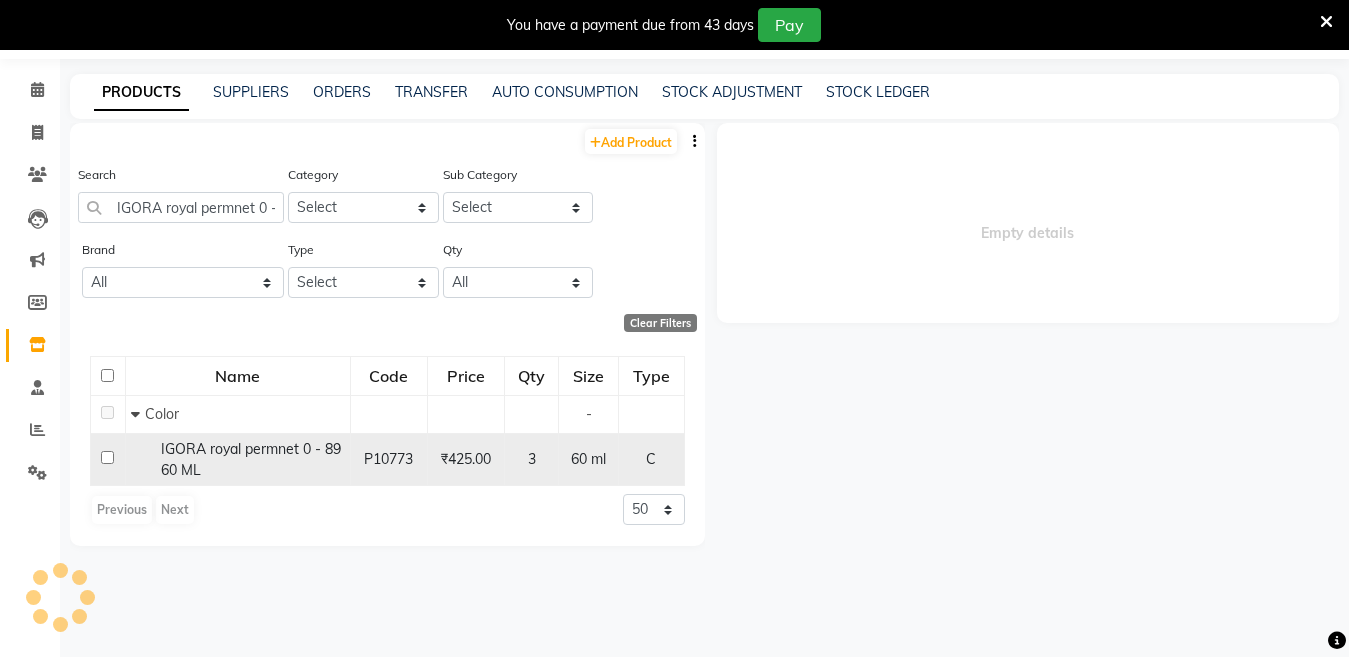 select 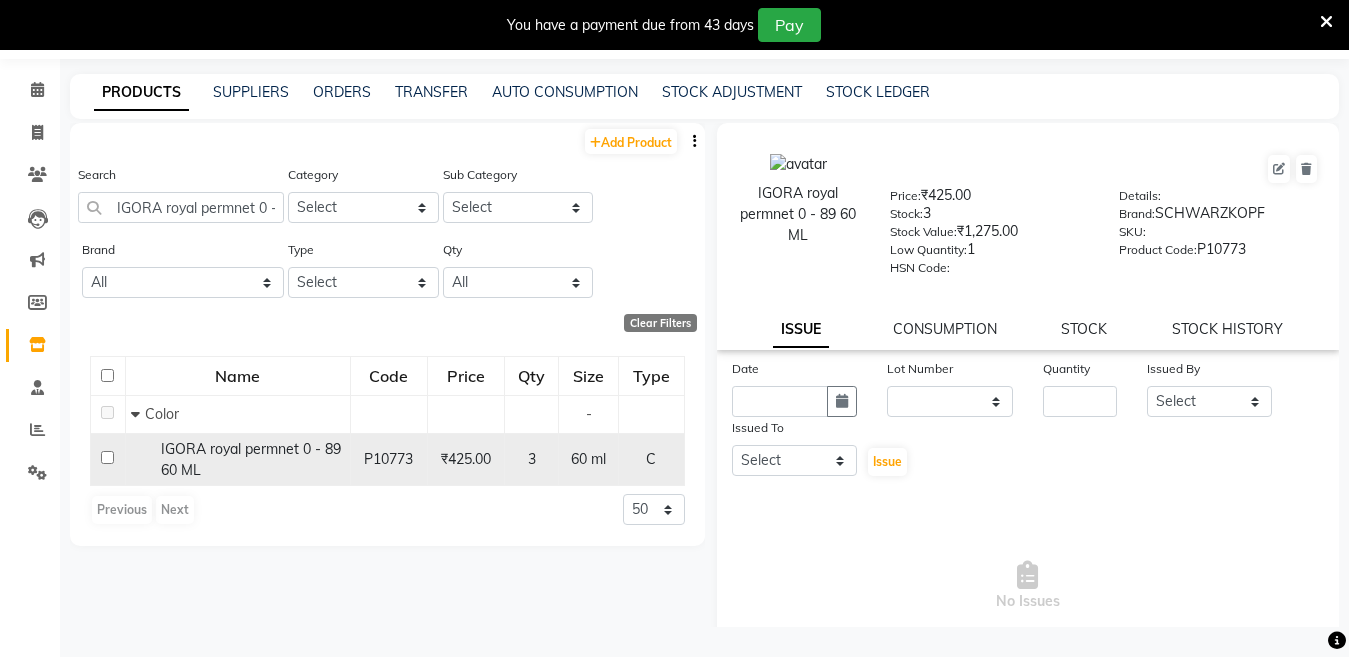 click on "IGORA royal permnet 0 - 89     60 ML" 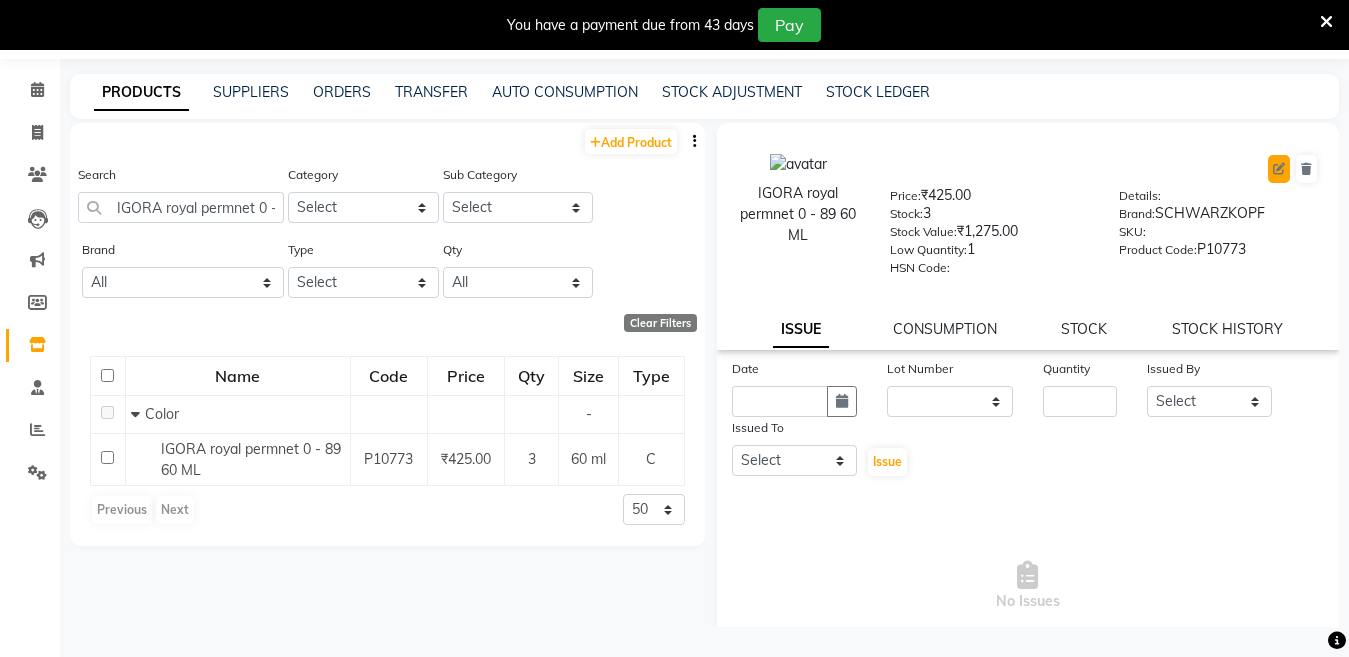 click 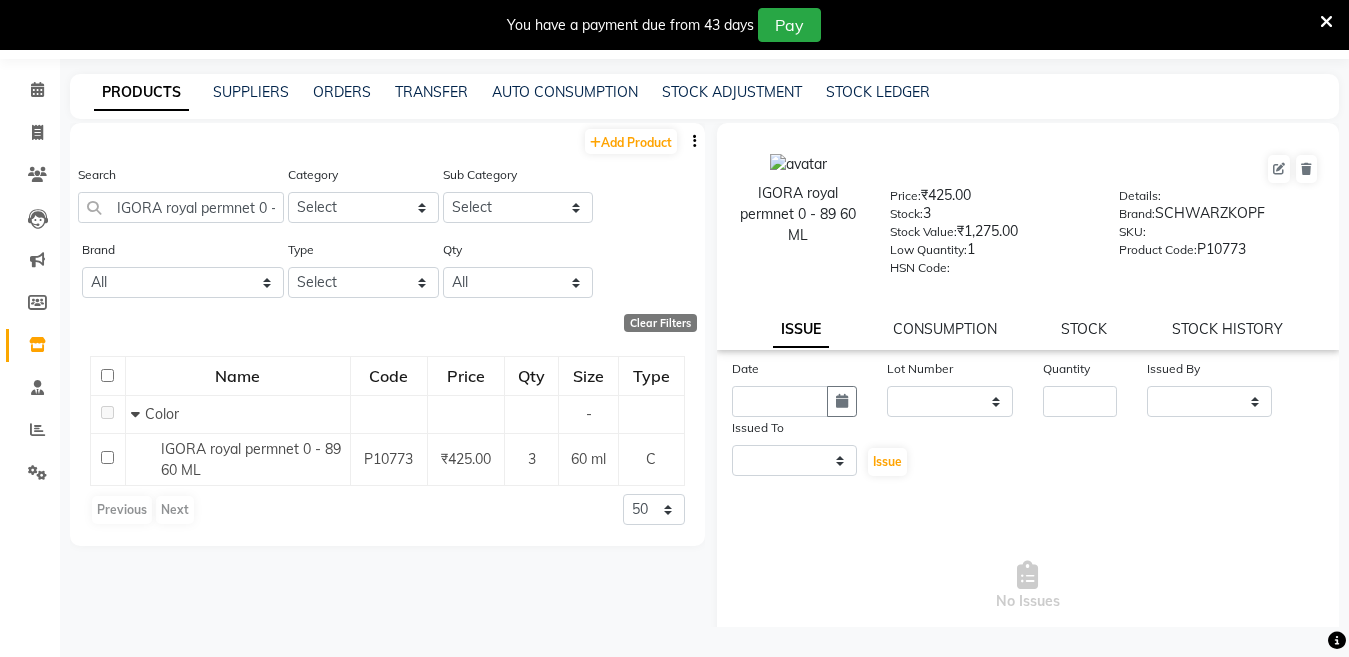 select on "true" 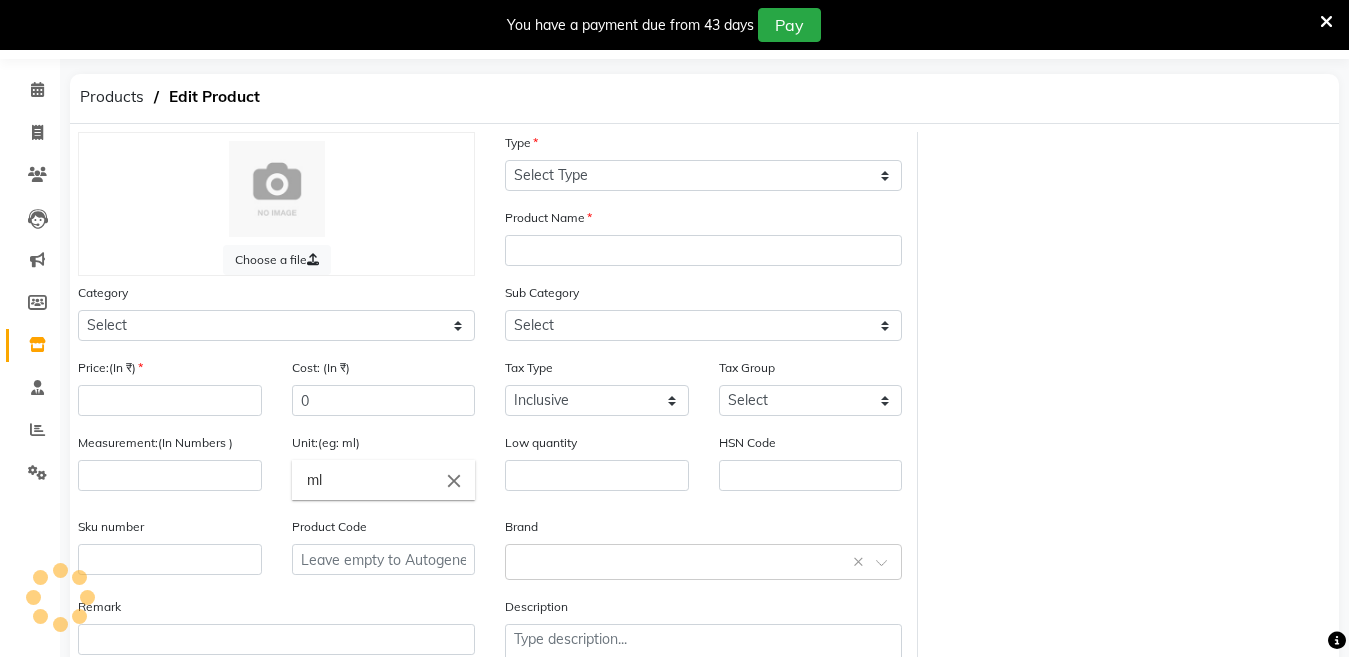 select on "C" 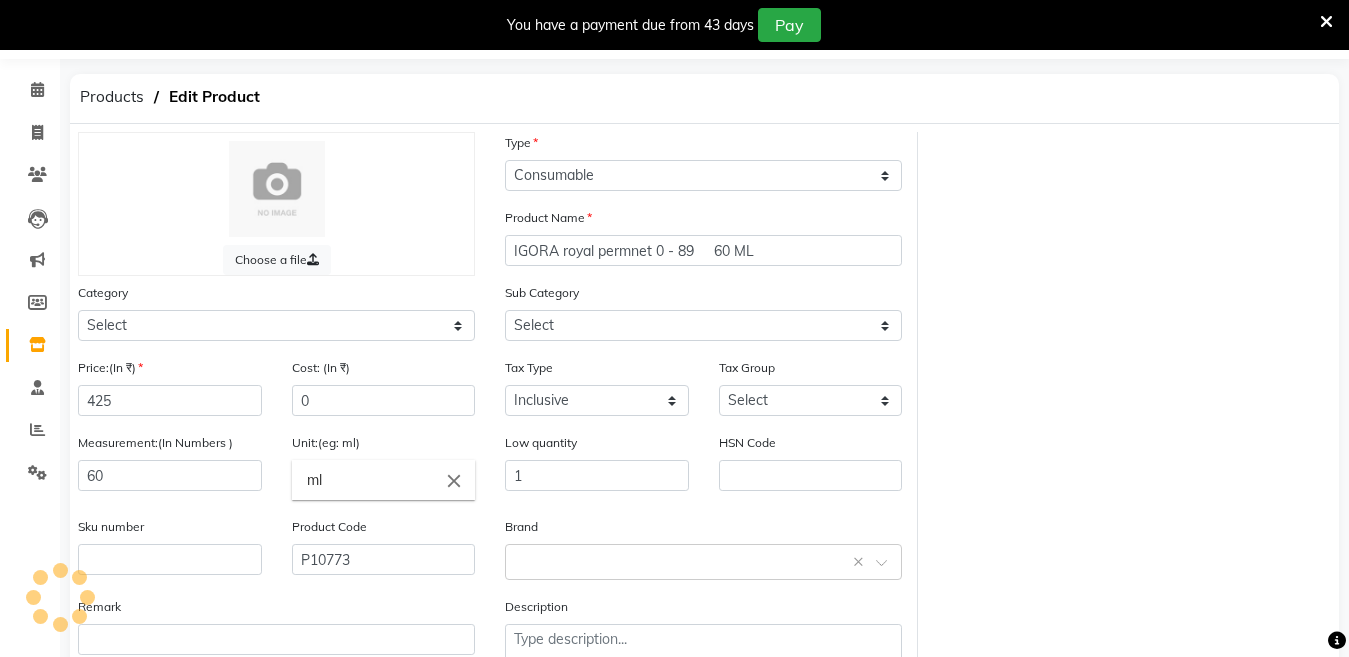 select on "2801100" 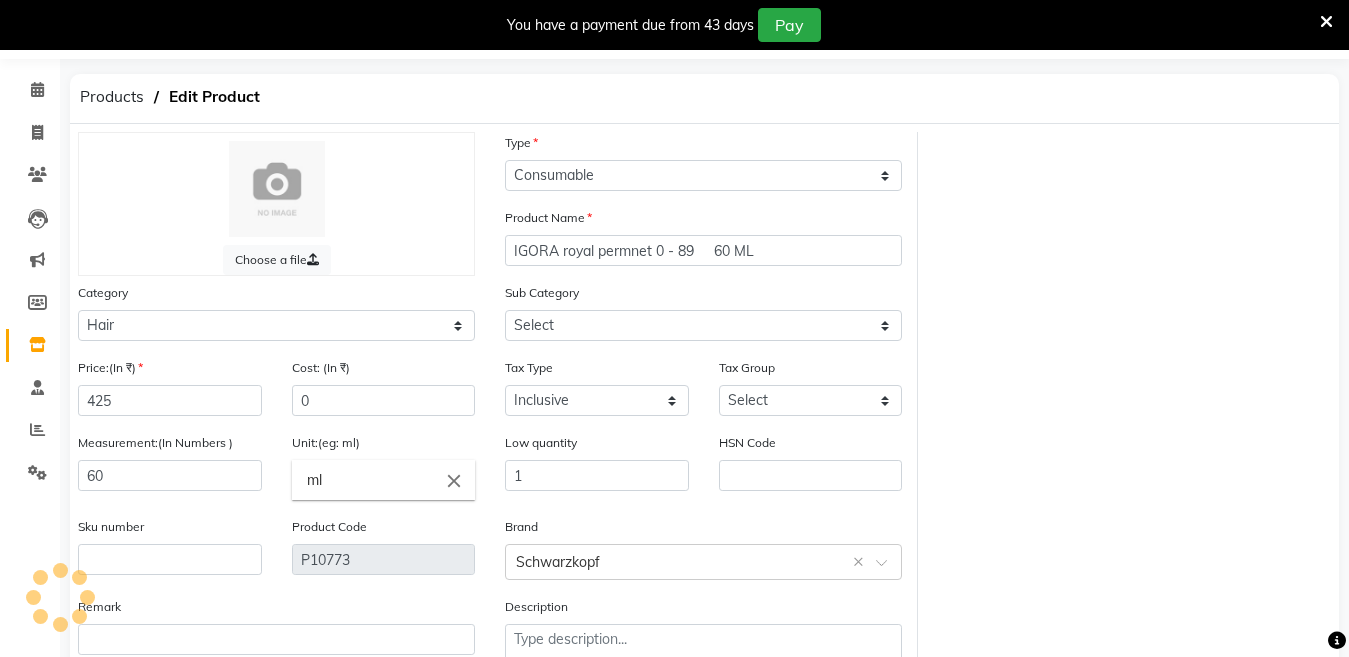 select on "2801107" 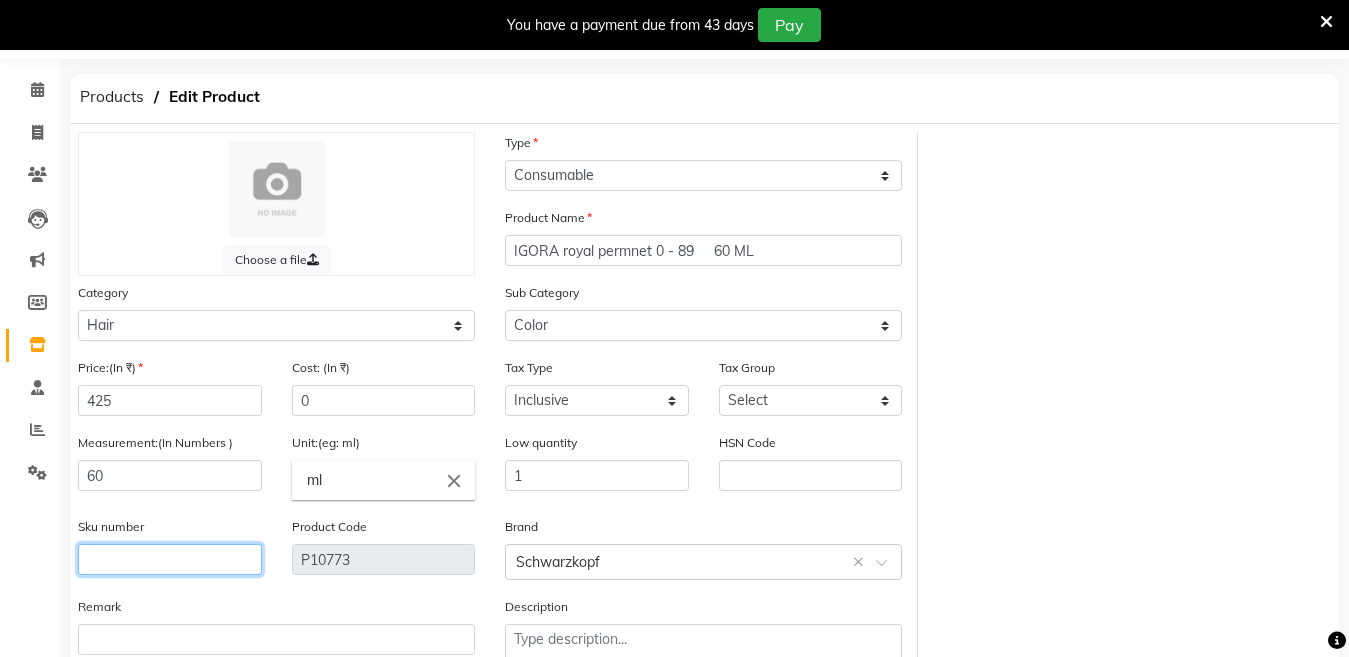 click 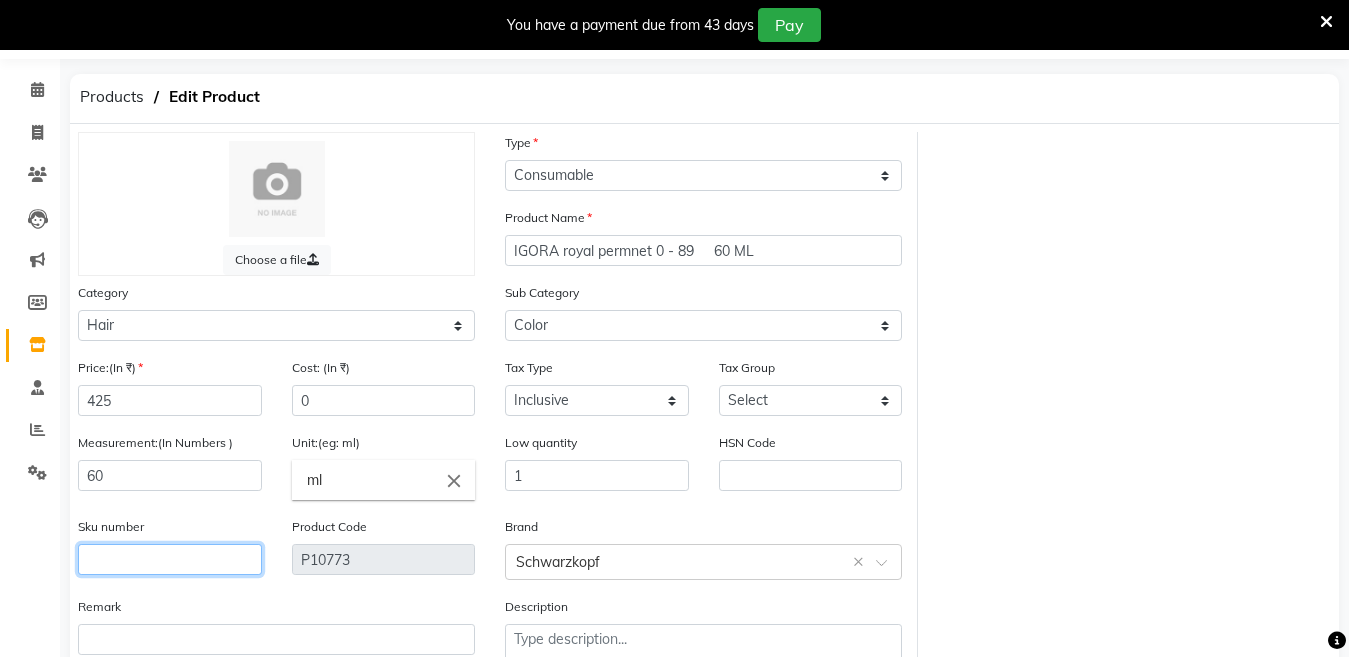type on "1" 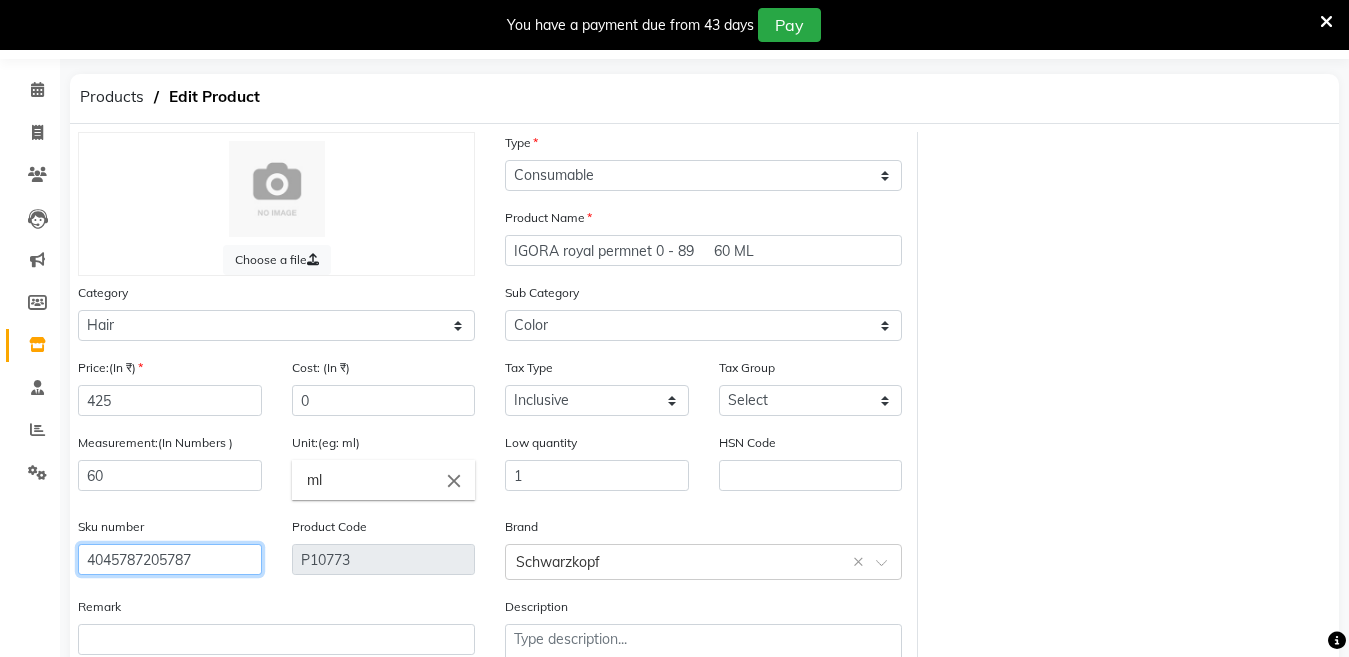 scroll, scrollTop: 194, scrollLeft: 0, axis: vertical 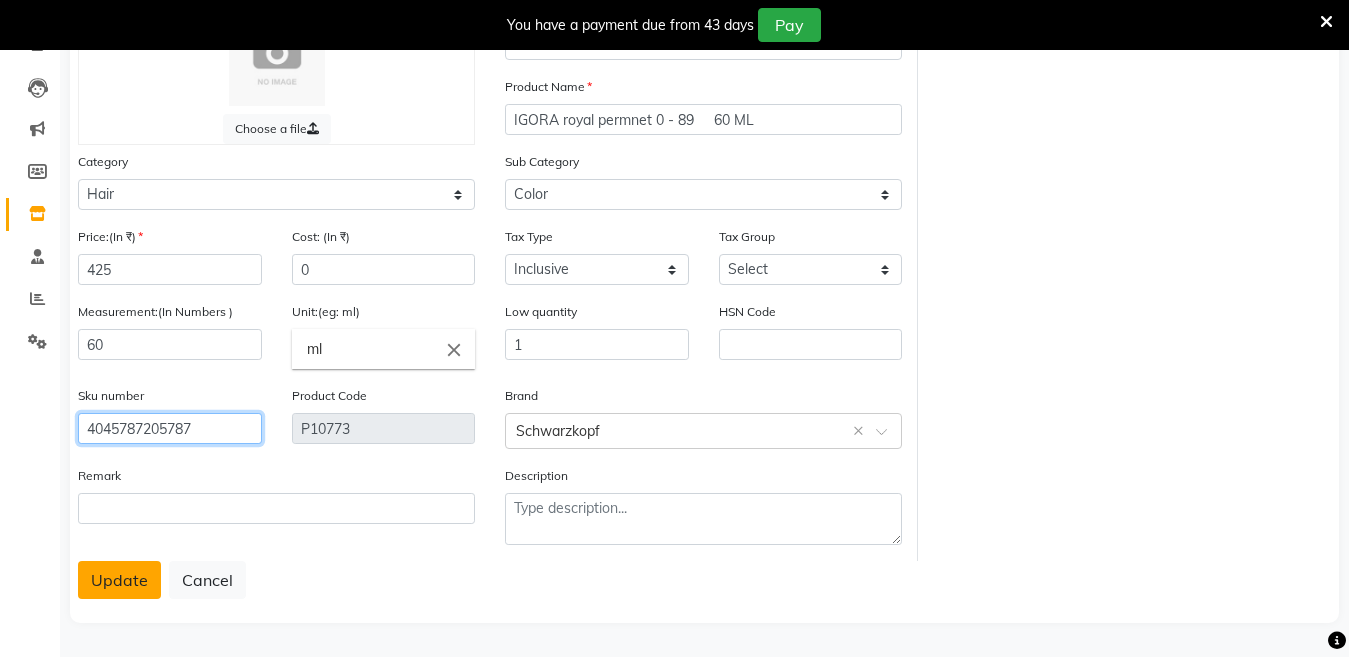type on "4045787205787" 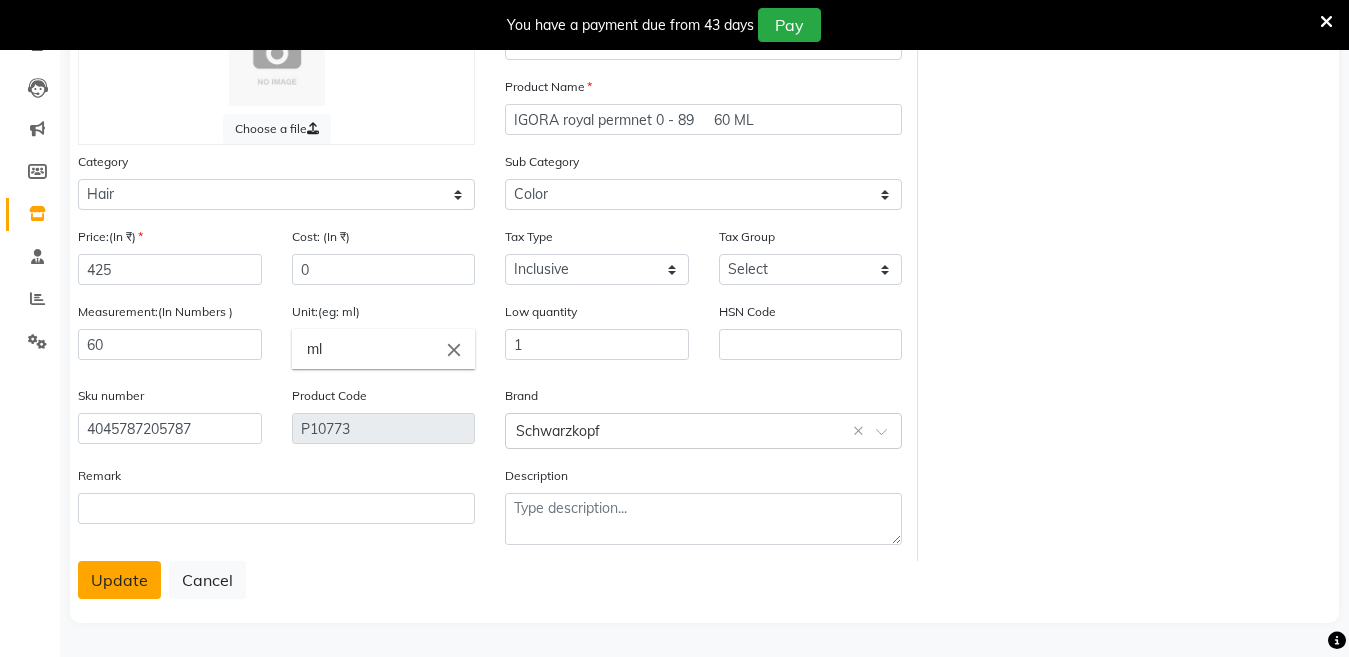 click on "Update" 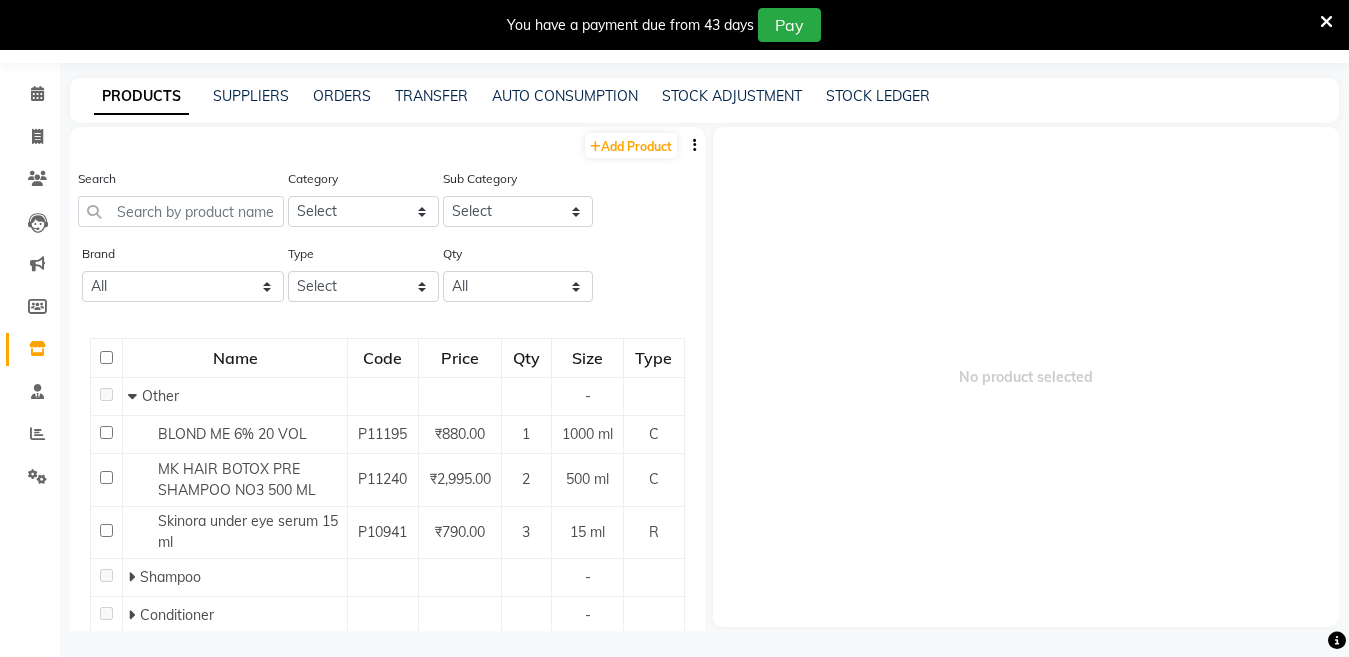 scroll, scrollTop: 63, scrollLeft: 0, axis: vertical 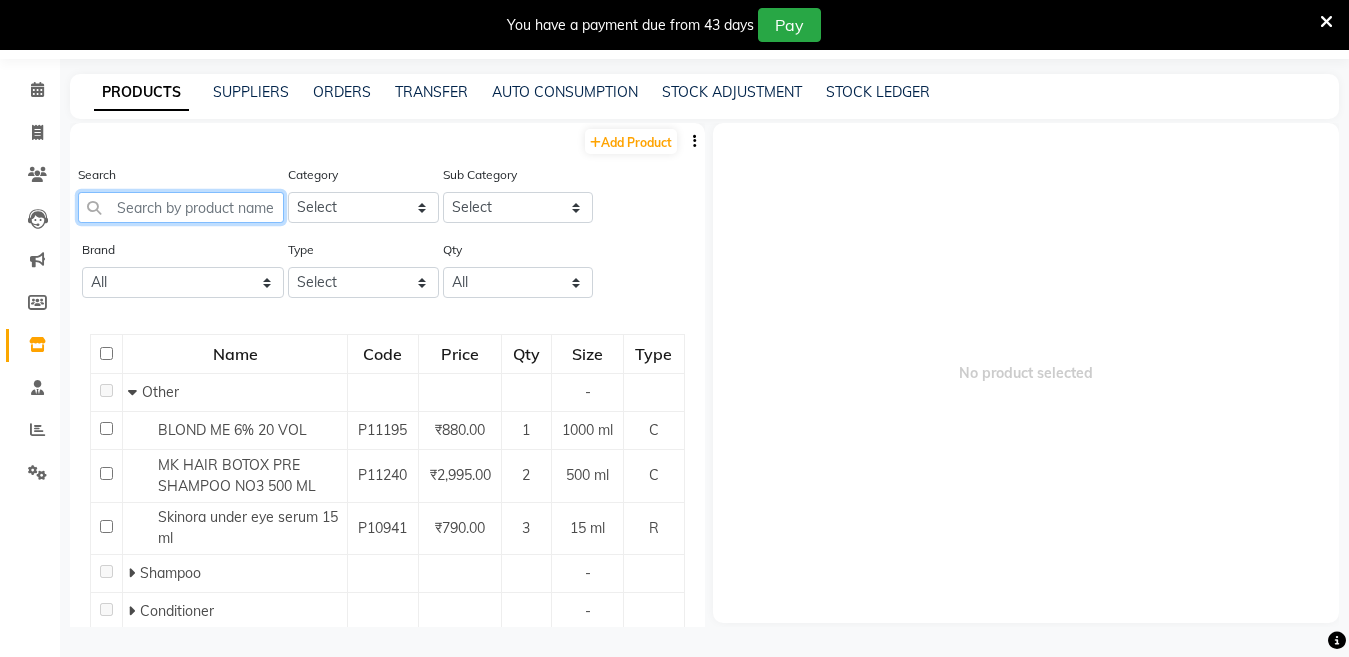 click 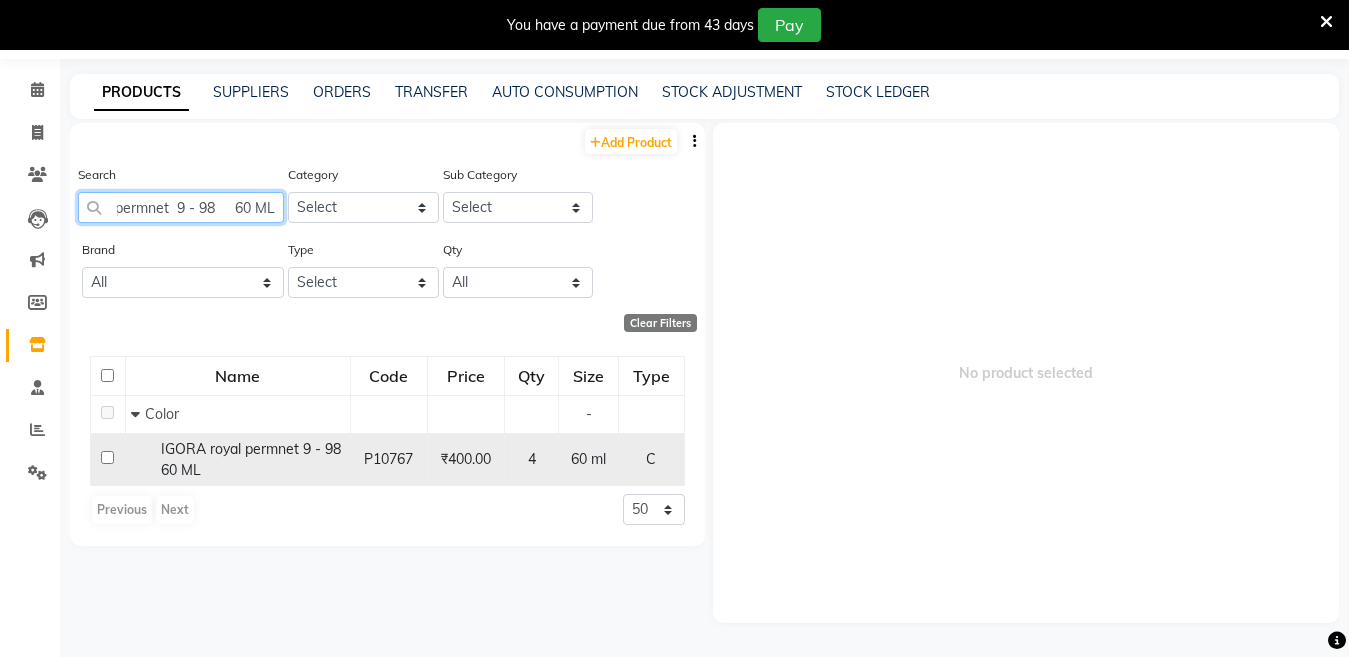 scroll, scrollTop: 0, scrollLeft: 86, axis: horizontal 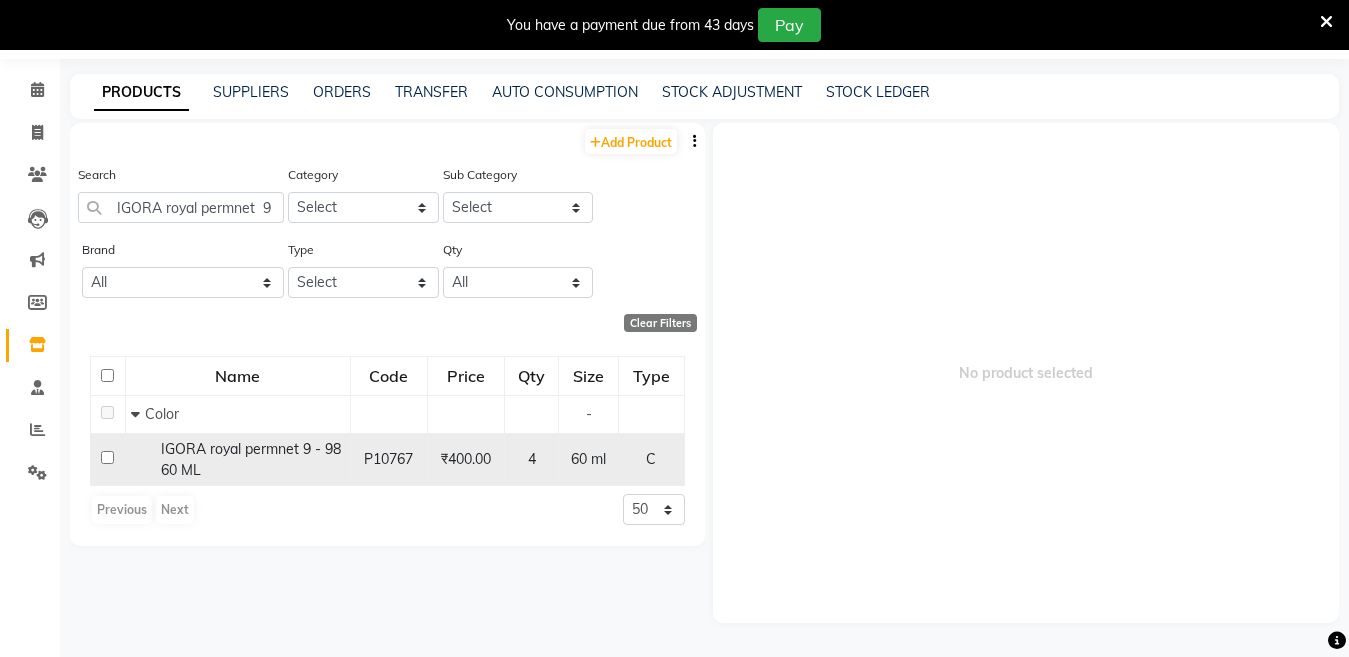 click on "IGORA royal permnet  9 - 98     60 ML" 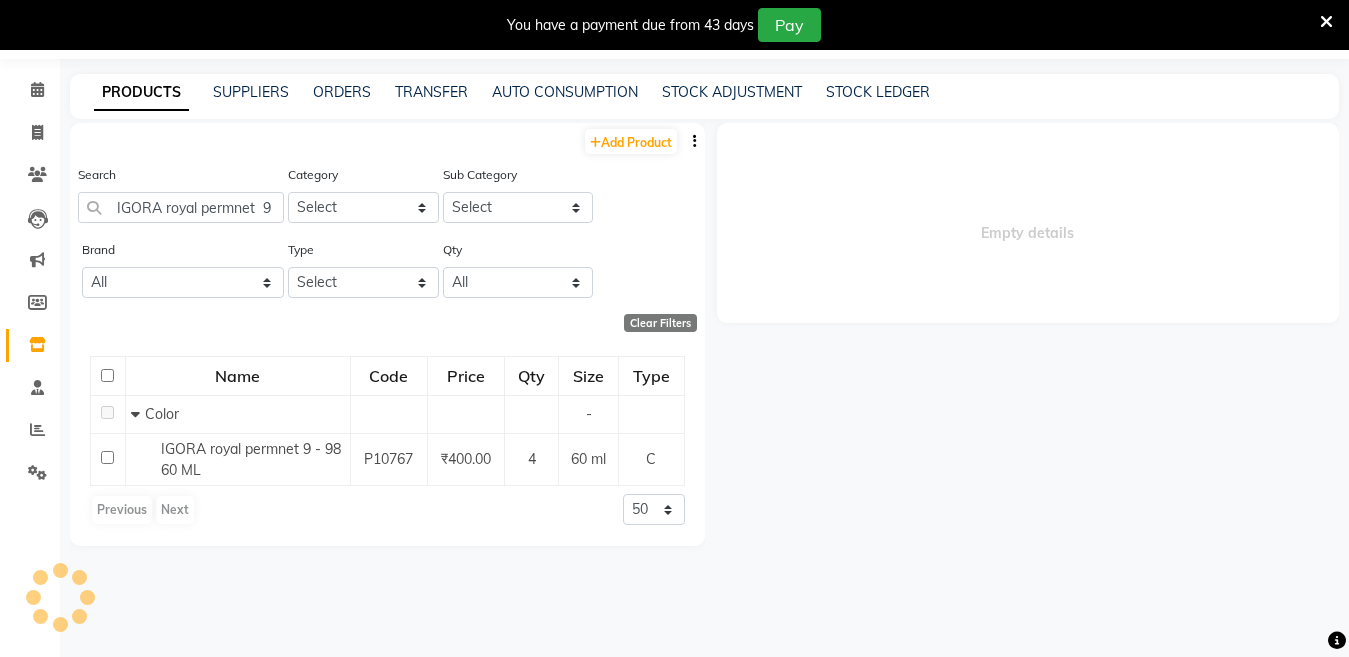 select 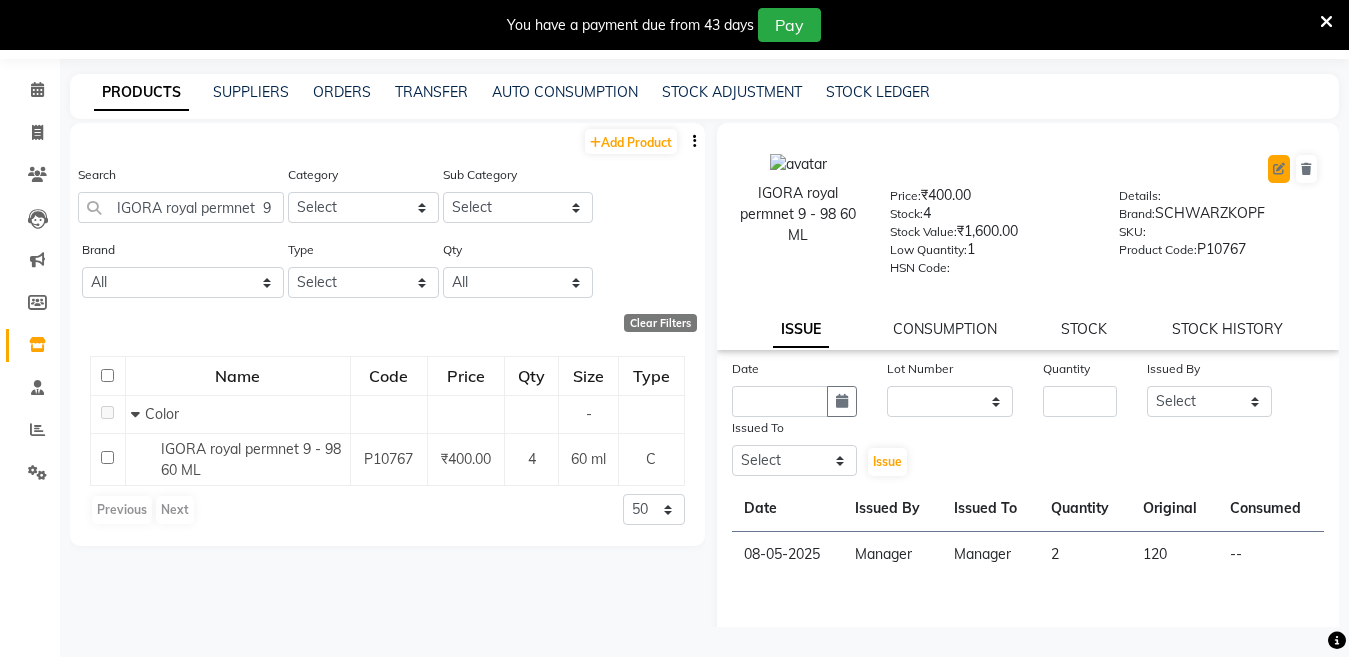 click 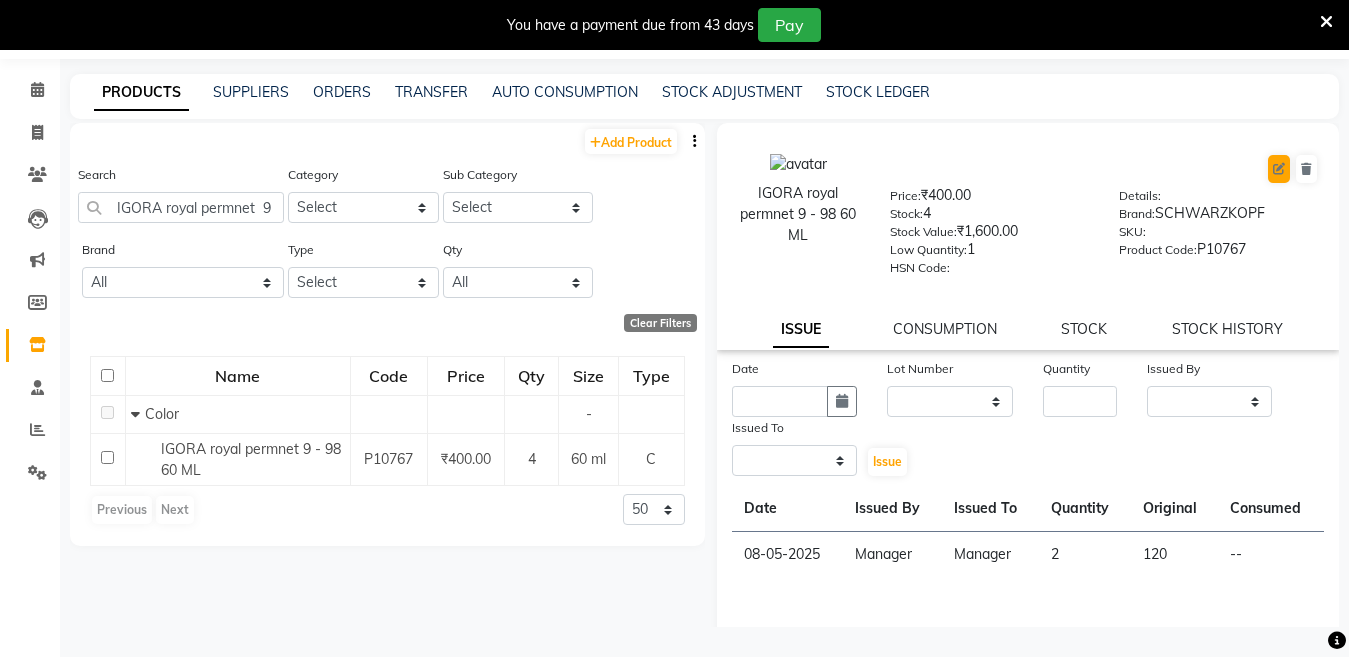 select on "true" 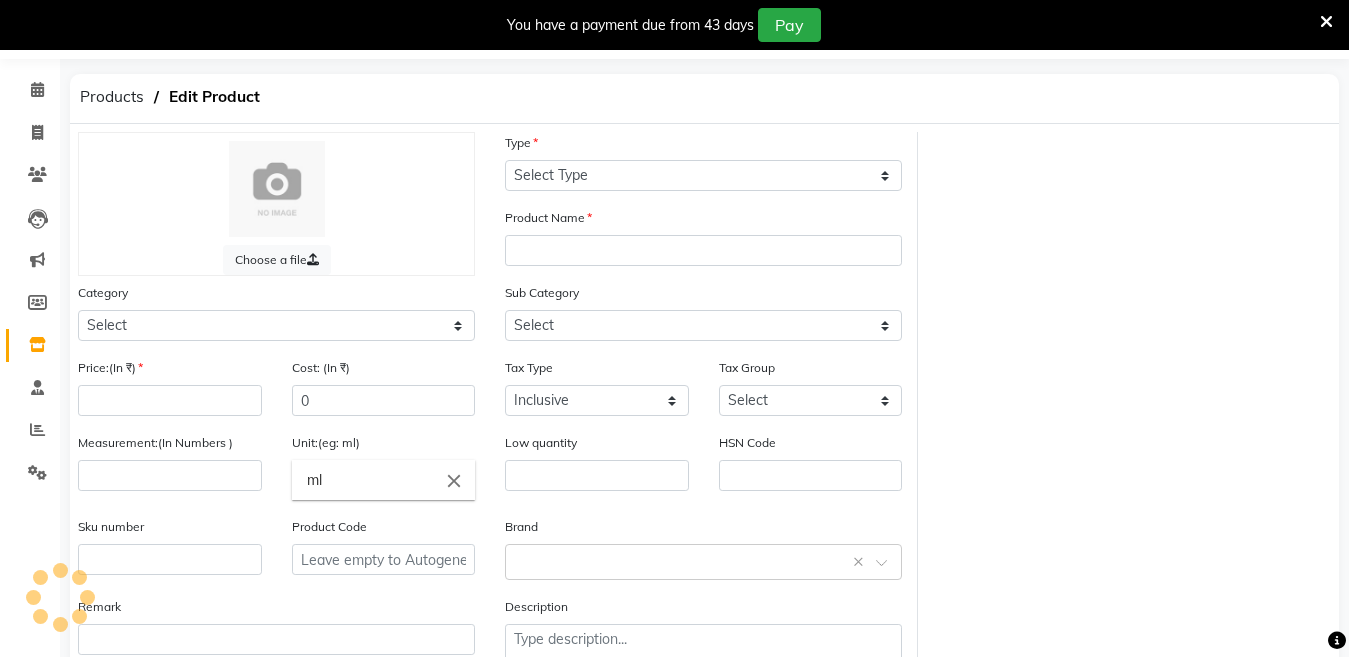 select on "C" 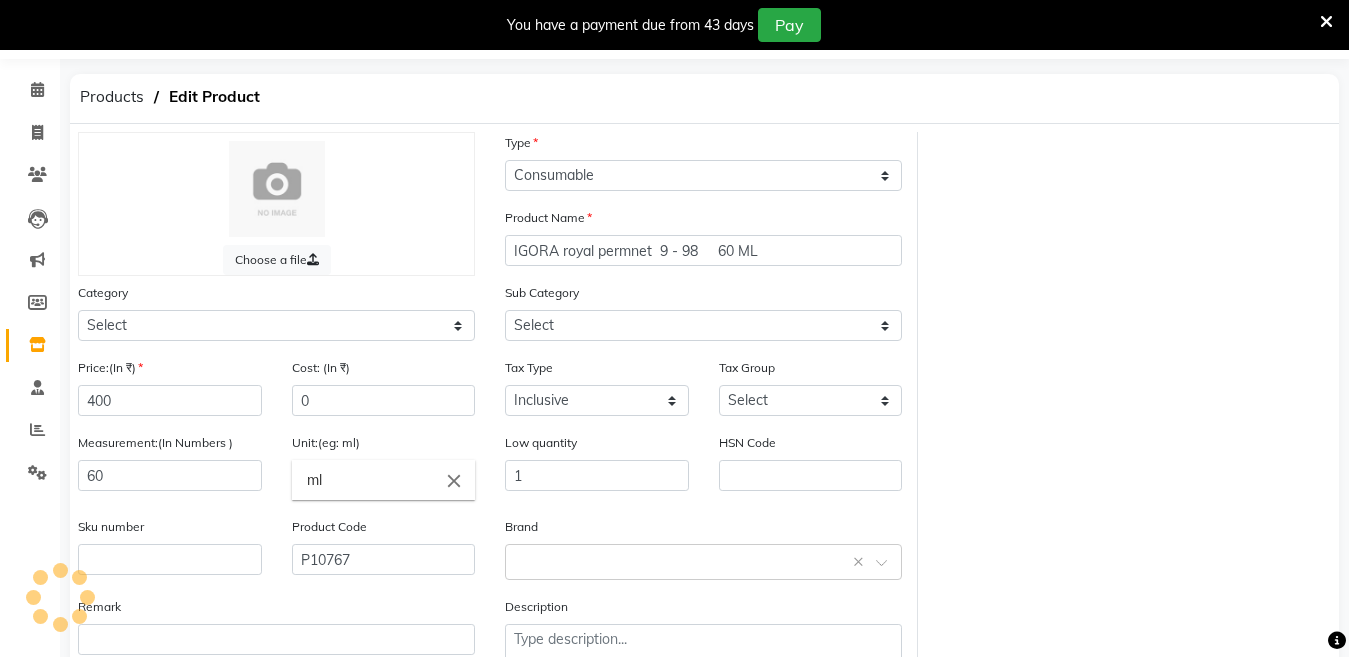 select on "2801100" 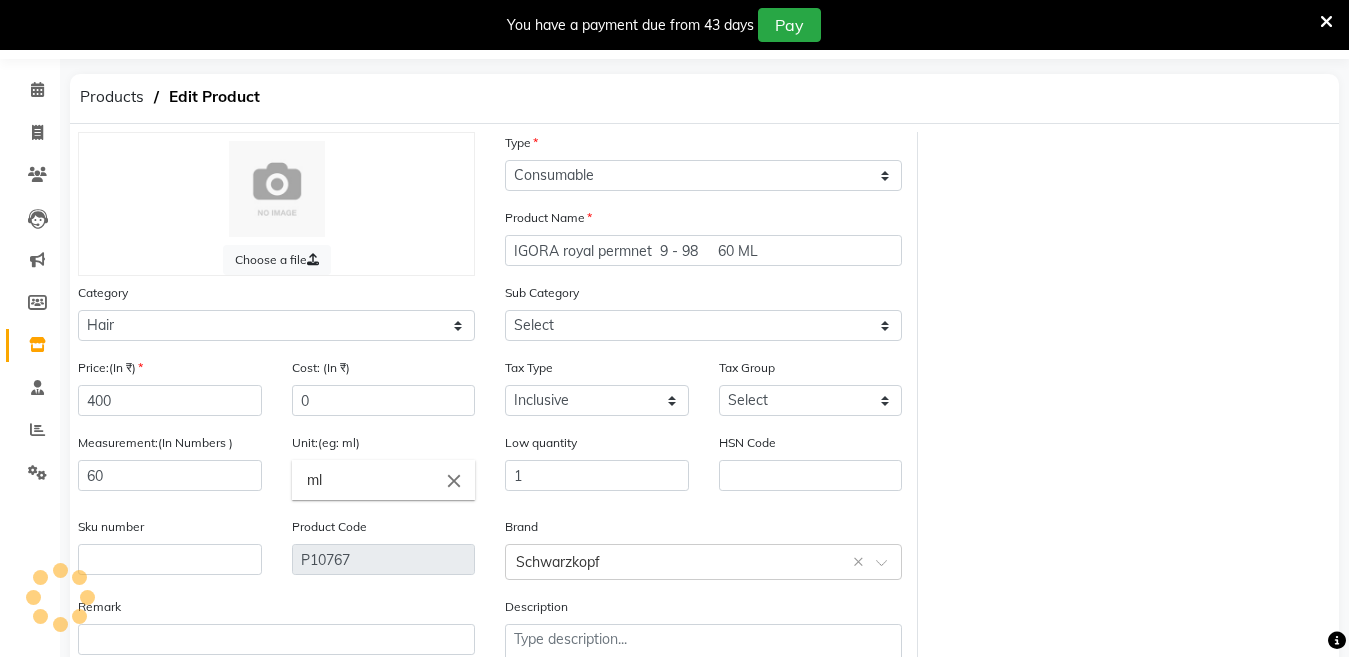 select on "2801107" 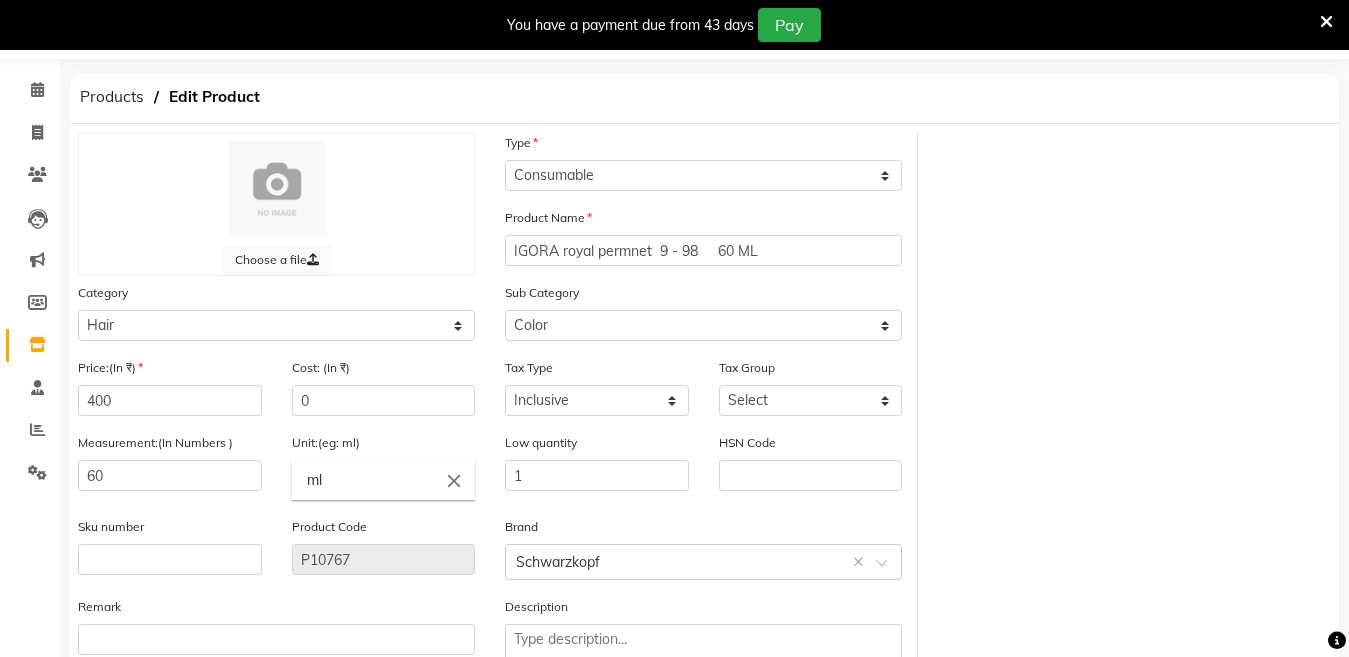click on "Sku number" 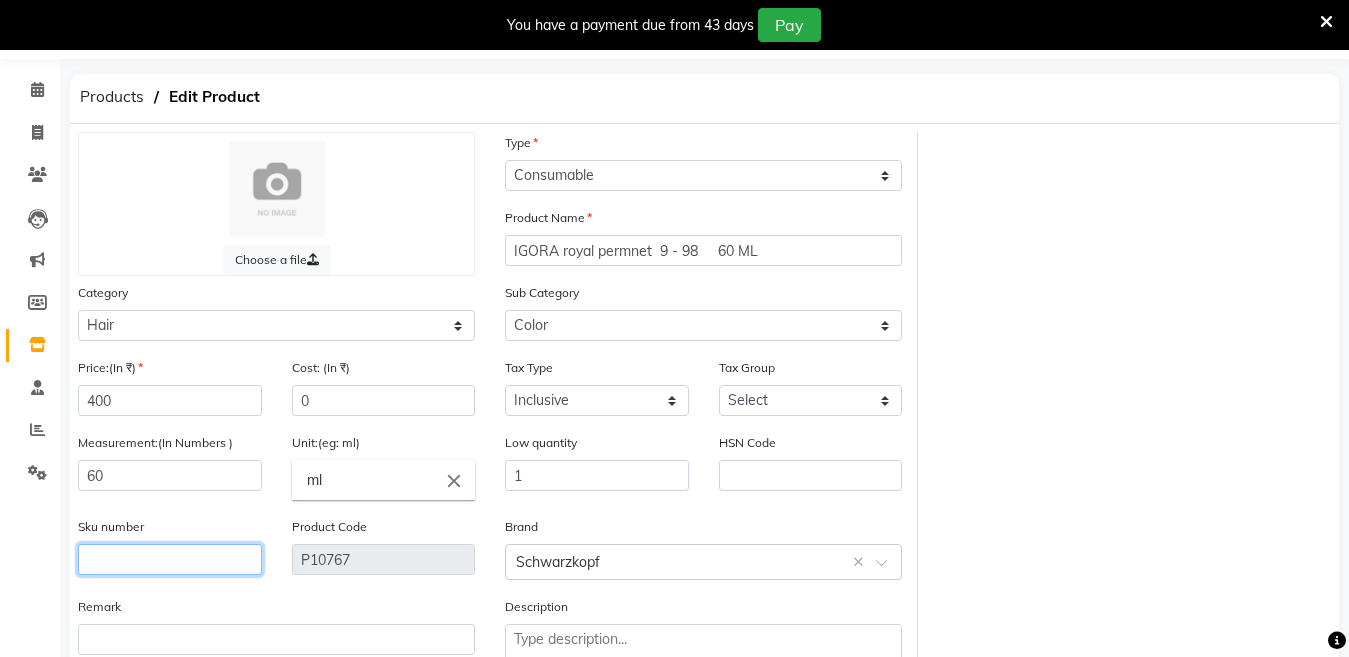 click 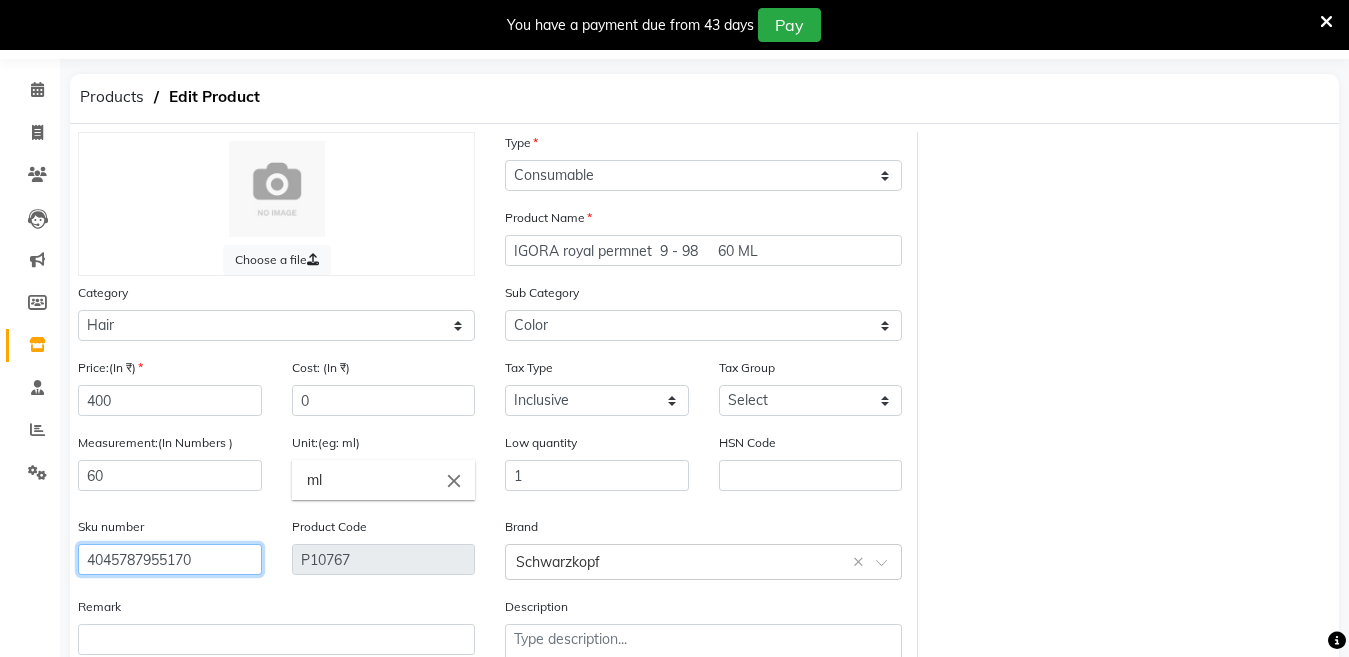 scroll, scrollTop: 194, scrollLeft: 0, axis: vertical 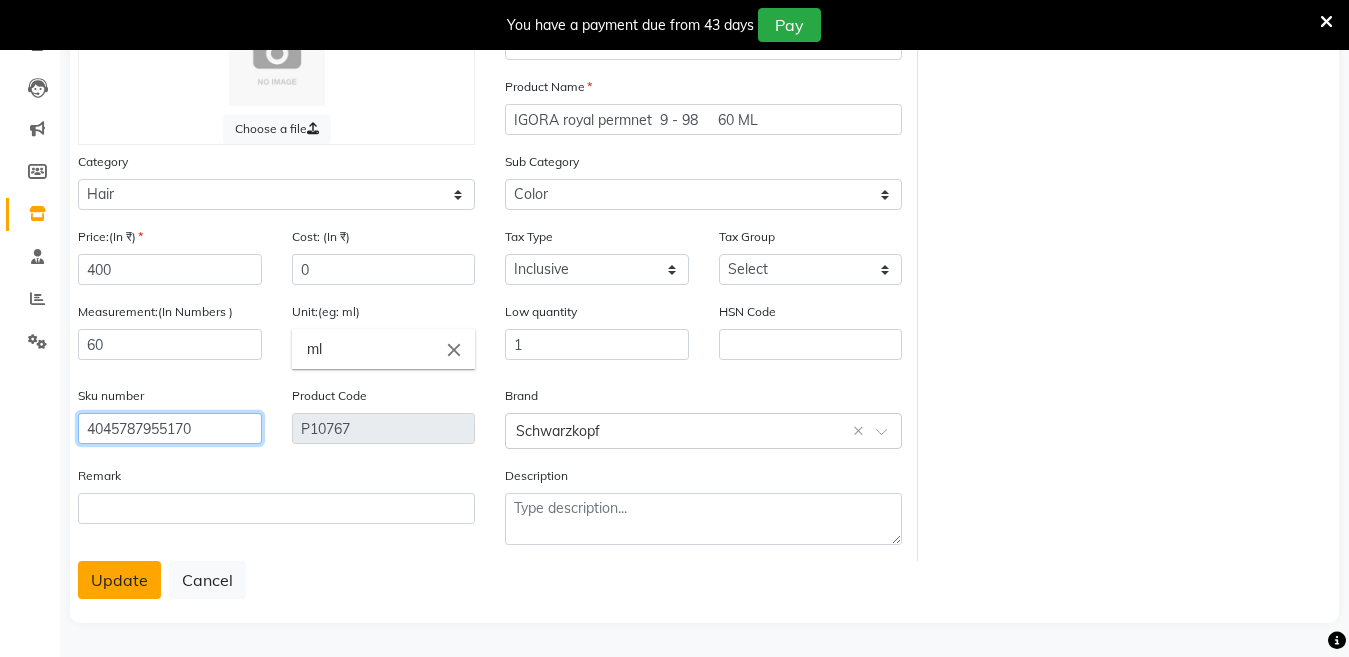 type on "4045787955170" 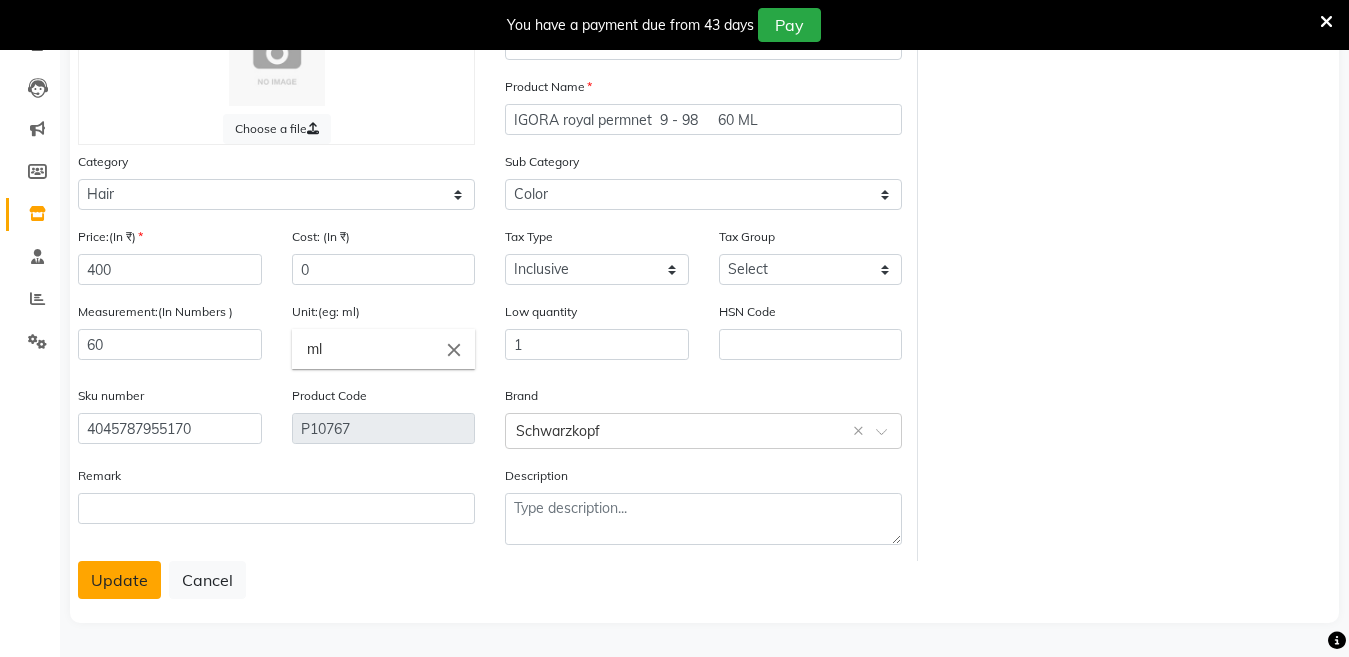 click on "Update" 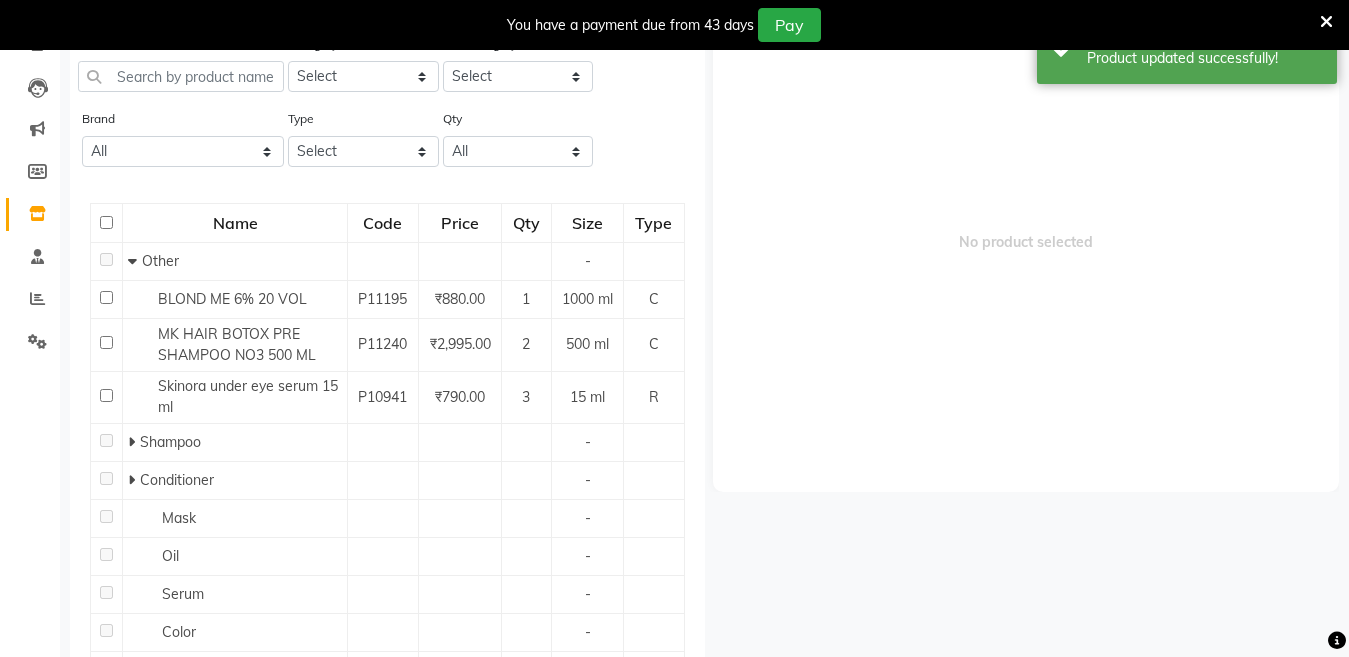 scroll, scrollTop: 63, scrollLeft: 0, axis: vertical 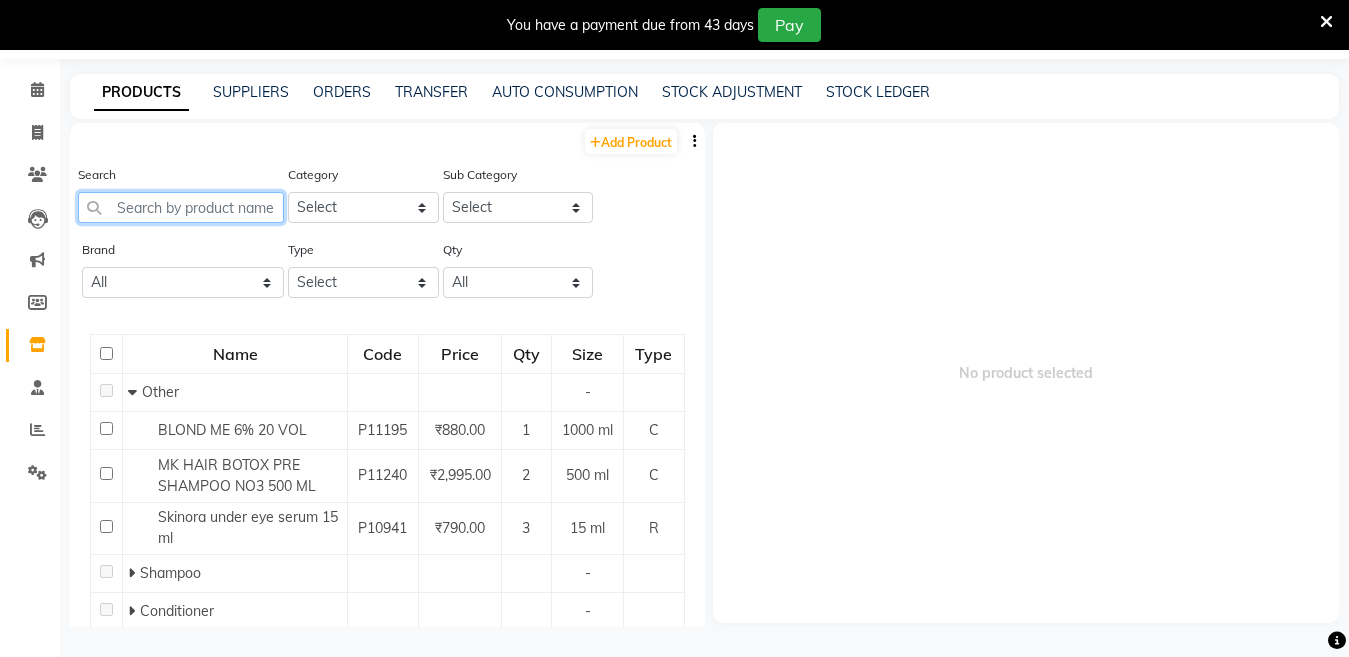 click 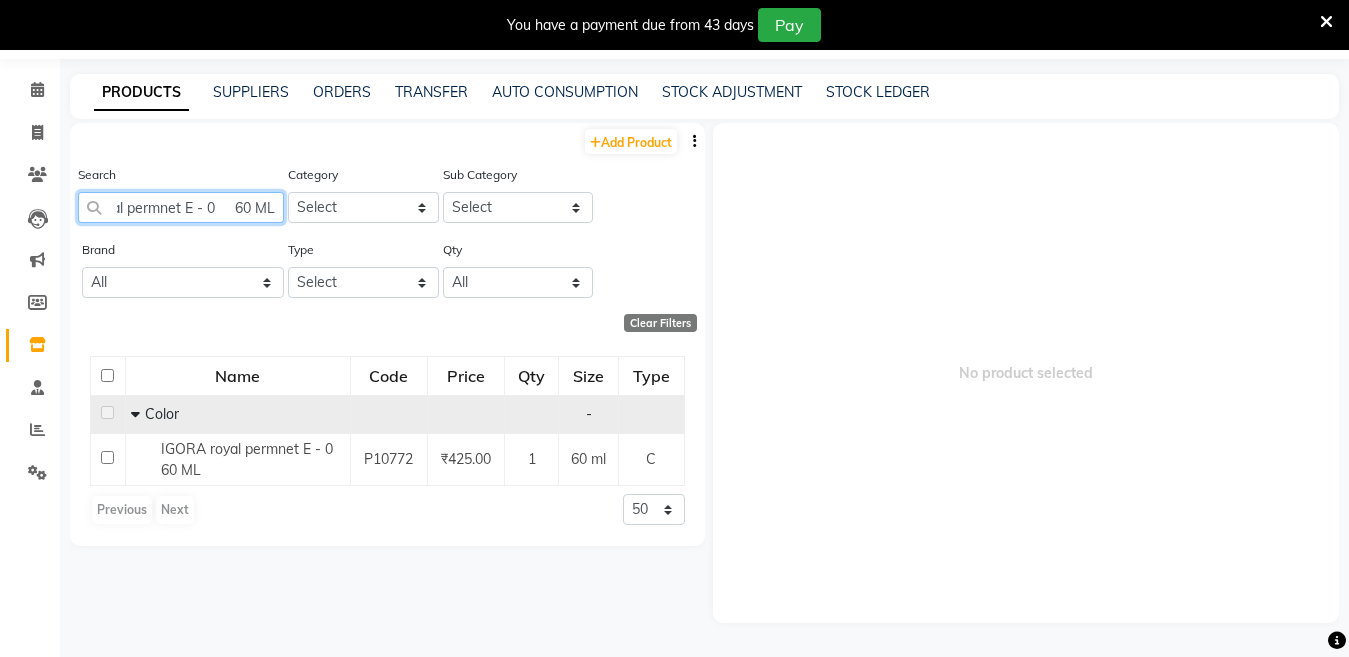 scroll, scrollTop: 0, scrollLeft: 78, axis: horizontal 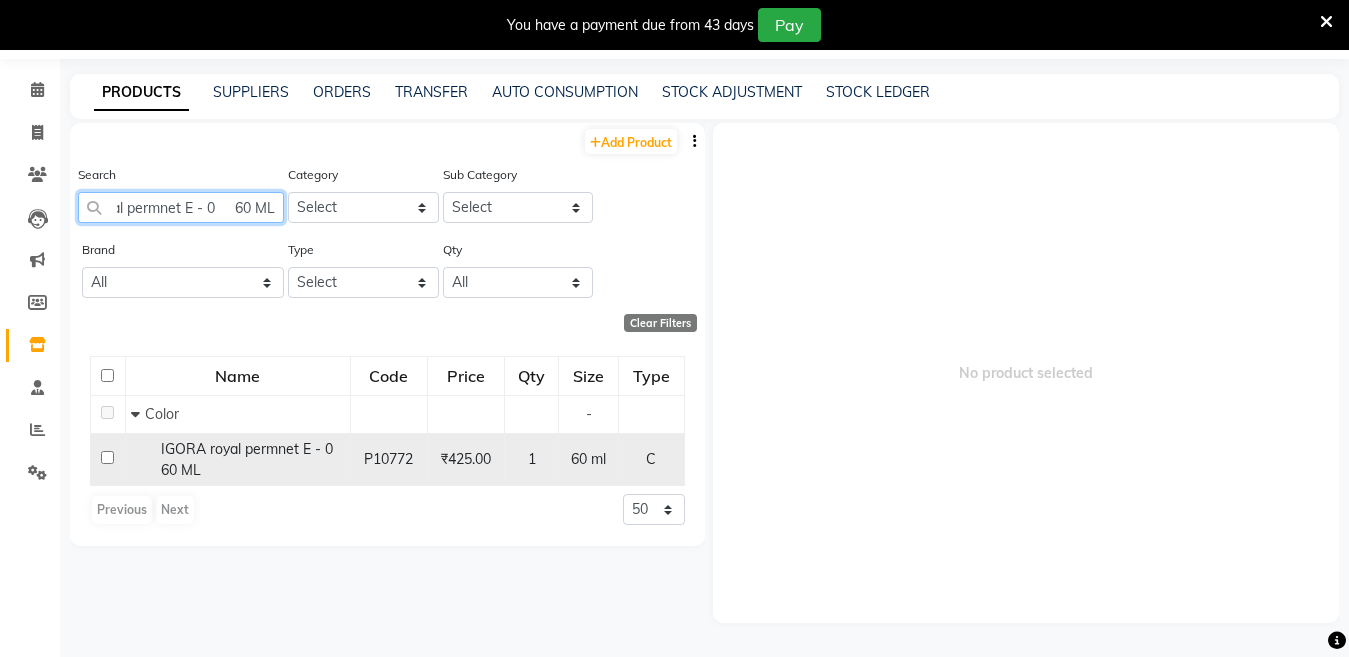 type on "IGORA royal permnet E - 0     60 ML" 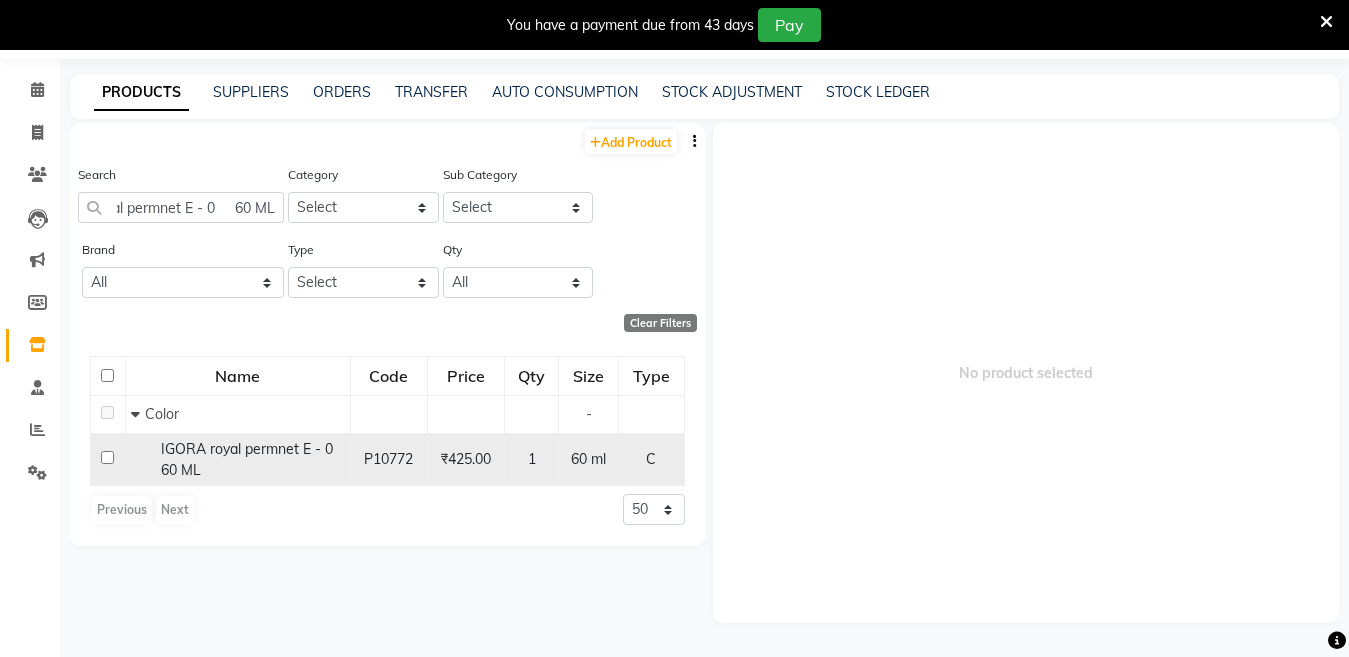 click on "IGORA royal permnet E - 0     60 ML" 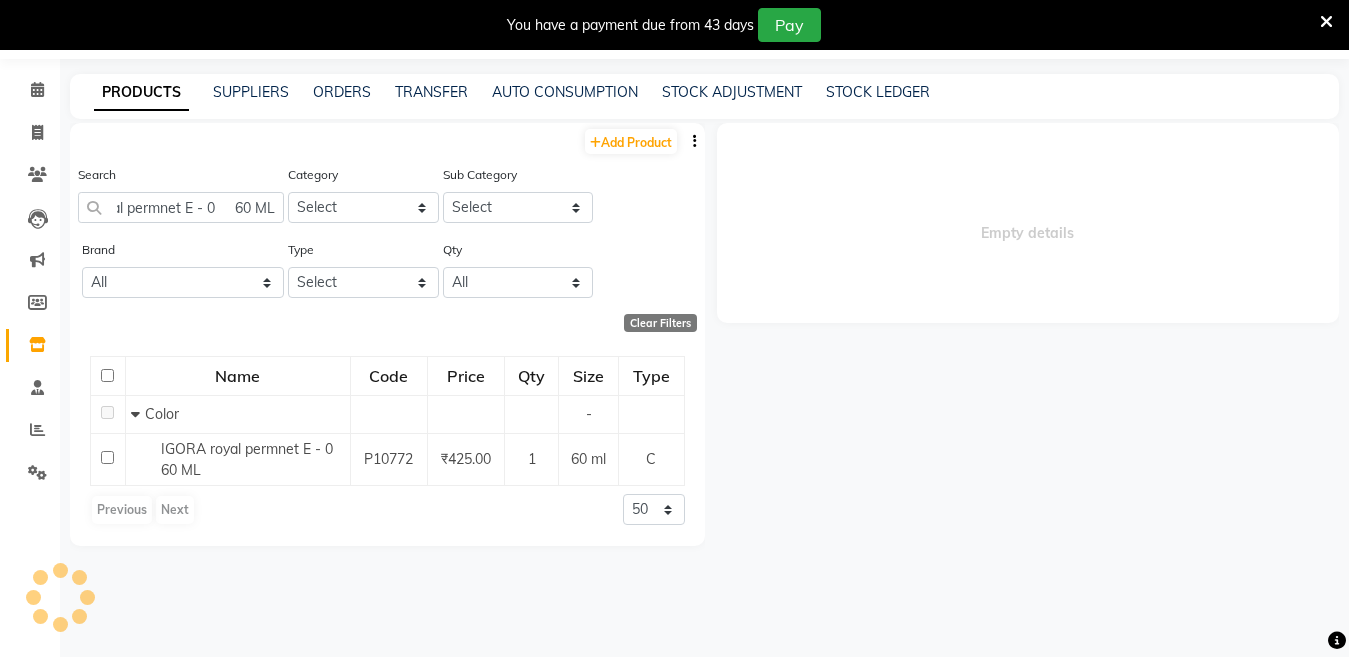 scroll, scrollTop: 0, scrollLeft: 0, axis: both 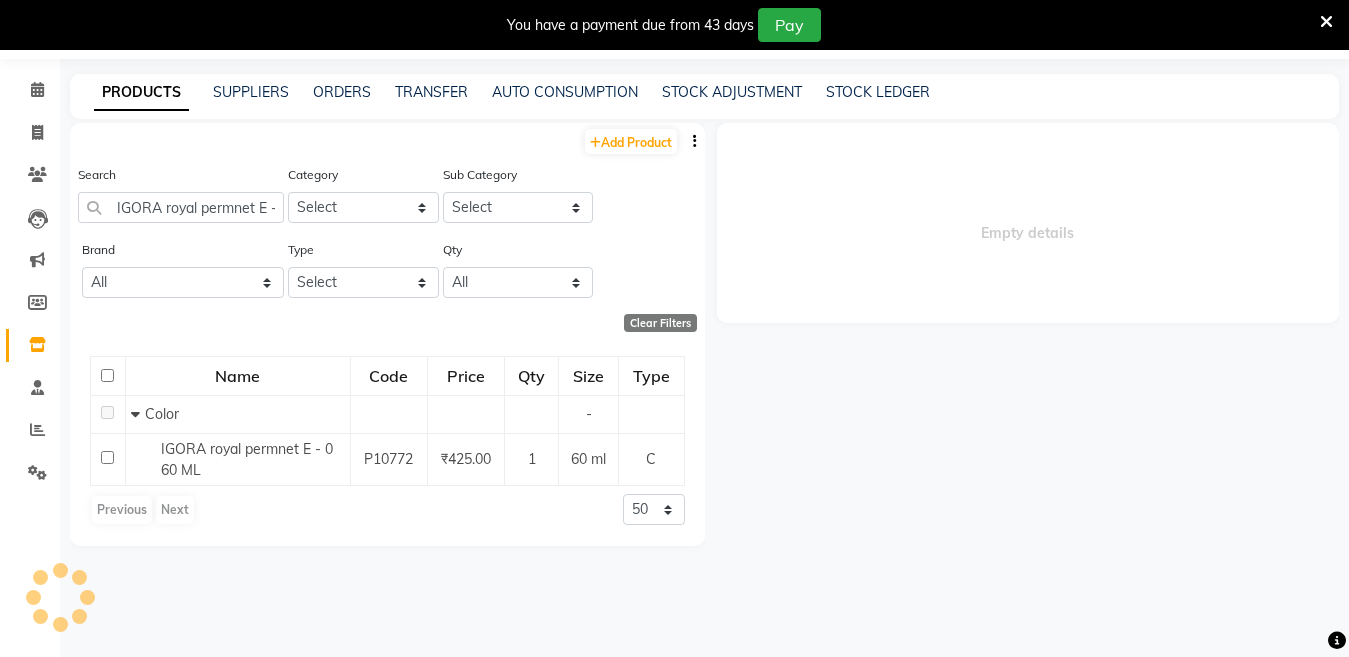 select 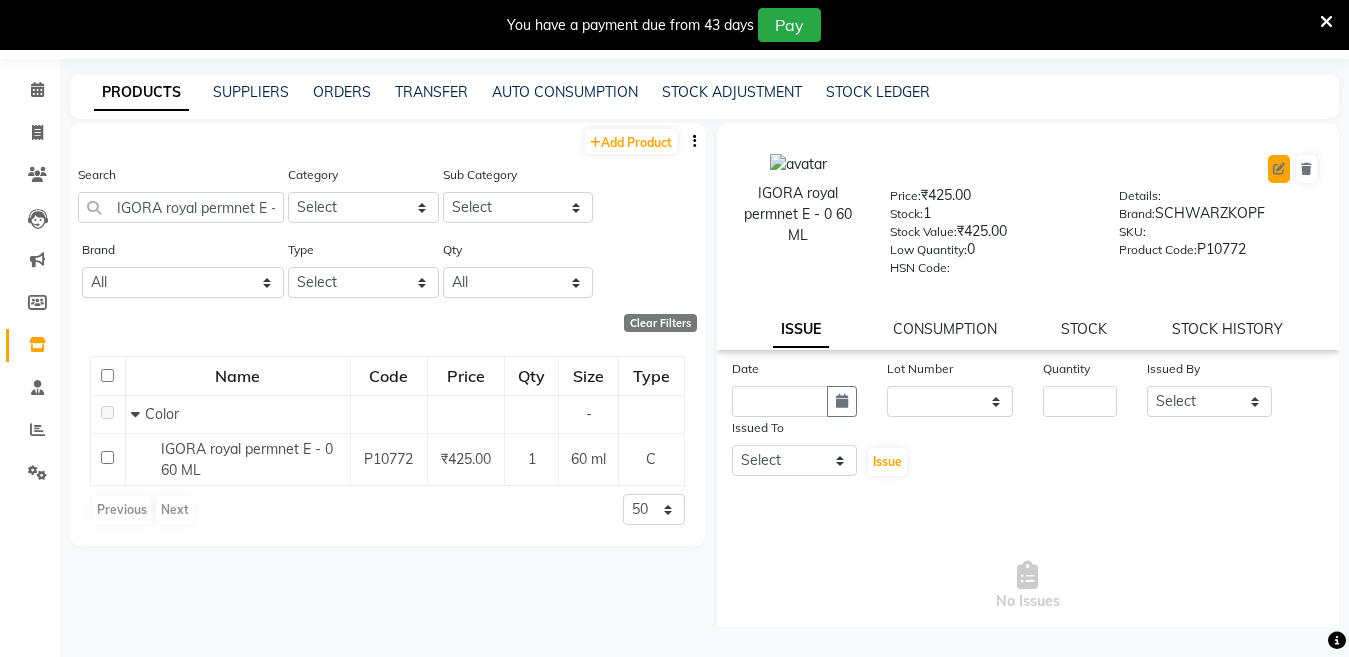 click 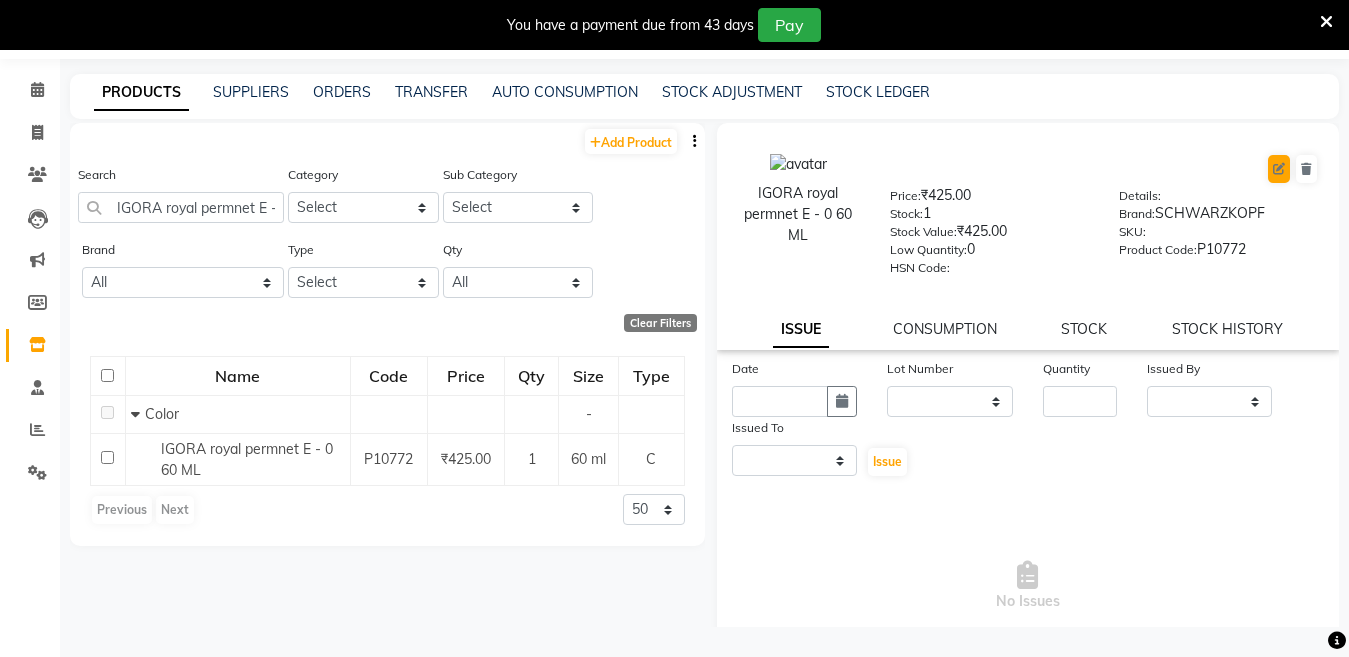 select on "true" 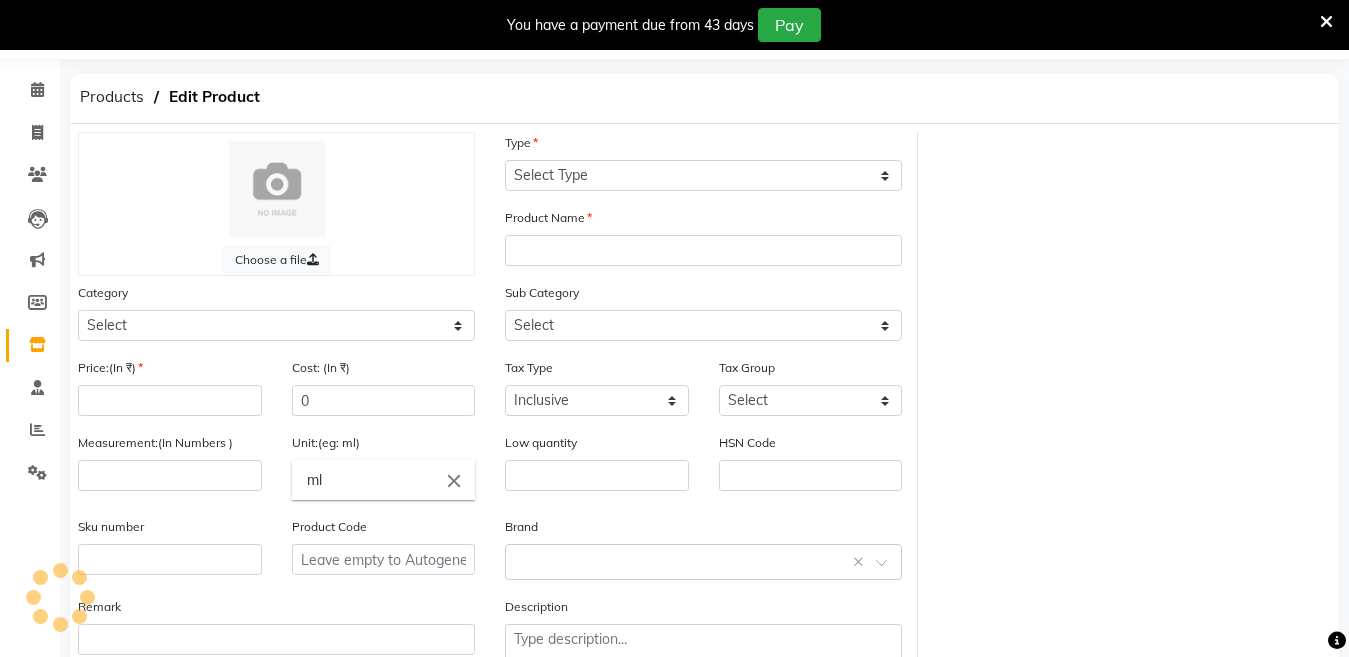 select on "C" 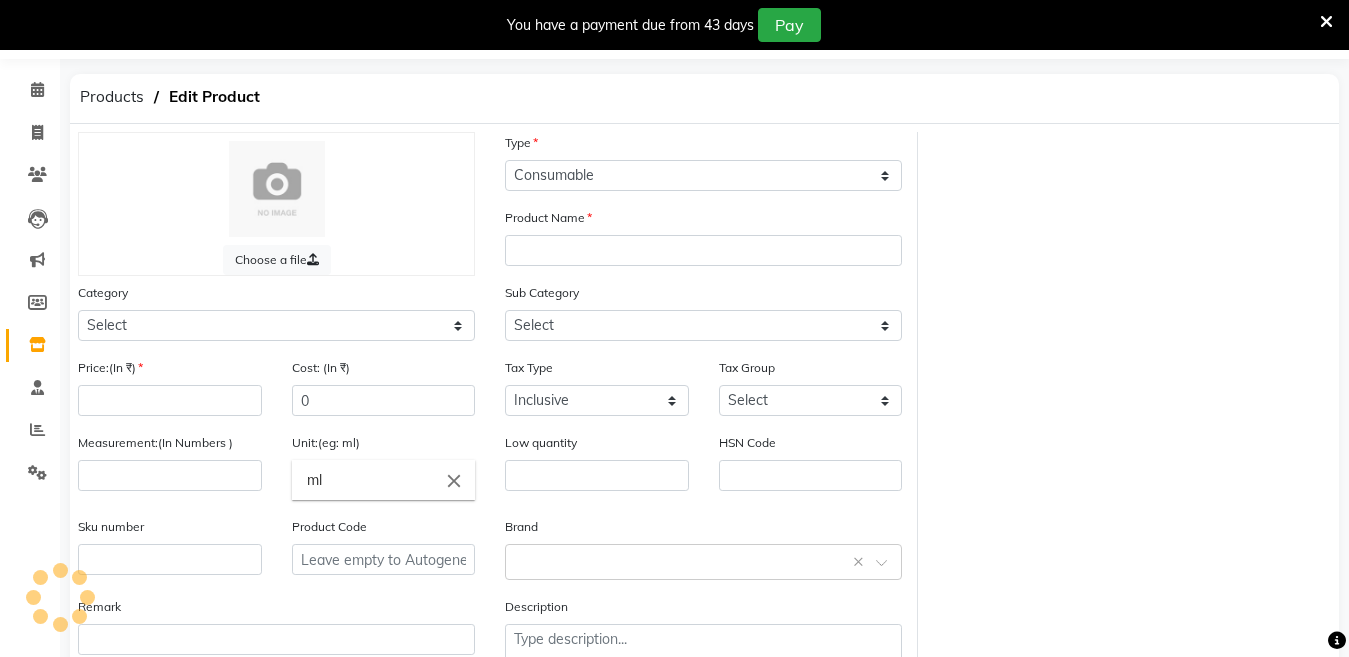 type on "IGORA royal permnet E - 0     60 ML" 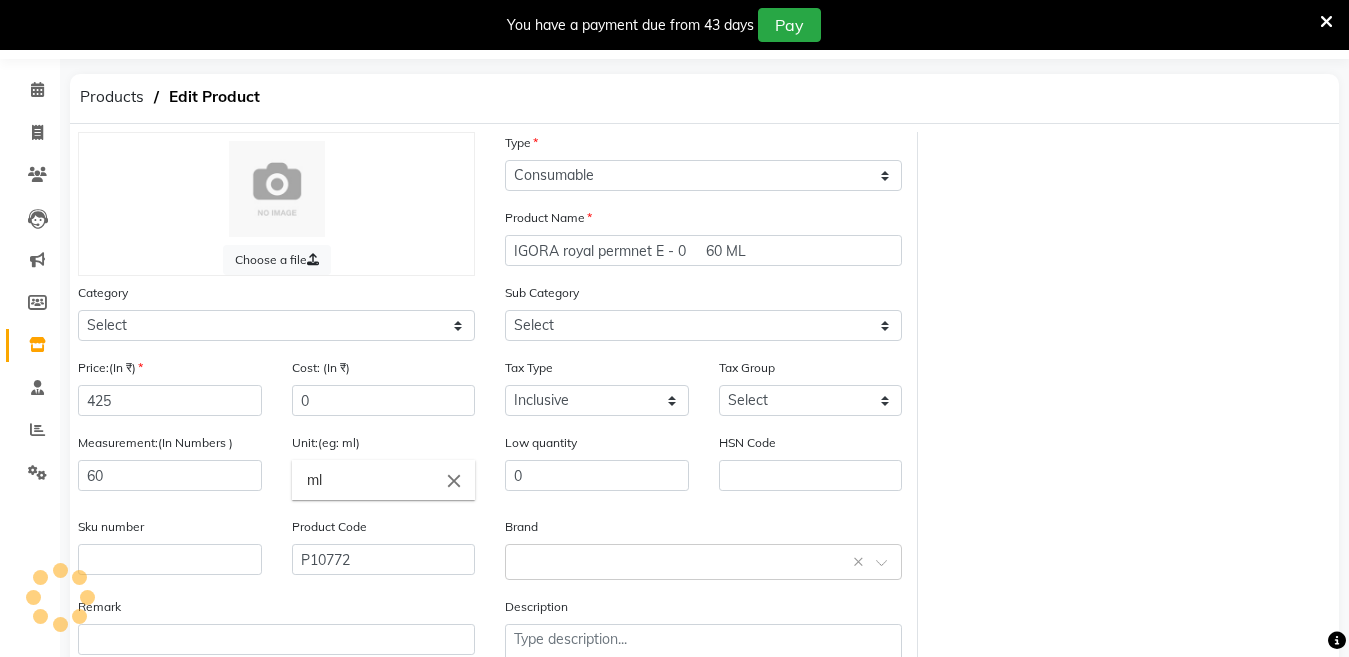 select on "2801100" 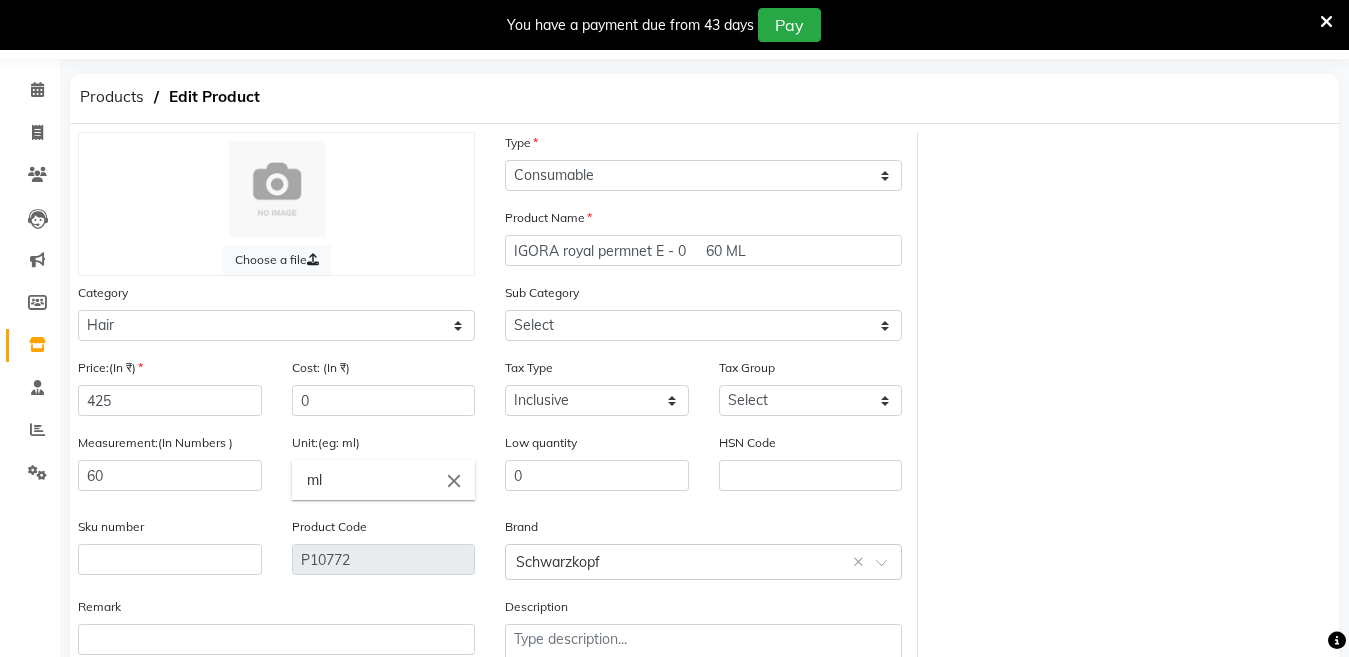 select on "2801107" 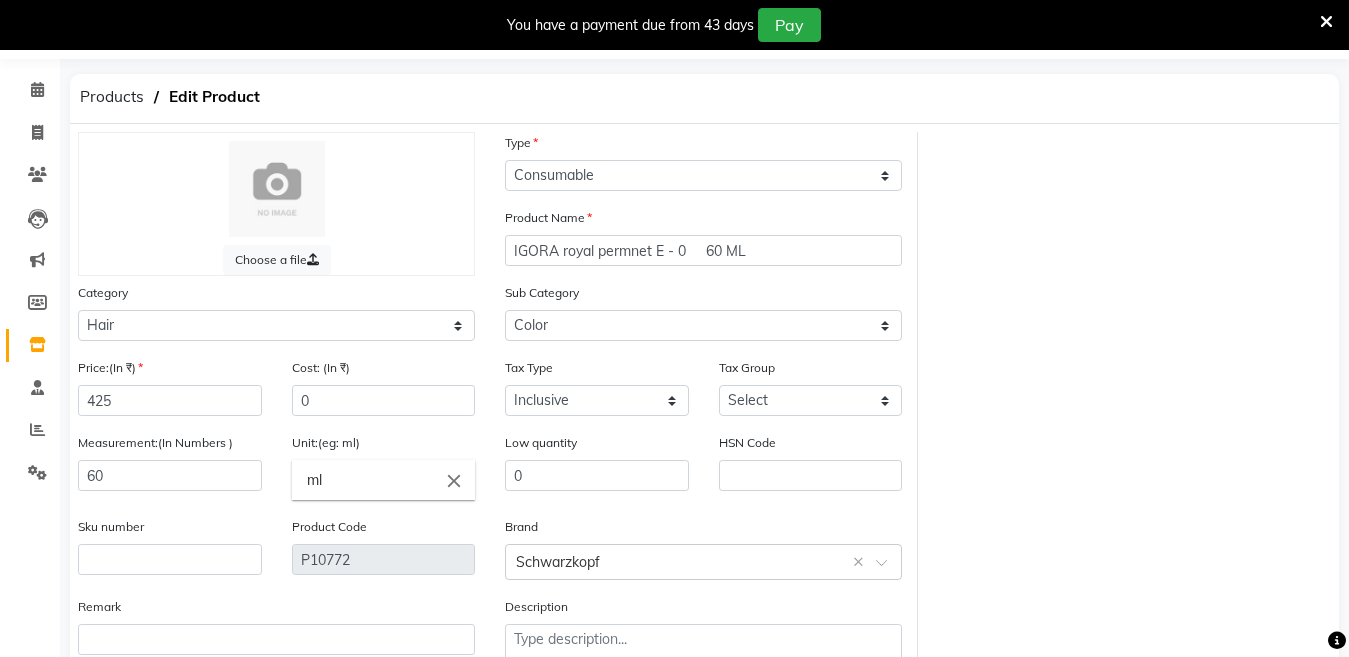 click on "Sku number" 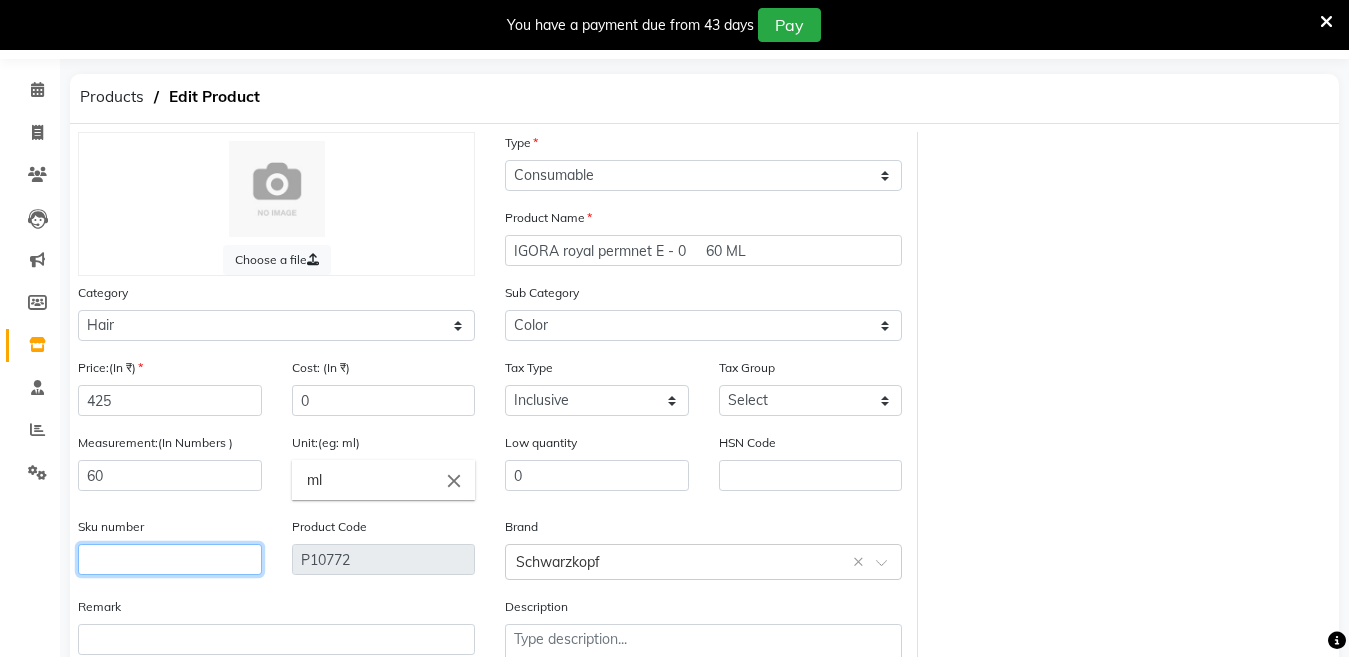 click 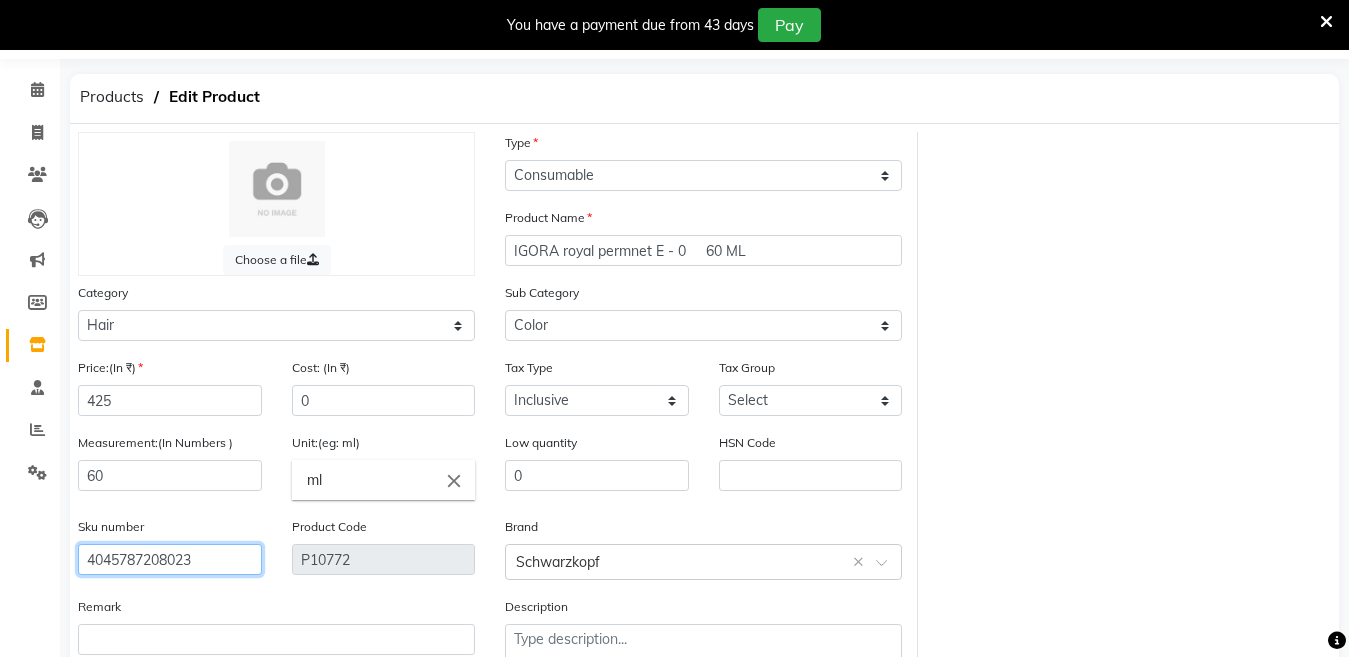 scroll, scrollTop: 194, scrollLeft: 0, axis: vertical 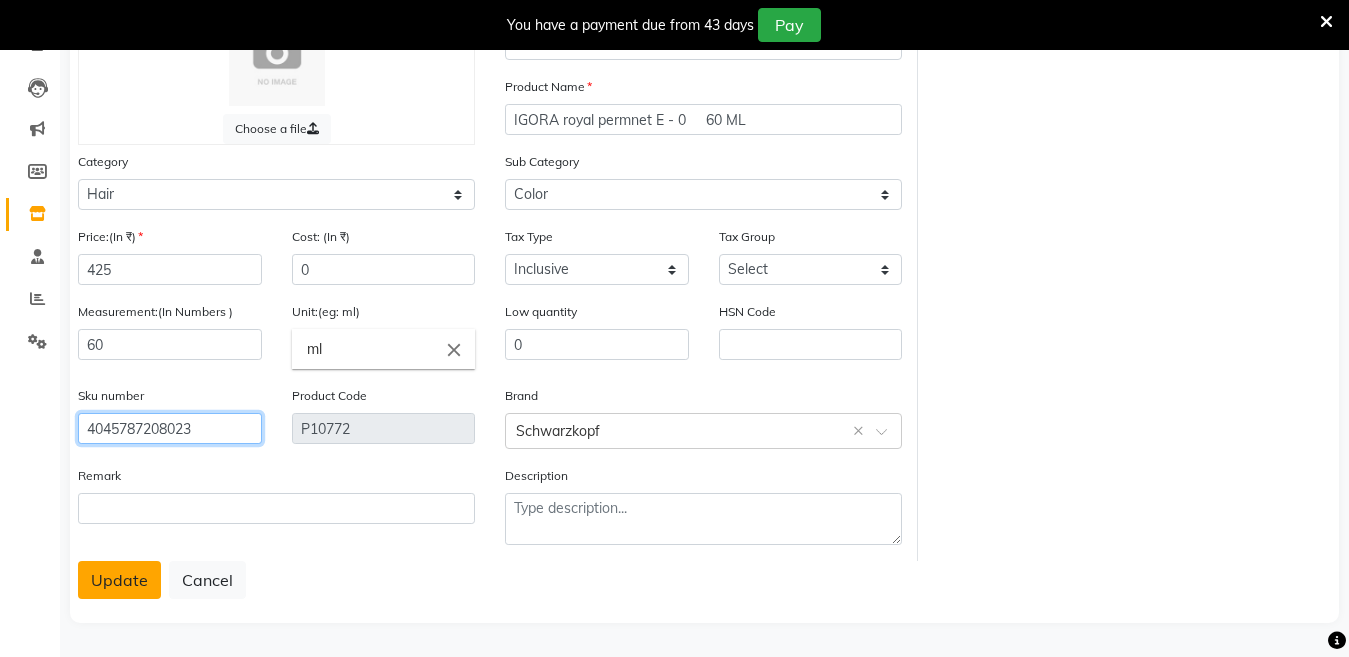 type on "4045787208023" 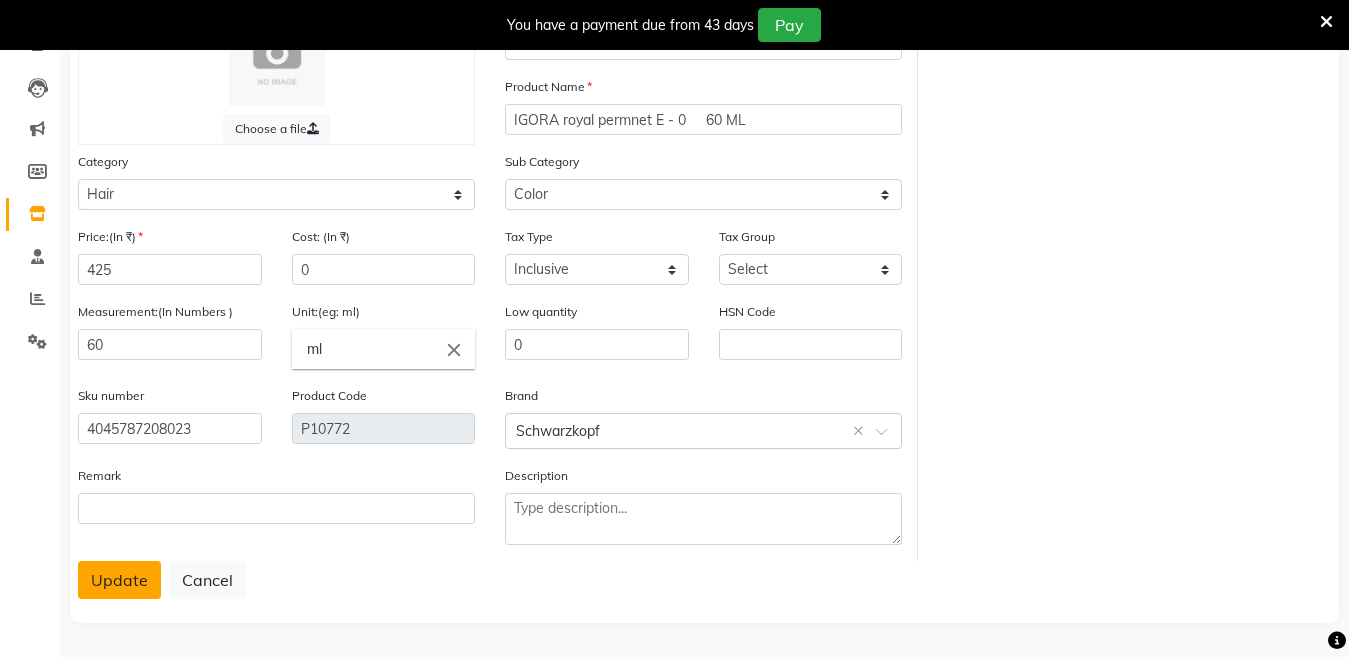 click on "Update" 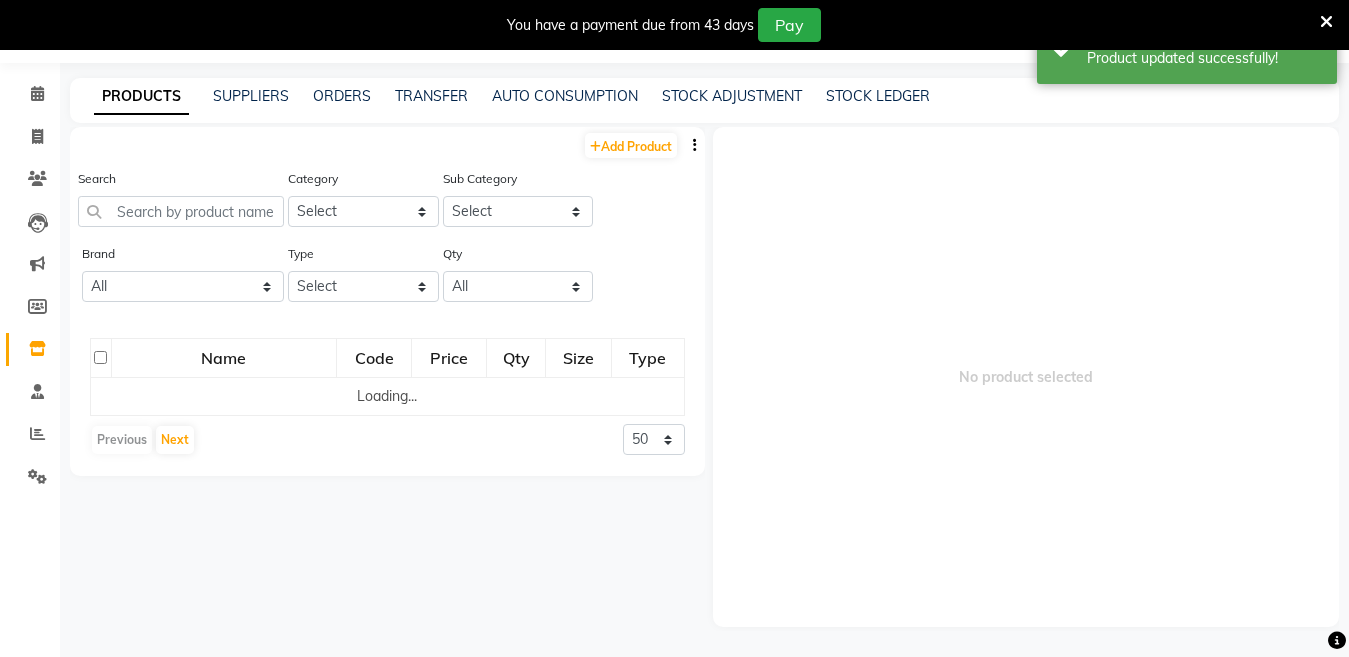 scroll, scrollTop: 63, scrollLeft: 0, axis: vertical 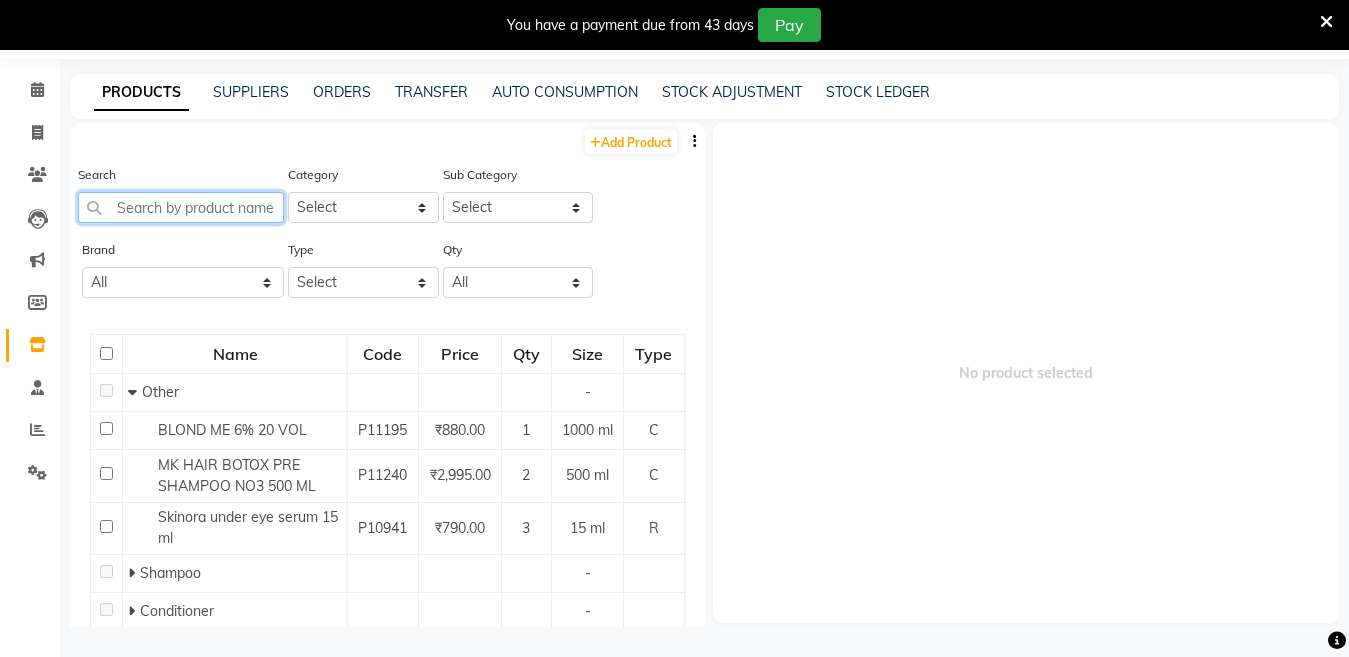 click 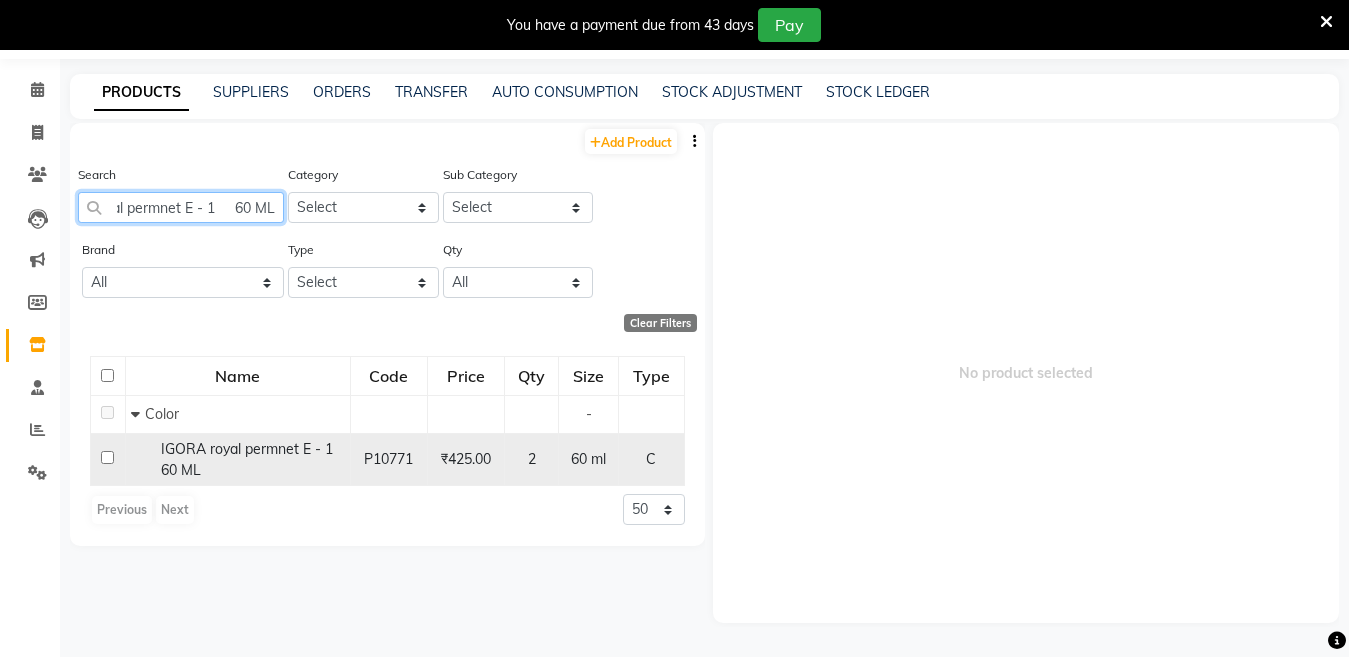 scroll, scrollTop: 0, scrollLeft: 78, axis: horizontal 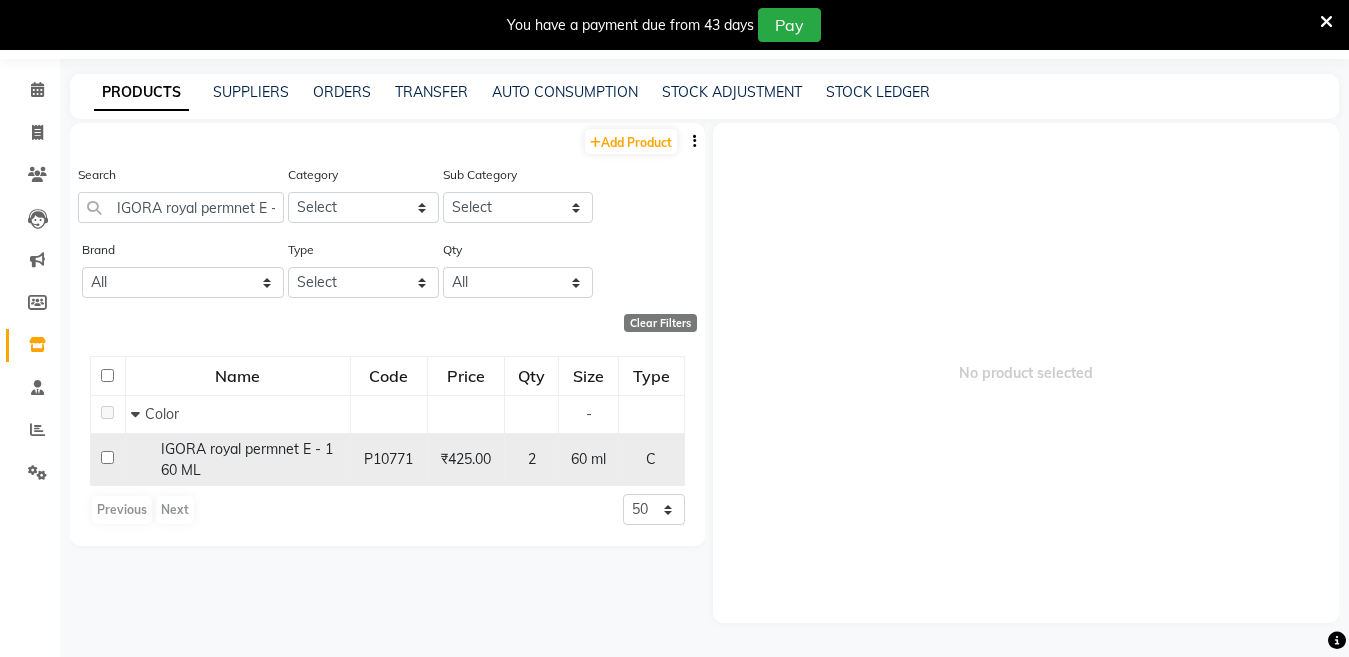 click on "IGORA royal permnet E - 1     60 ML" 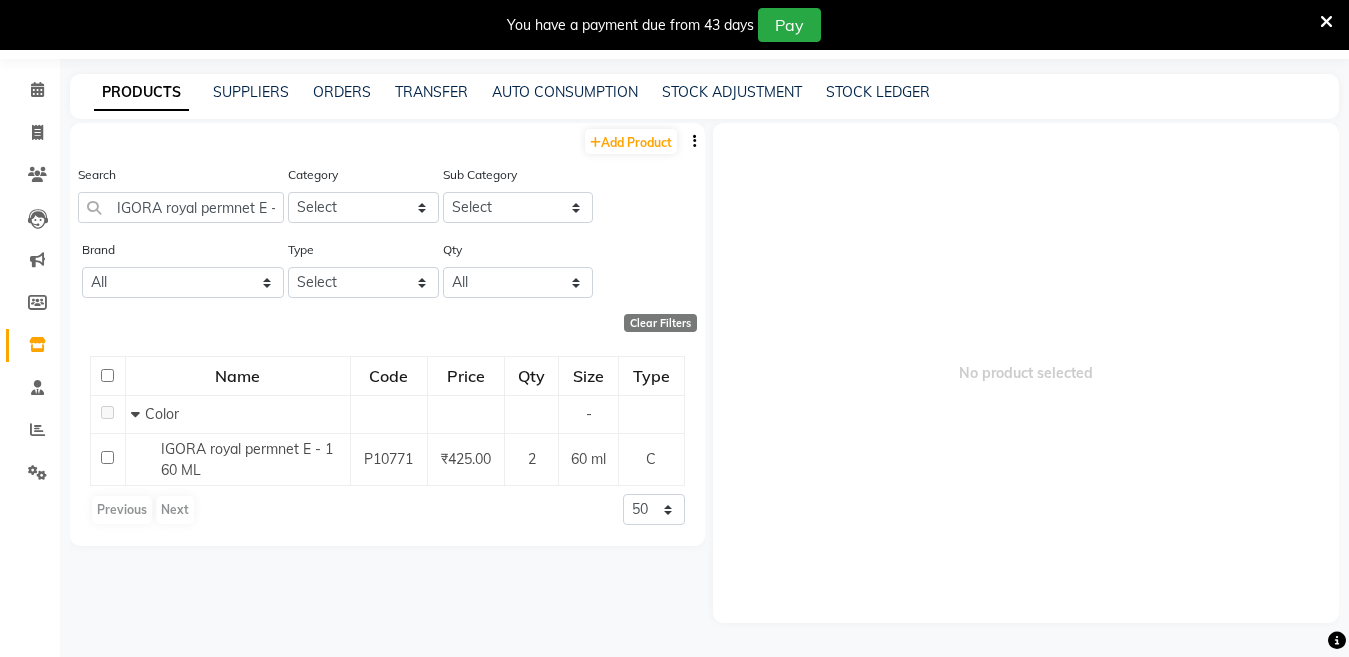 select 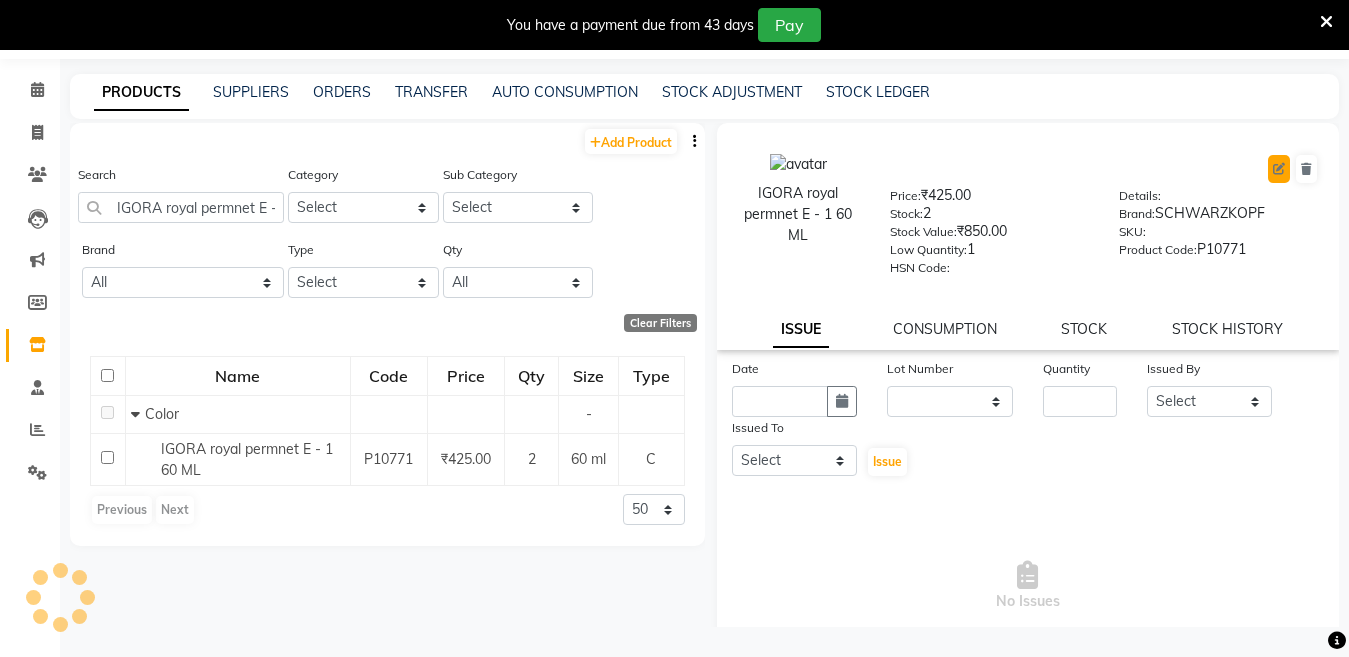 click 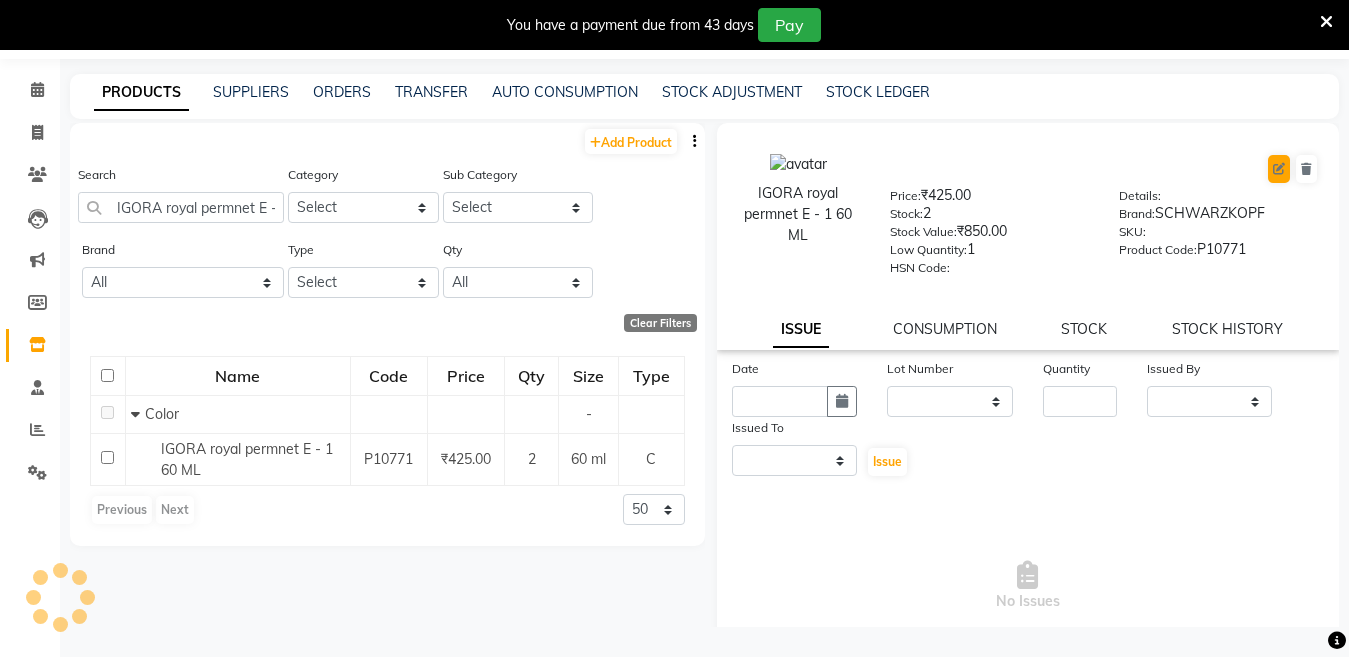 select on "true" 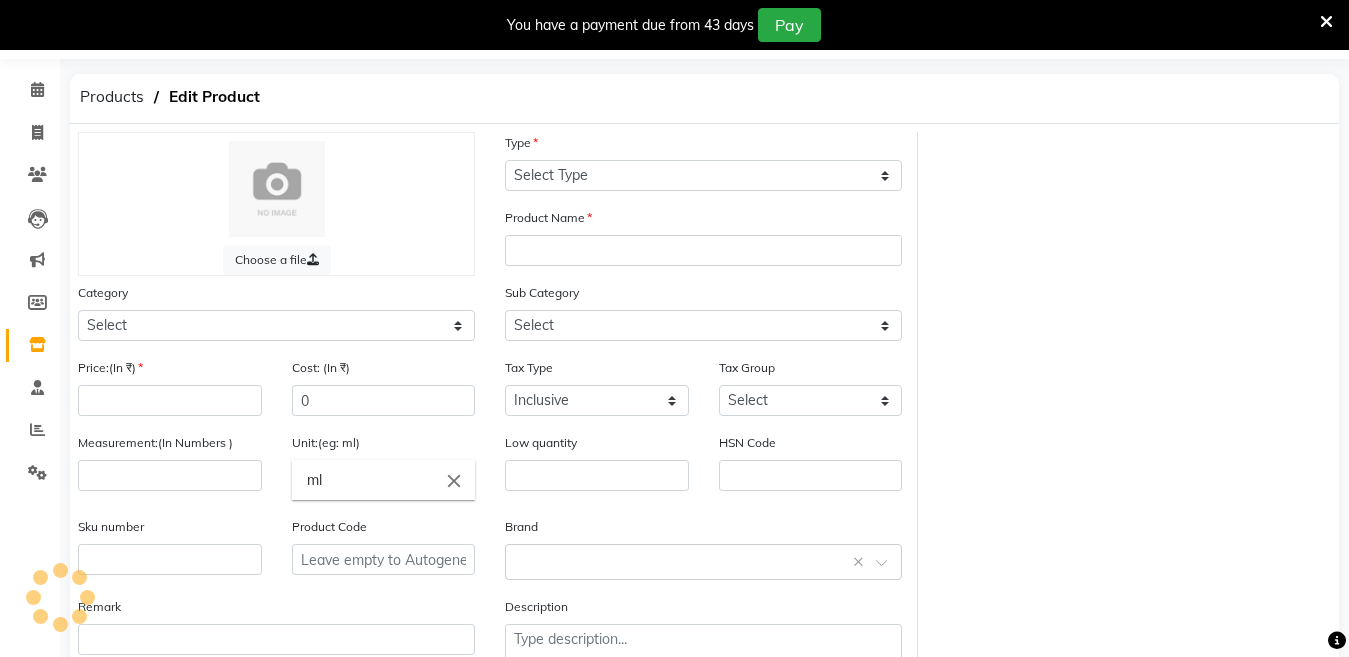 select on "C" 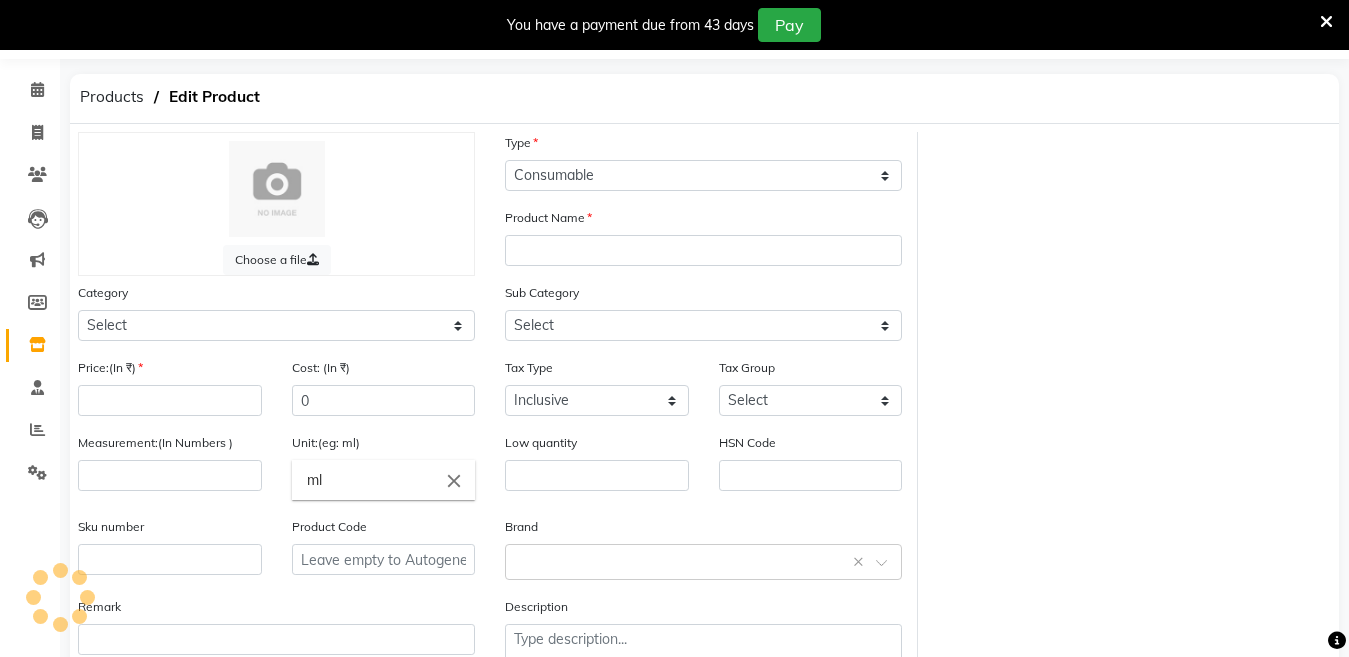 type on "IGORA royal permnet E - 1     60 ML" 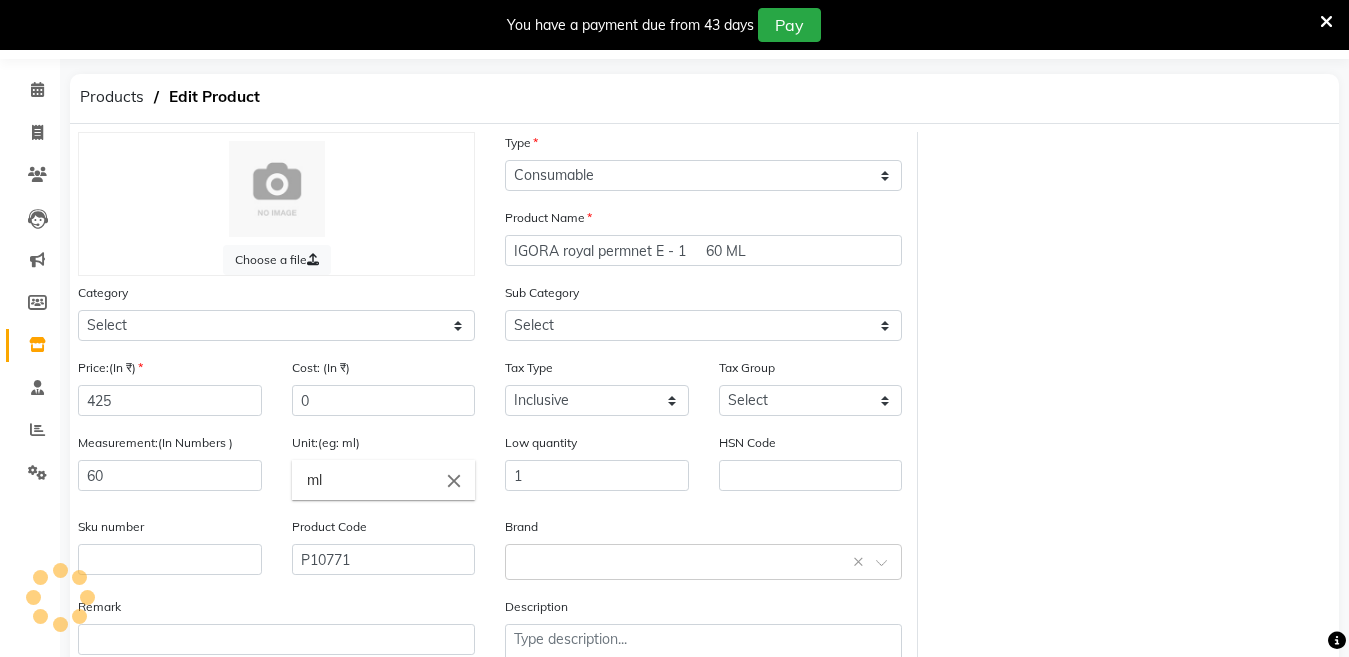 select on "2801100" 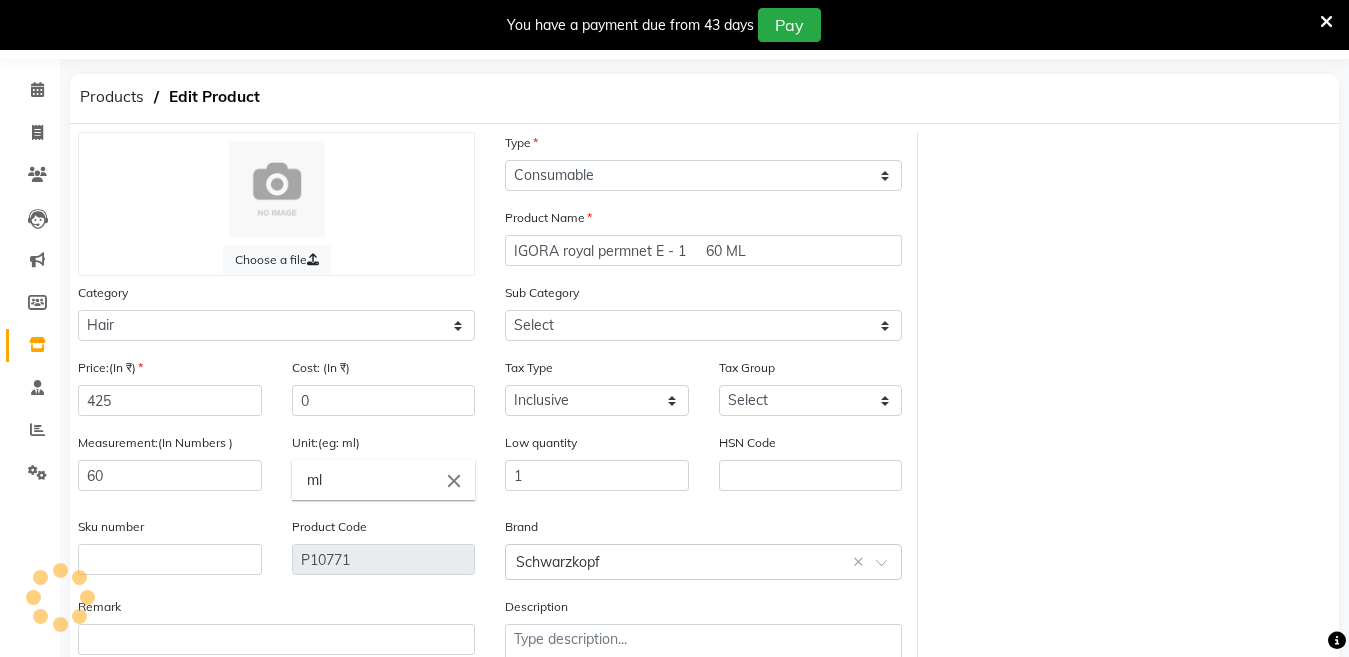select on "2801107" 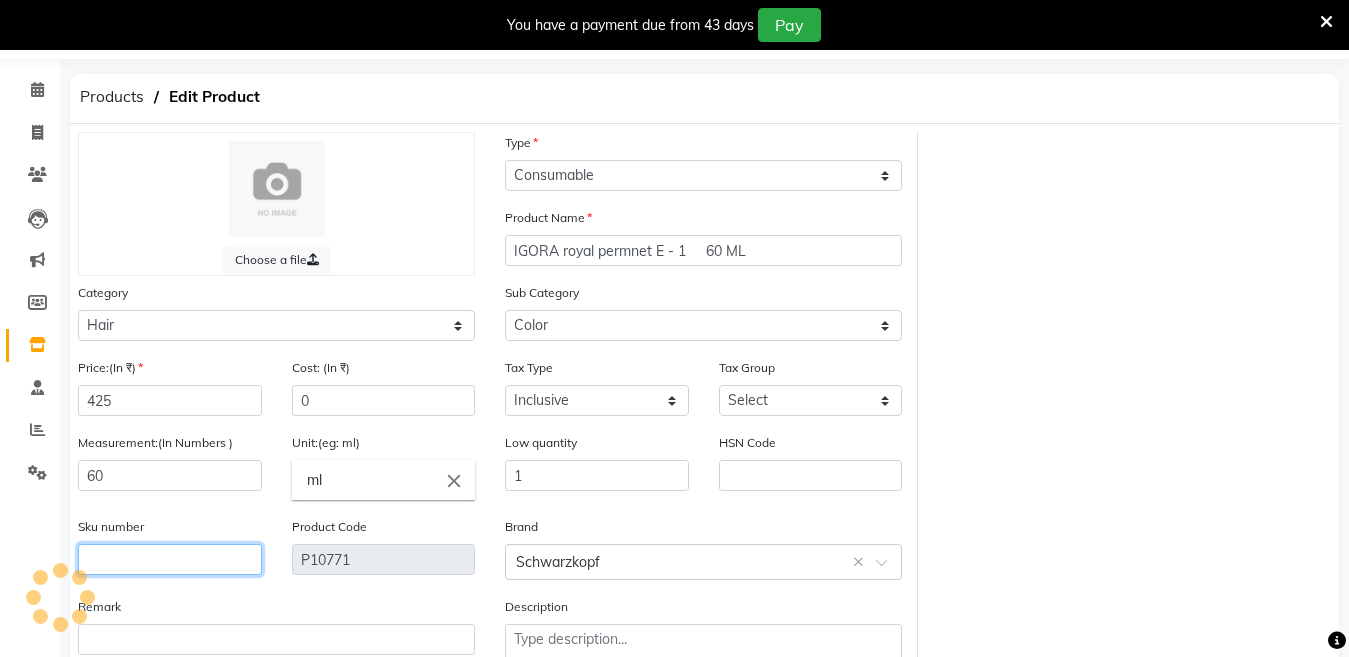 click 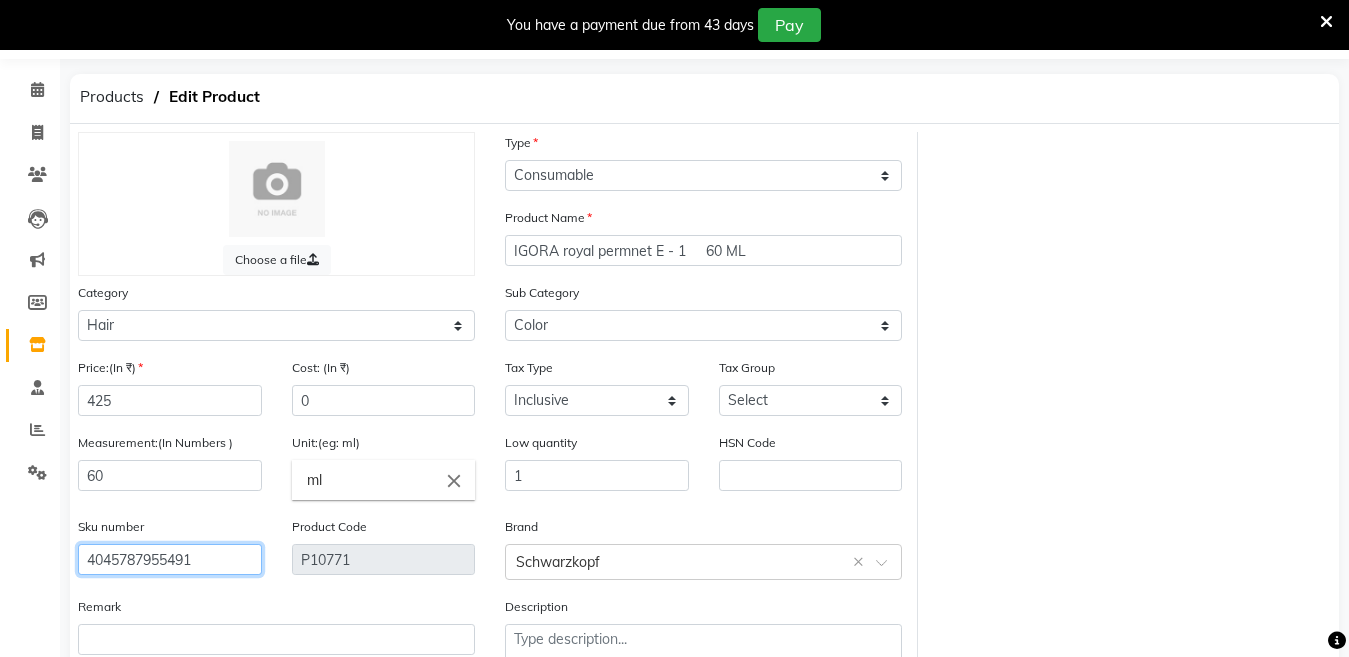 scroll, scrollTop: 194, scrollLeft: 0, axis: vertical 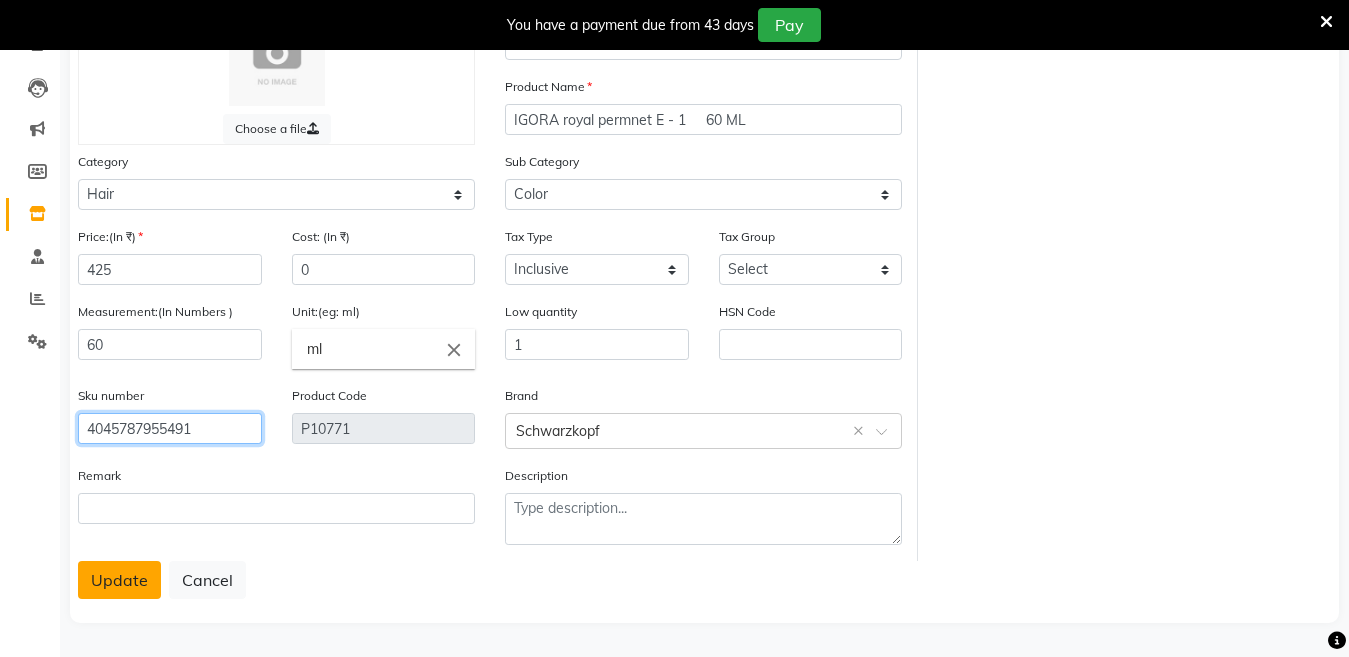 type on "4045787955491" 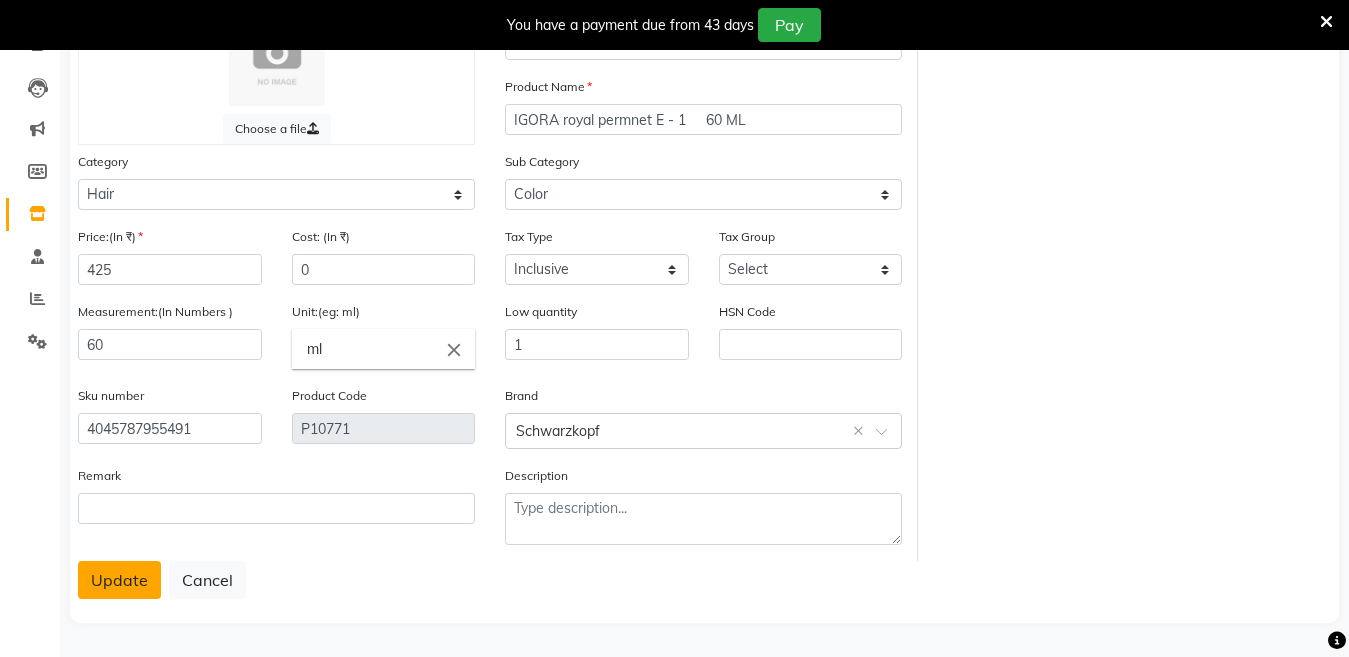 click on "Update" 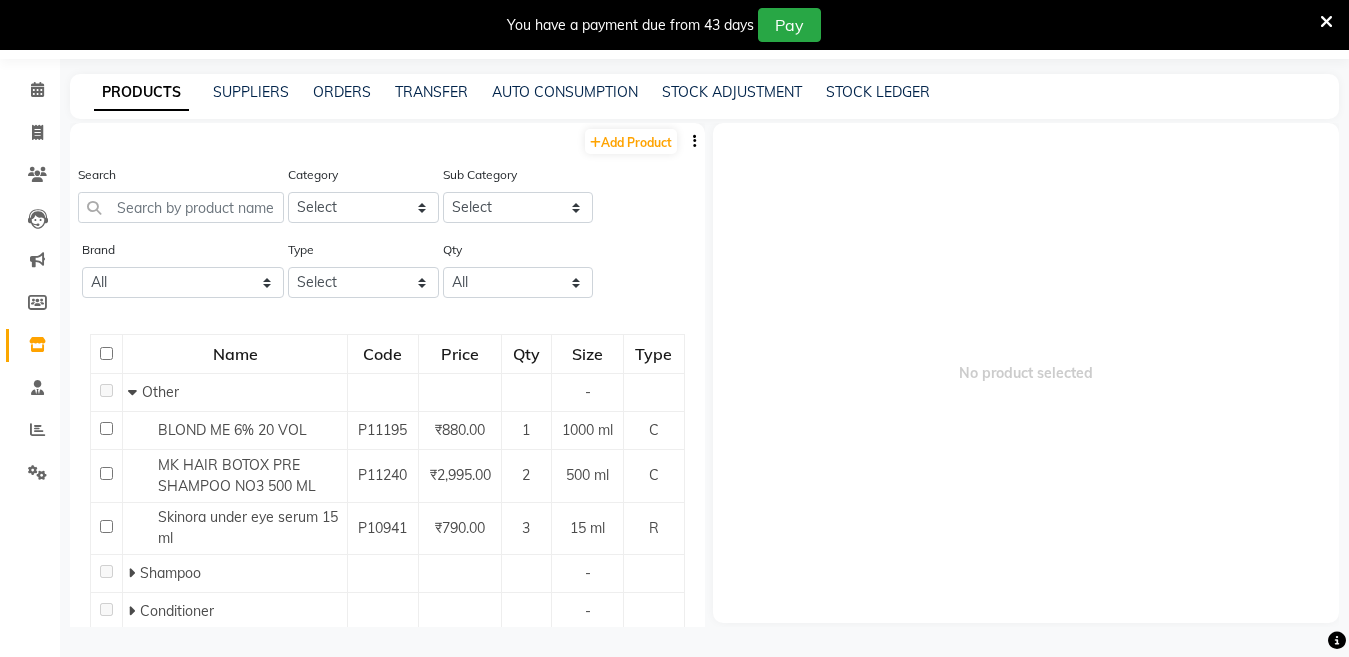 scroll, scrollTop: 63, scrollLeft: 0, axis: vertical 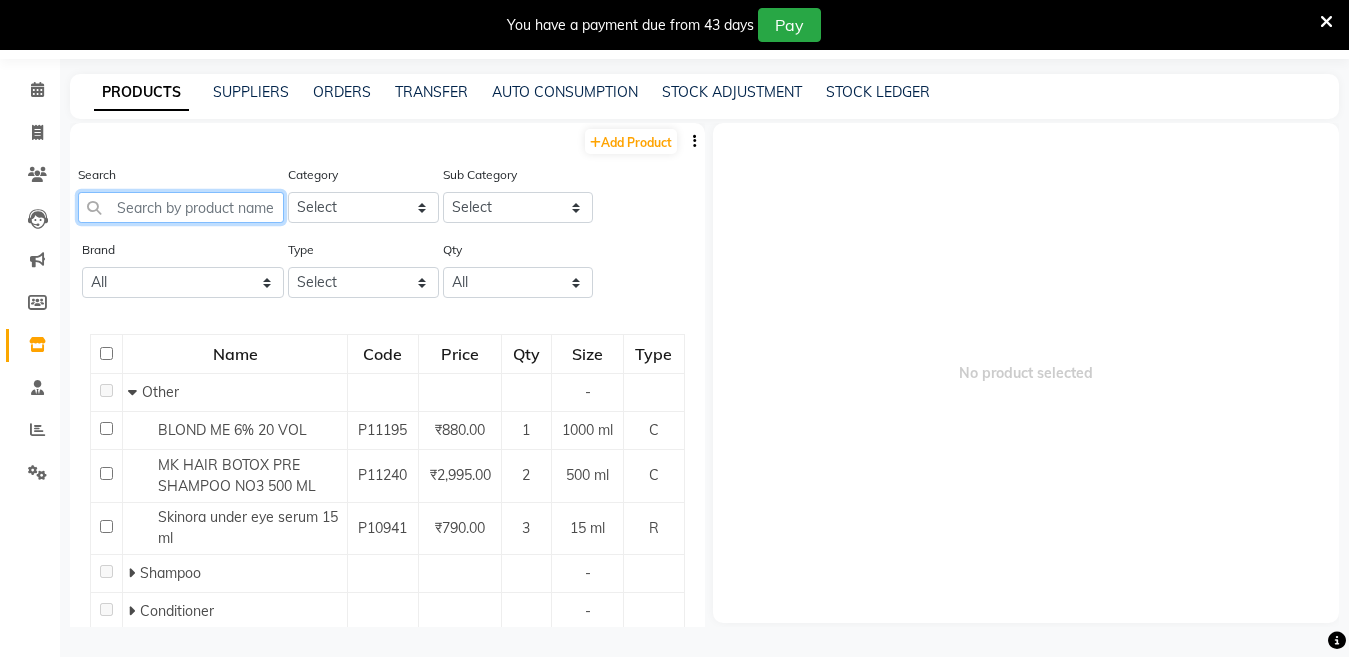 click 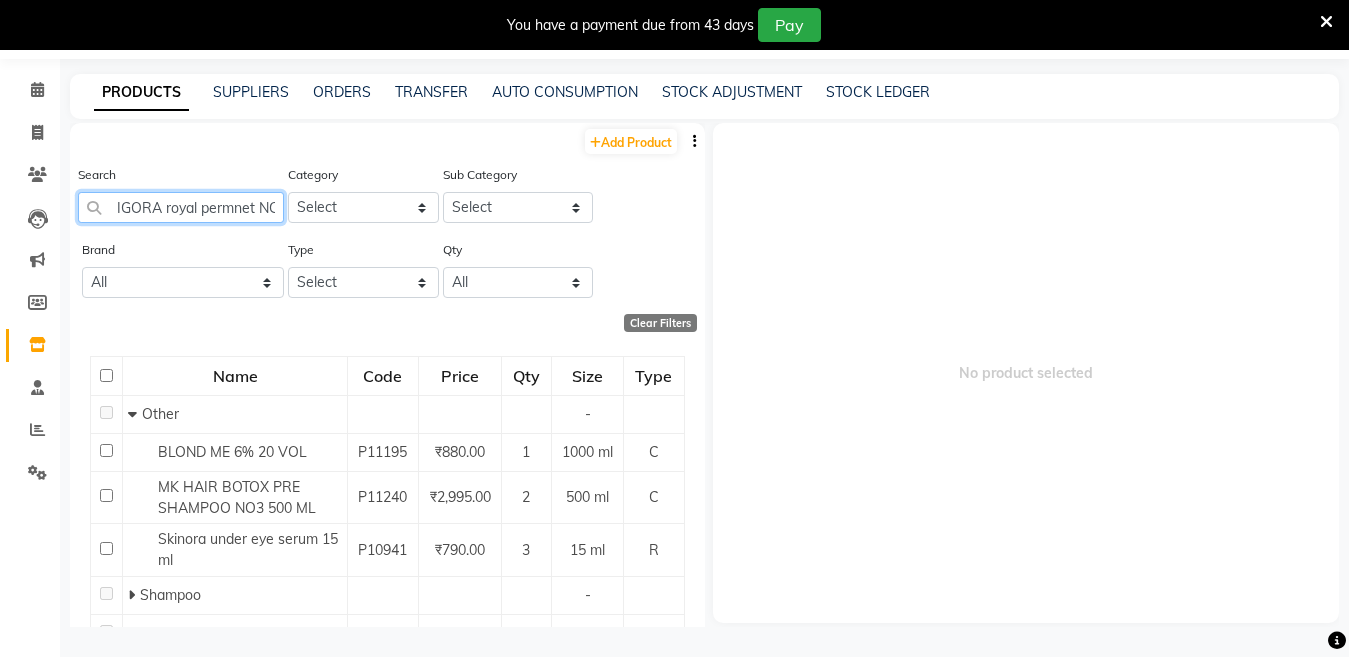 scroll, scrollTop: 0, scrollLeft: 112, axis: horizontal 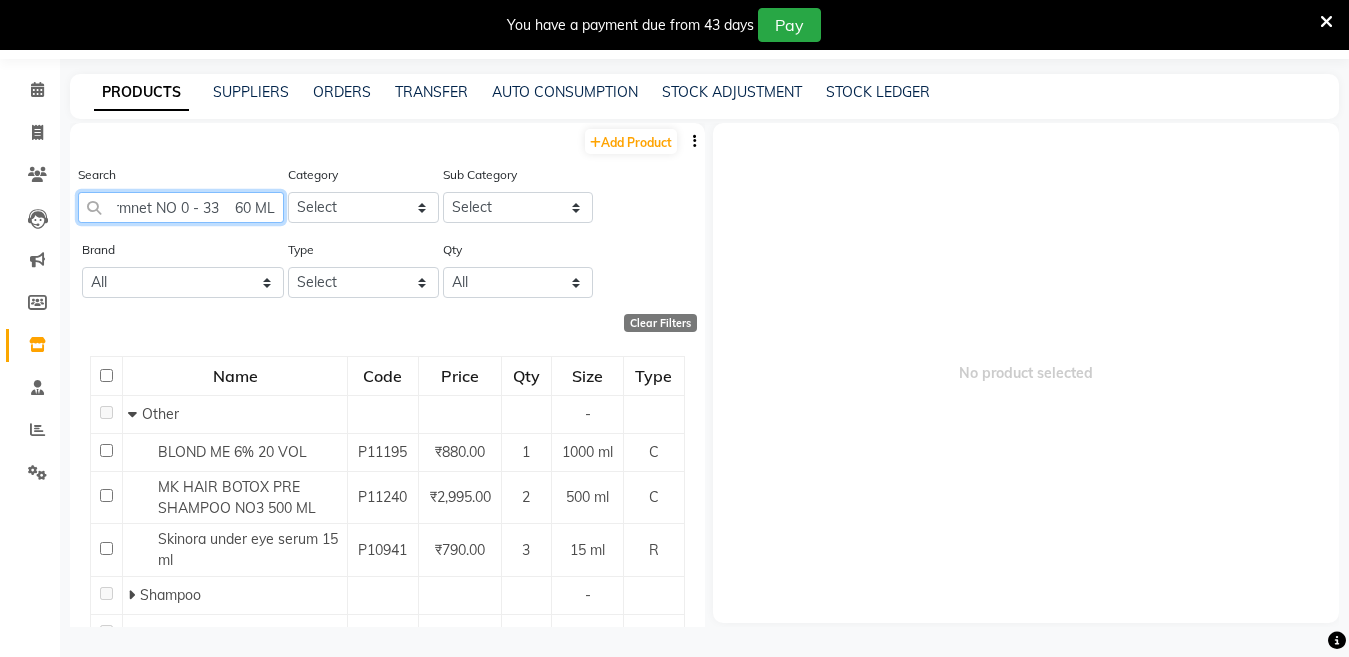 click on "IGORA royal permnet NO 0 - 33    60 ML" 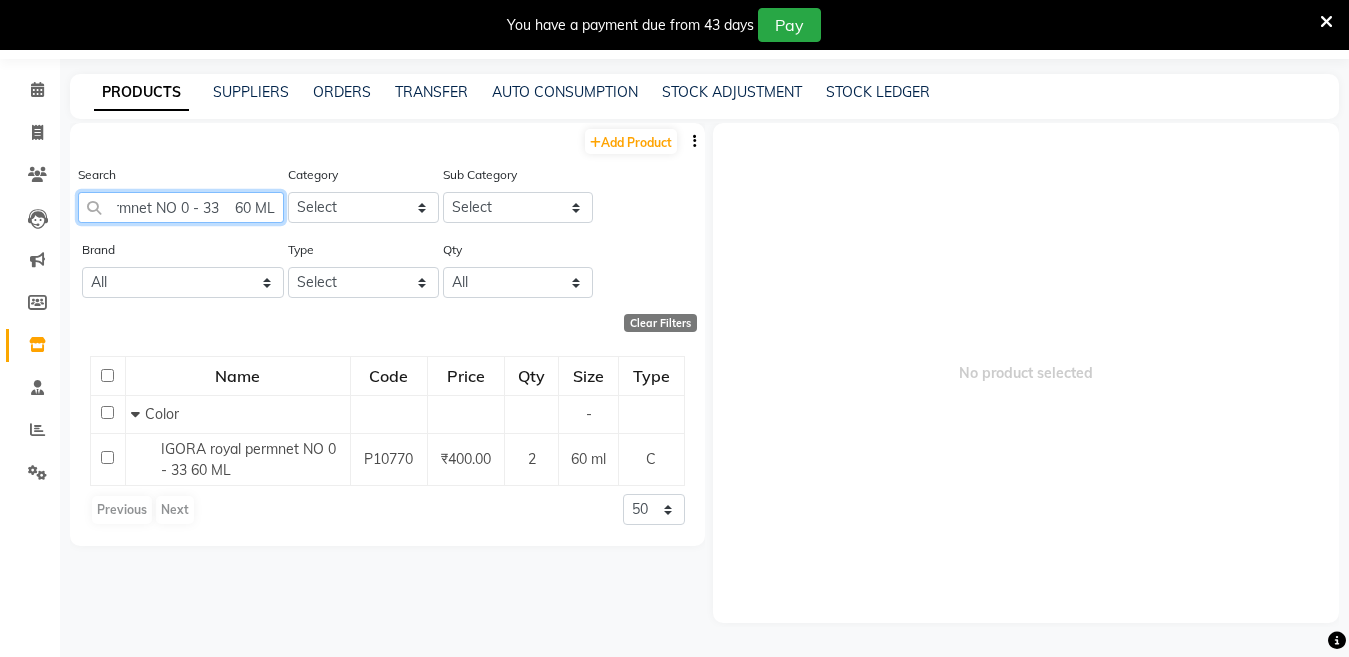 scroll, scrollTop: 0, scrollLeft: 107, axis: horizontal 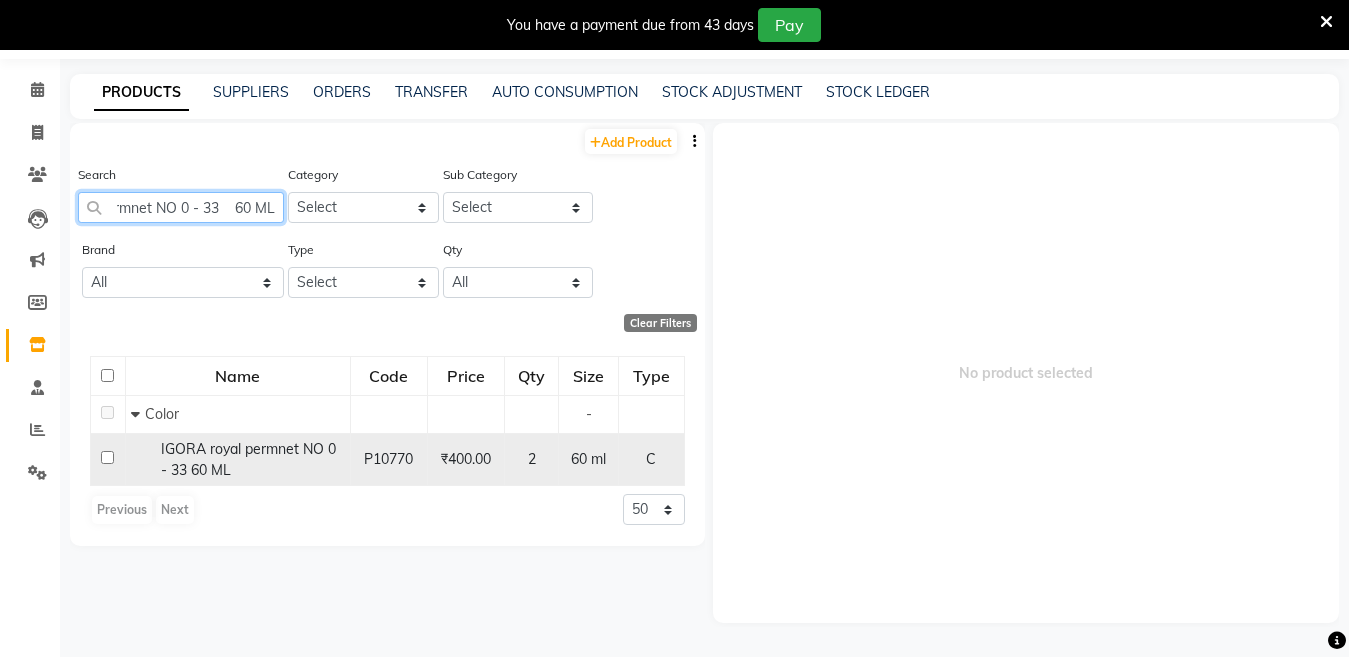 type on "IGORA royal permnet NO 0 - 33    60 ML" 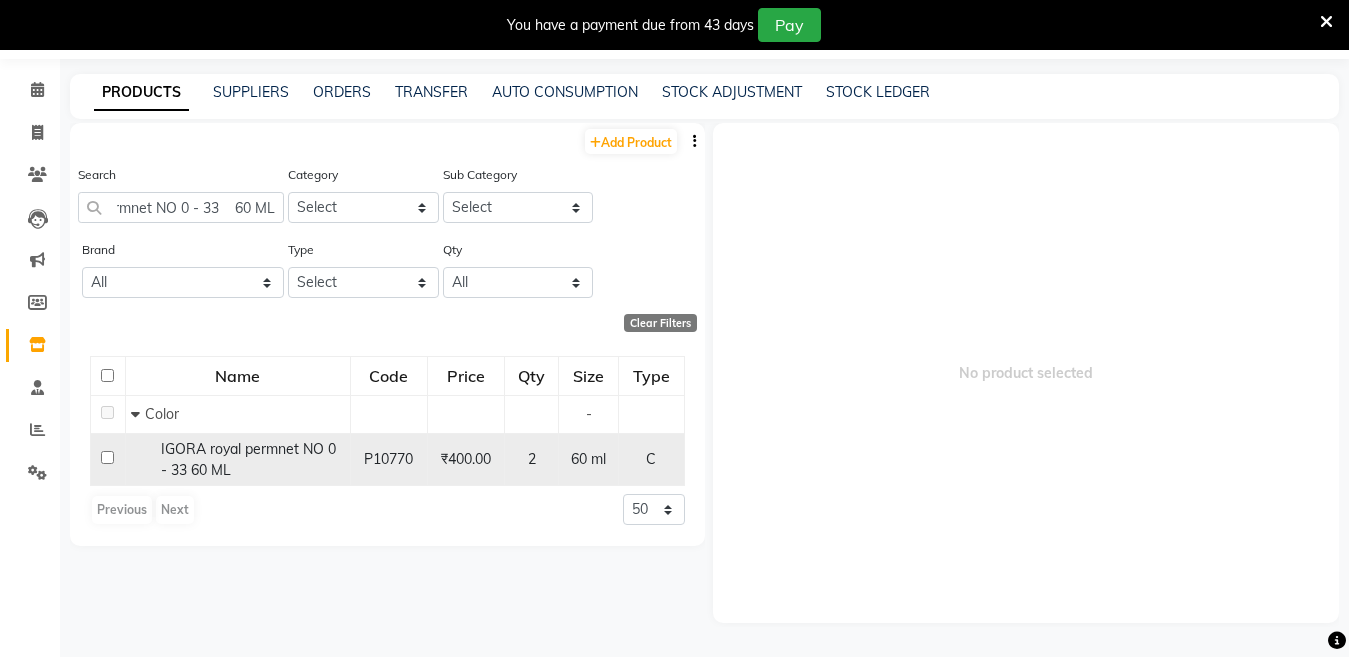 scroll, scrollTop: 0, scrollLeft: 0, axis: both 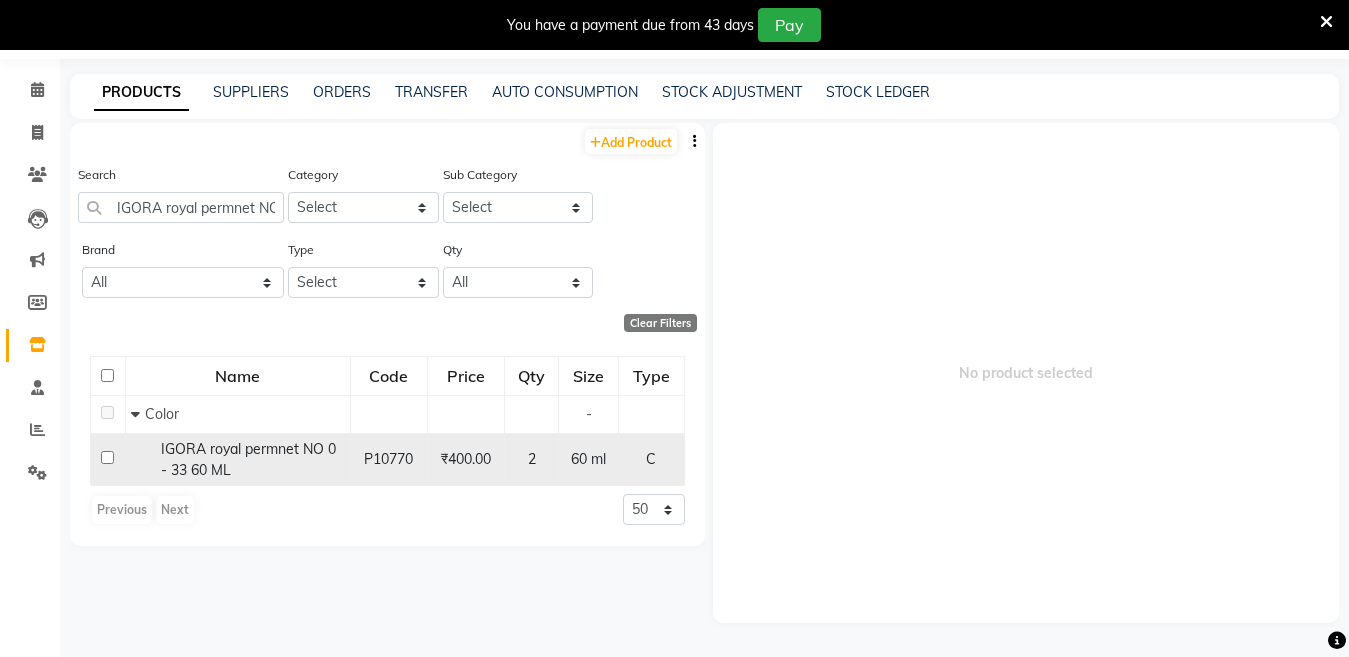 click on "IGORA royal permnet NO 0 - 33    60 ML" 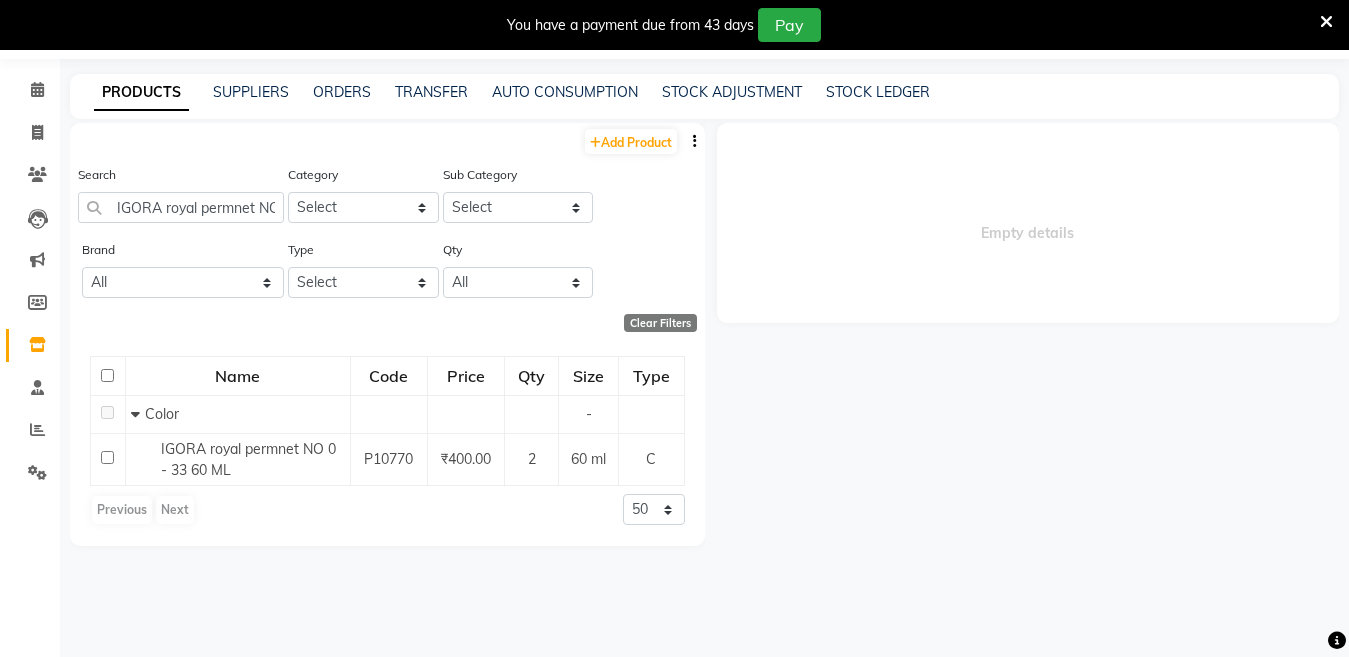 select 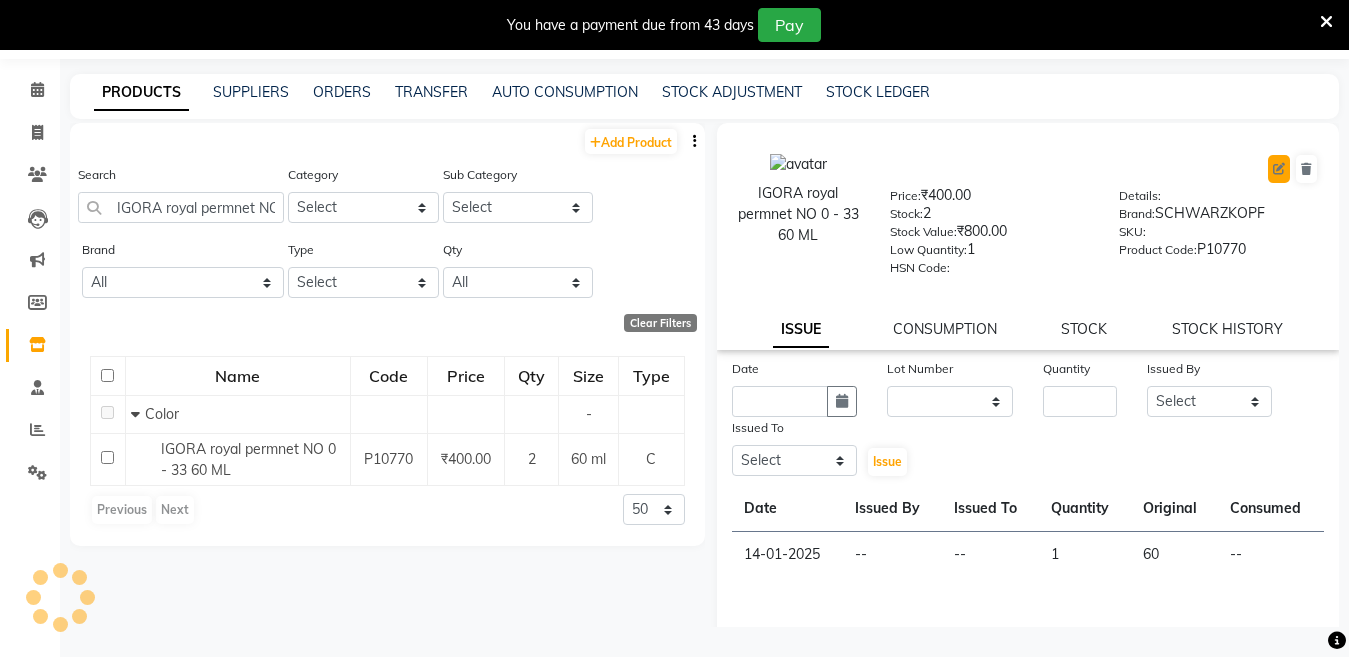 click 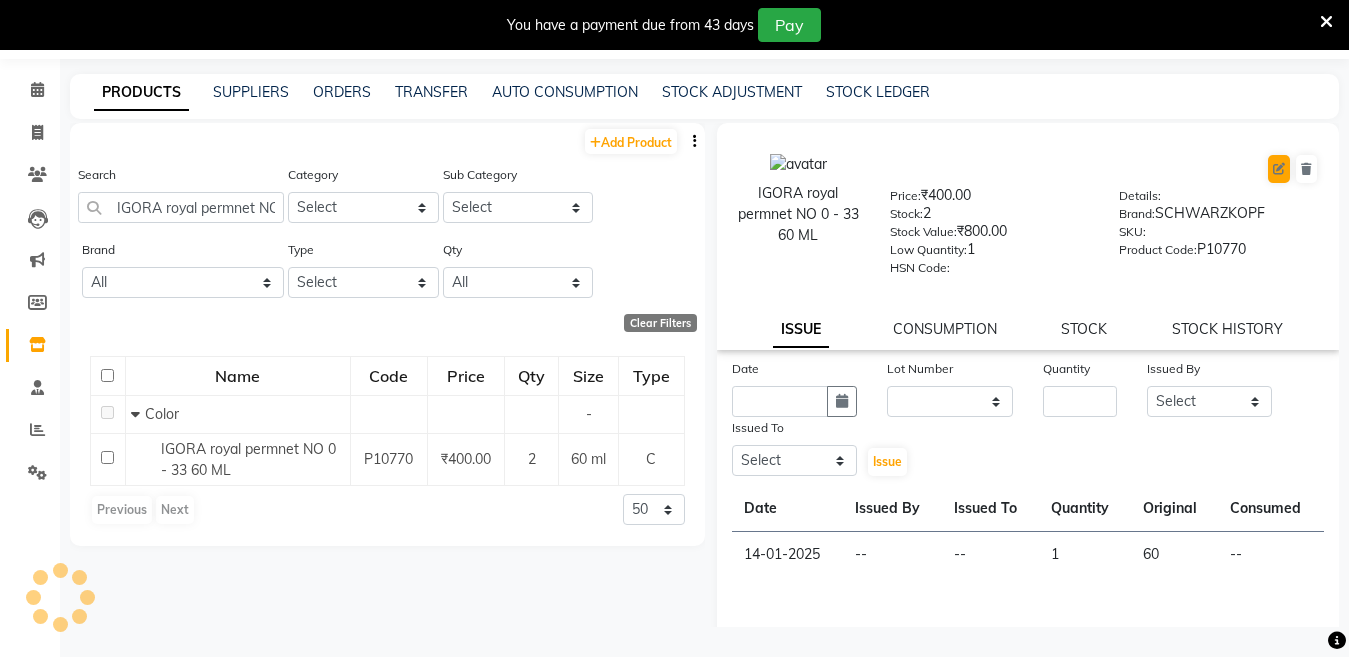 select on "true" 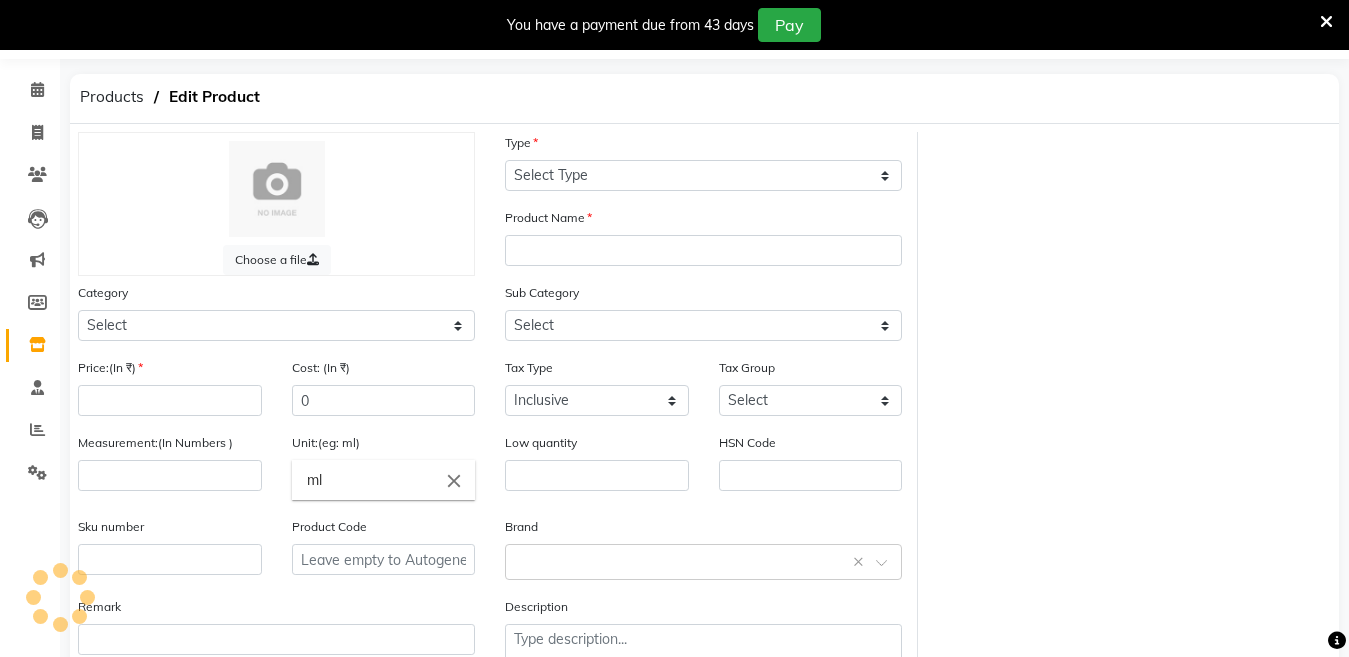 select on "C" 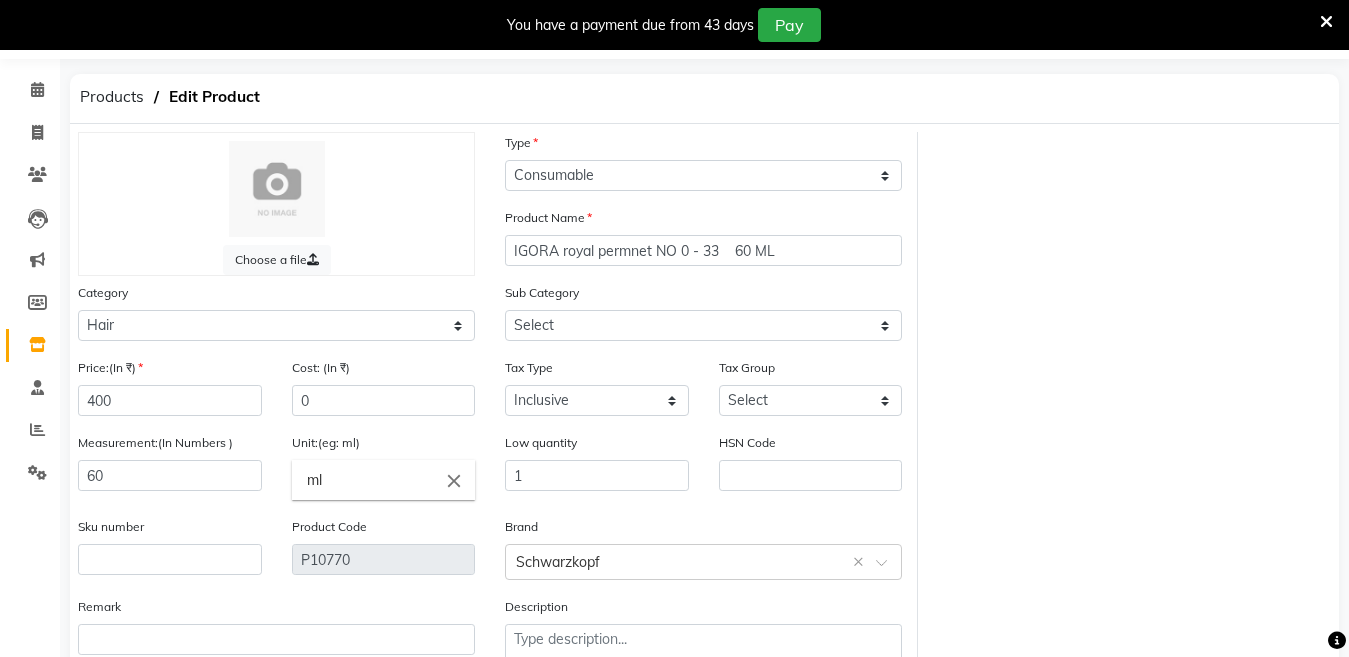 select on "2801107" 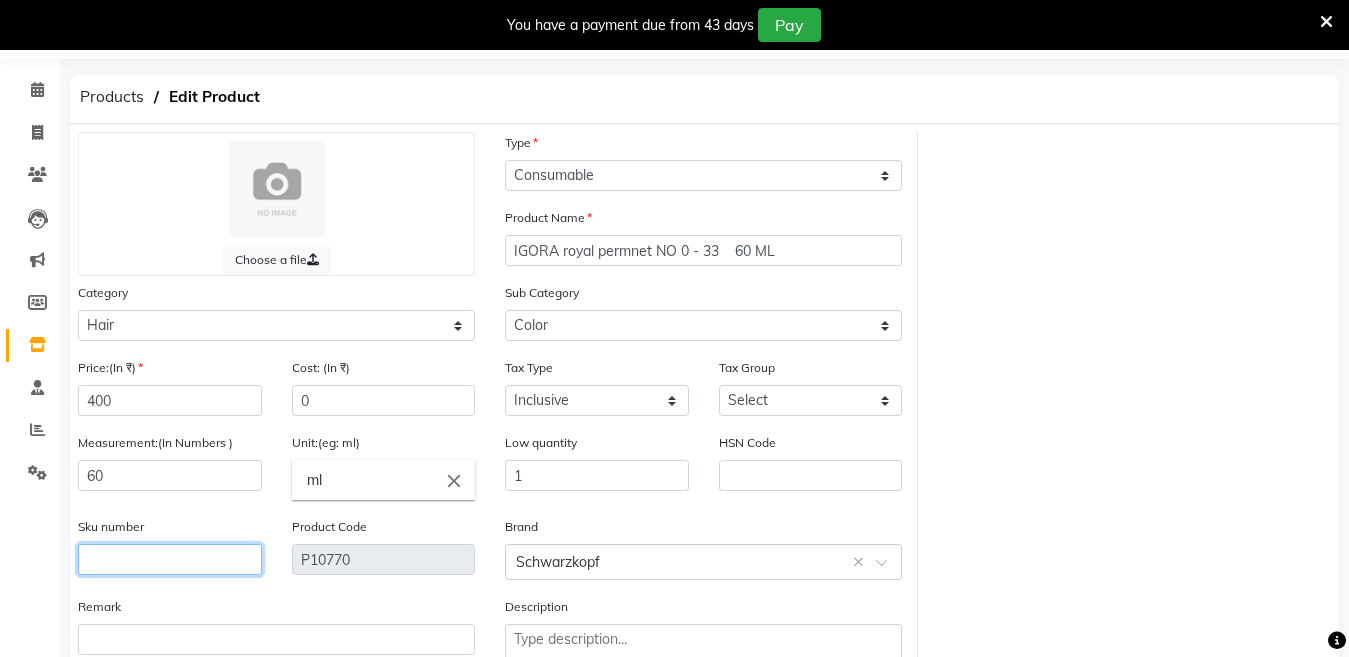 click 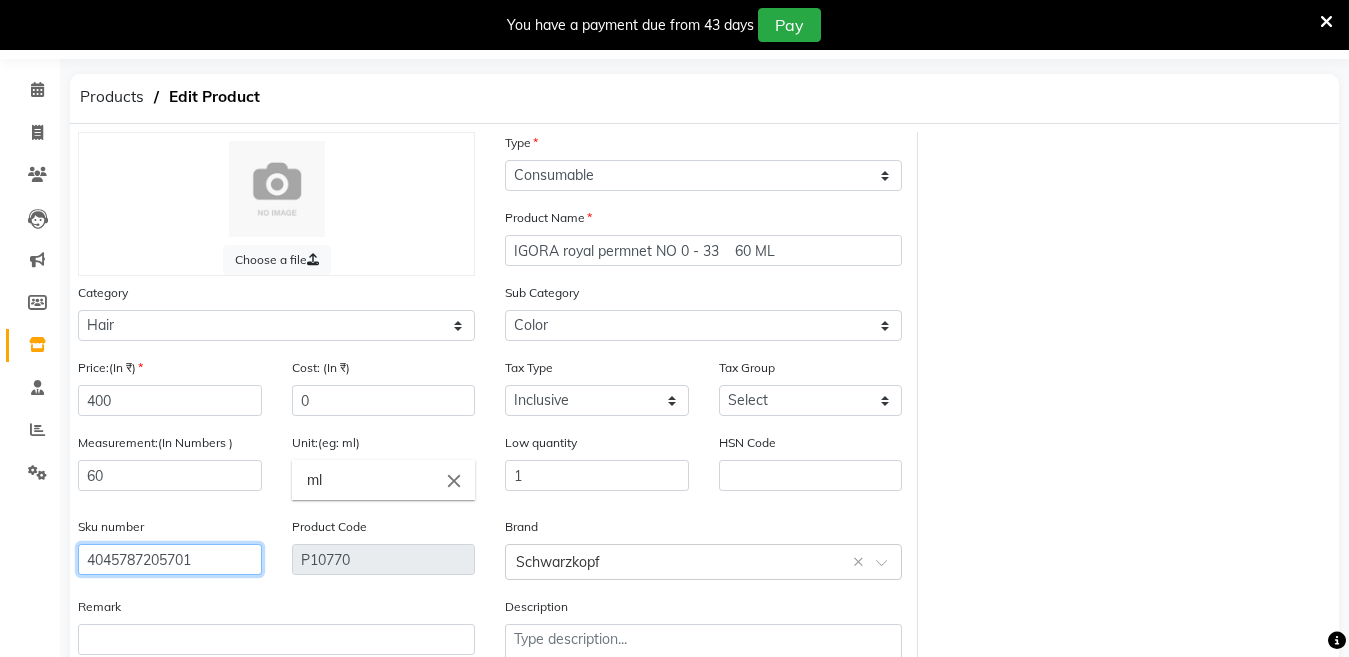 scroll, scrollTop: 194, scrollLeft: 0, axis: vertical 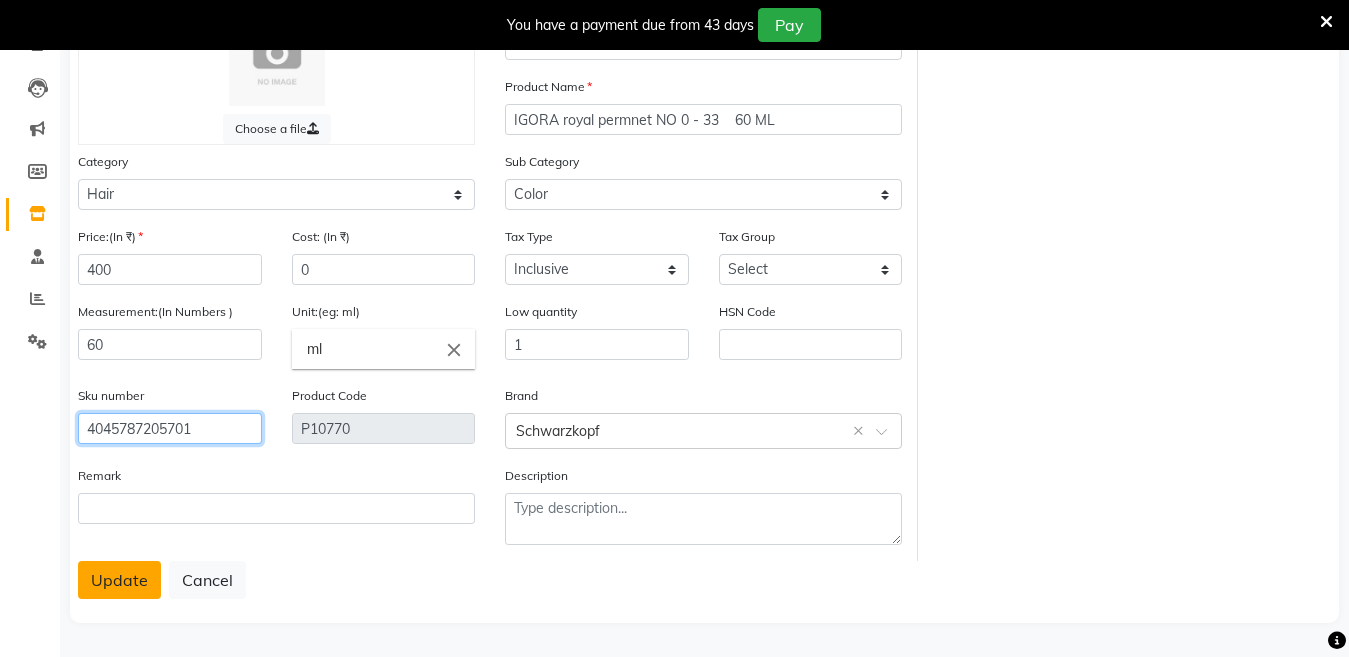 type on "4045787205701" 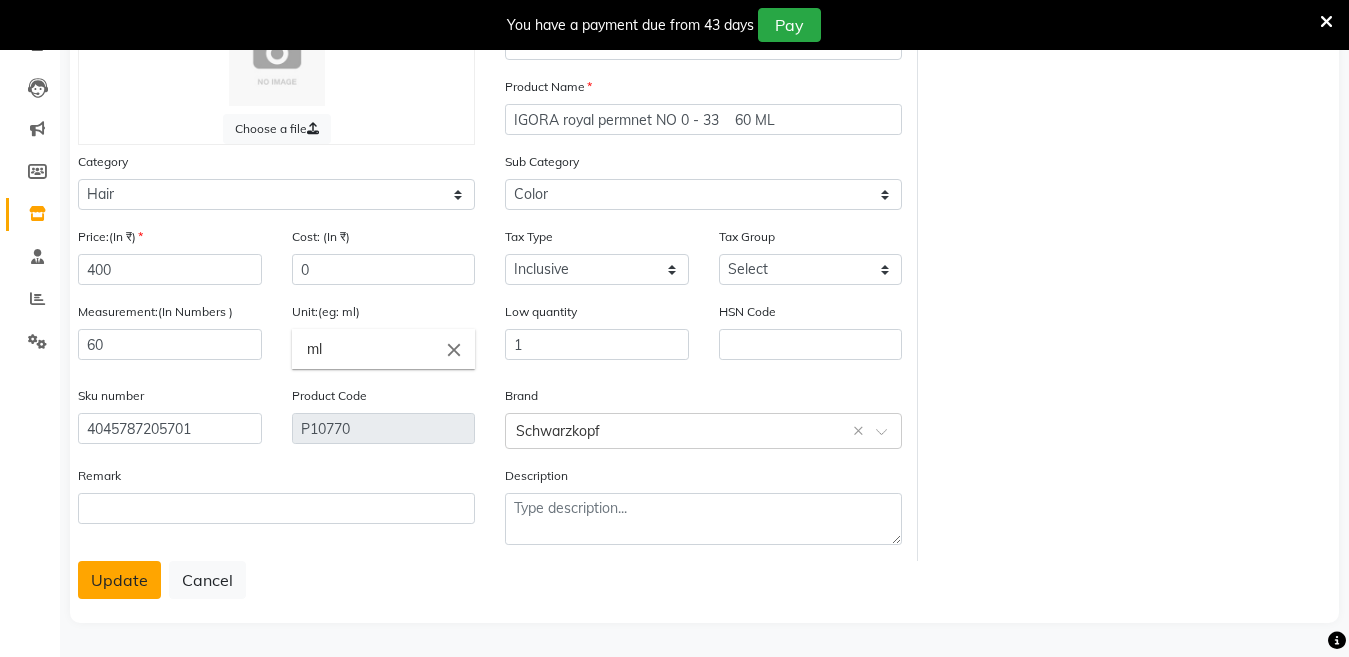 click on "Update" 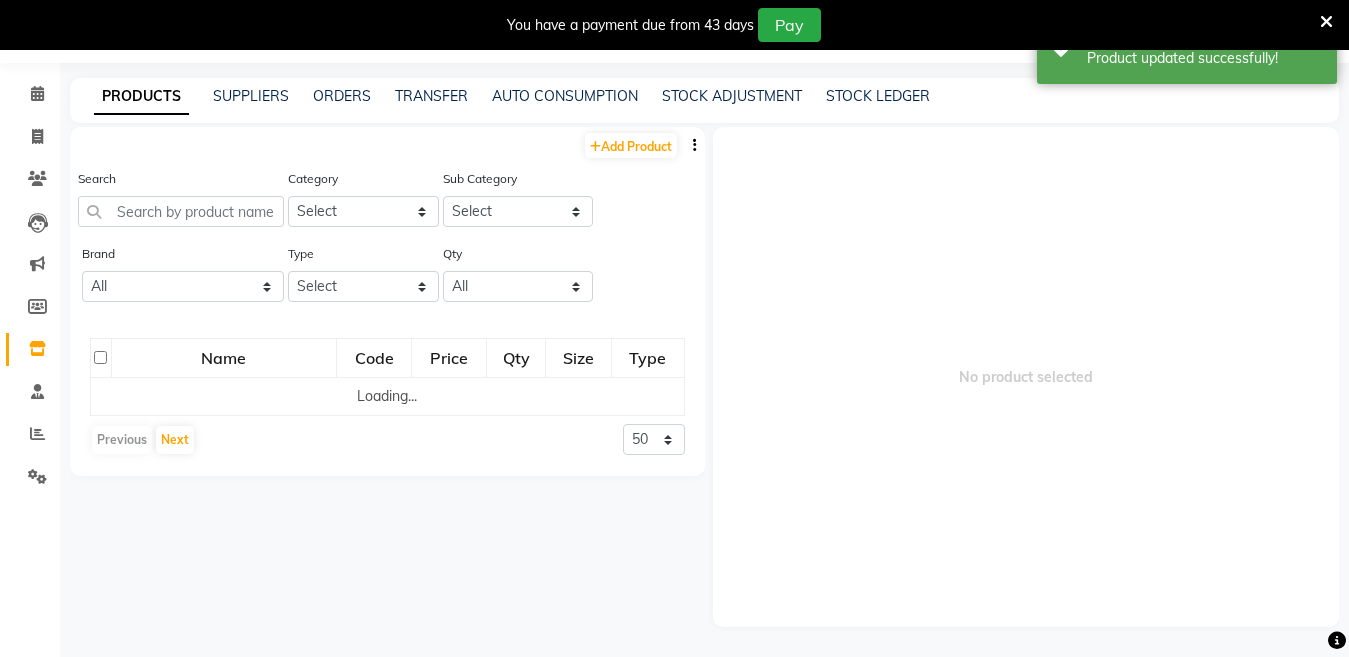 scroll, scrollTop: 63, scrollLeft: 0, axis: vertical 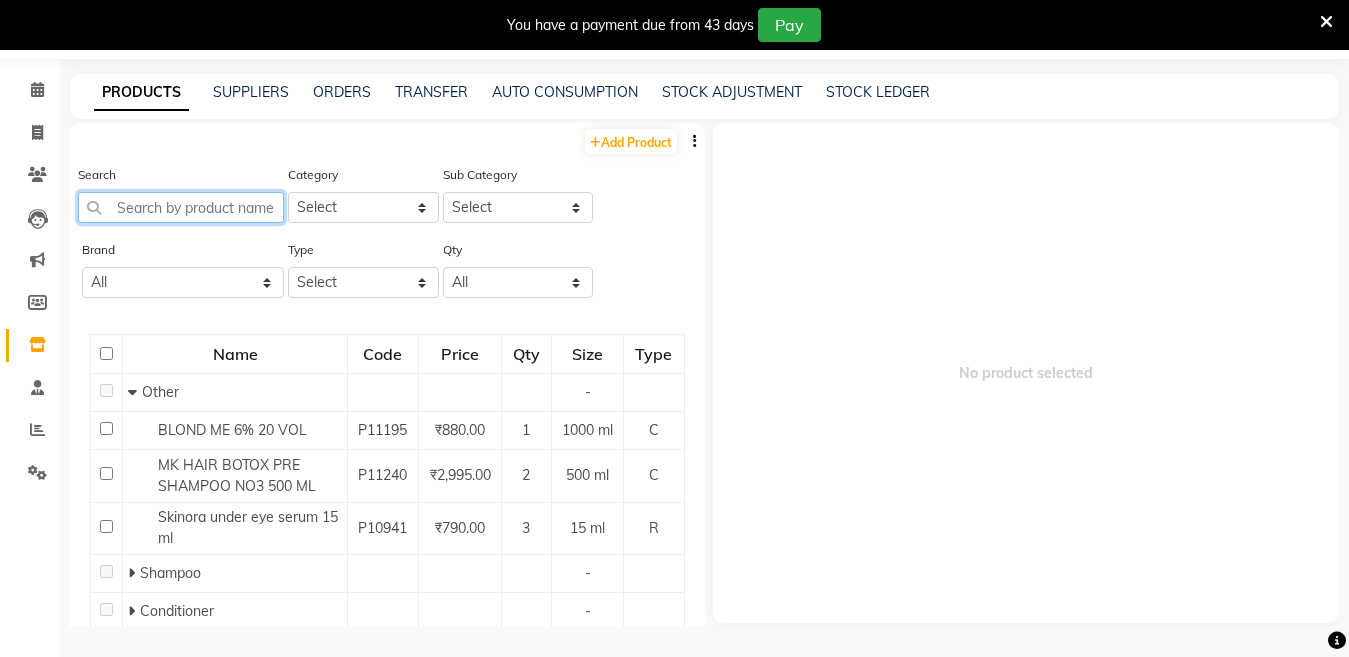 click 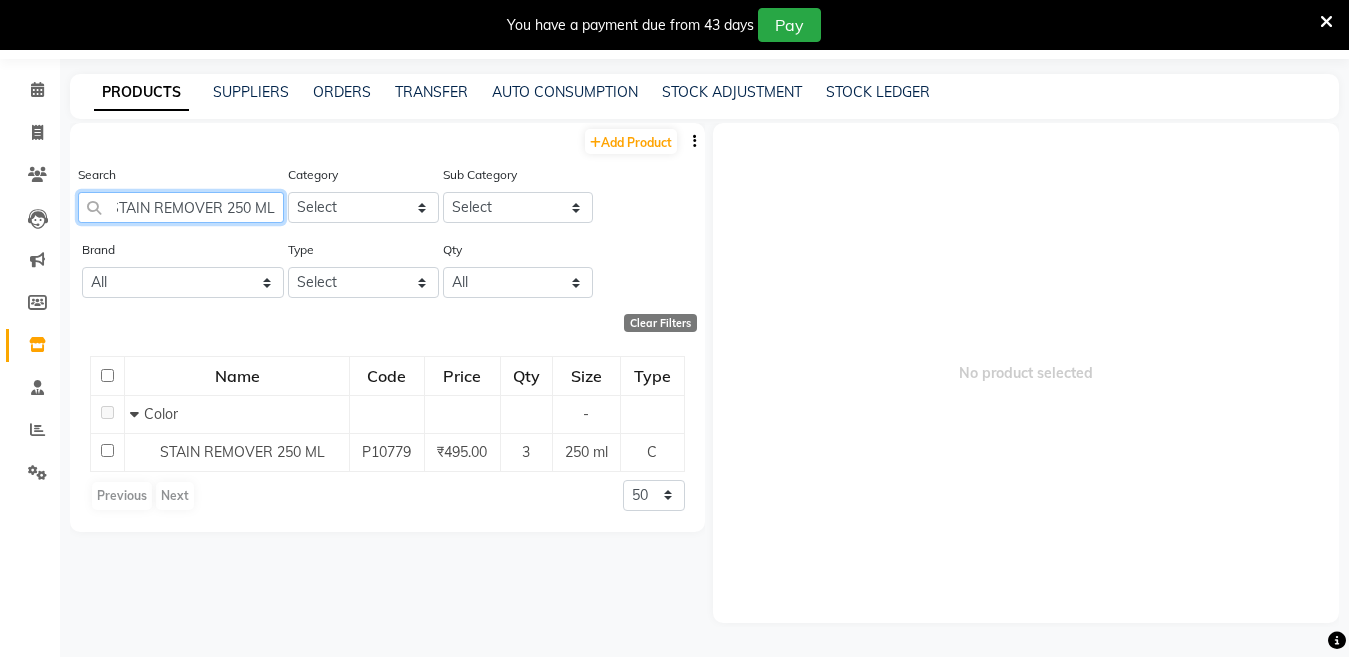 scroll, scrollTop: 0, scrollLeft: 10, axis: horizontal 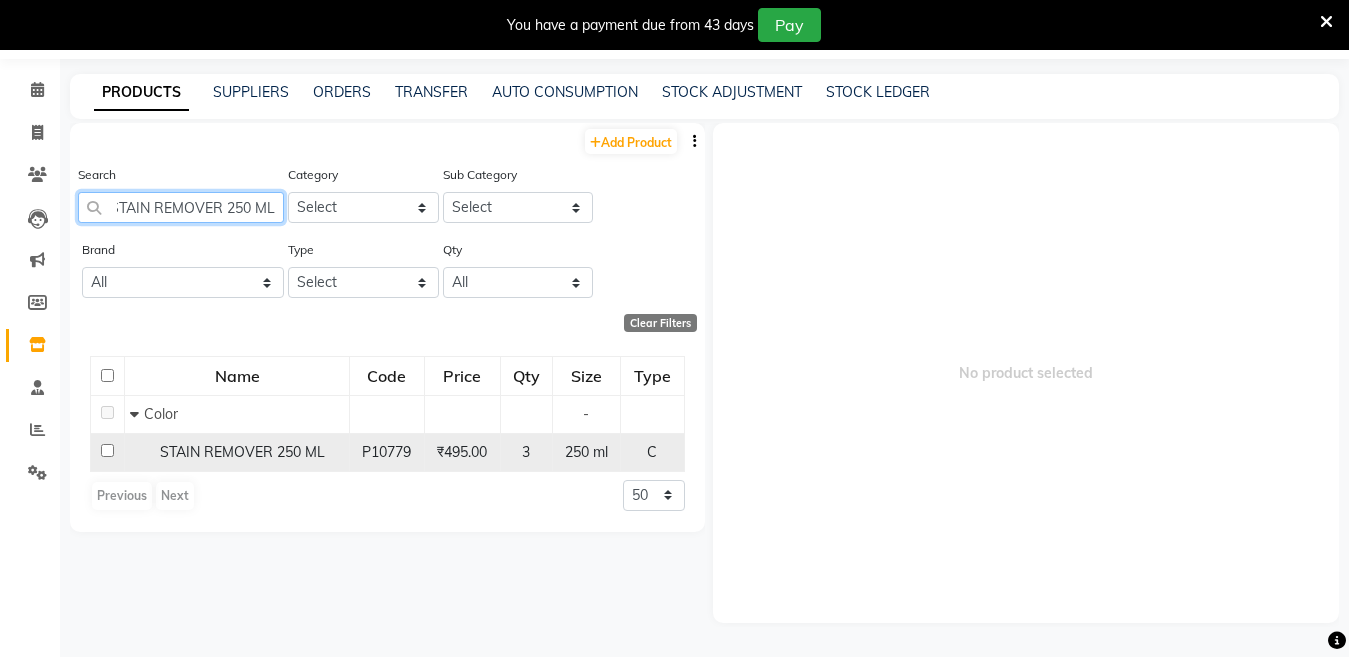 type on "STAIN REMOVER 250 ML" 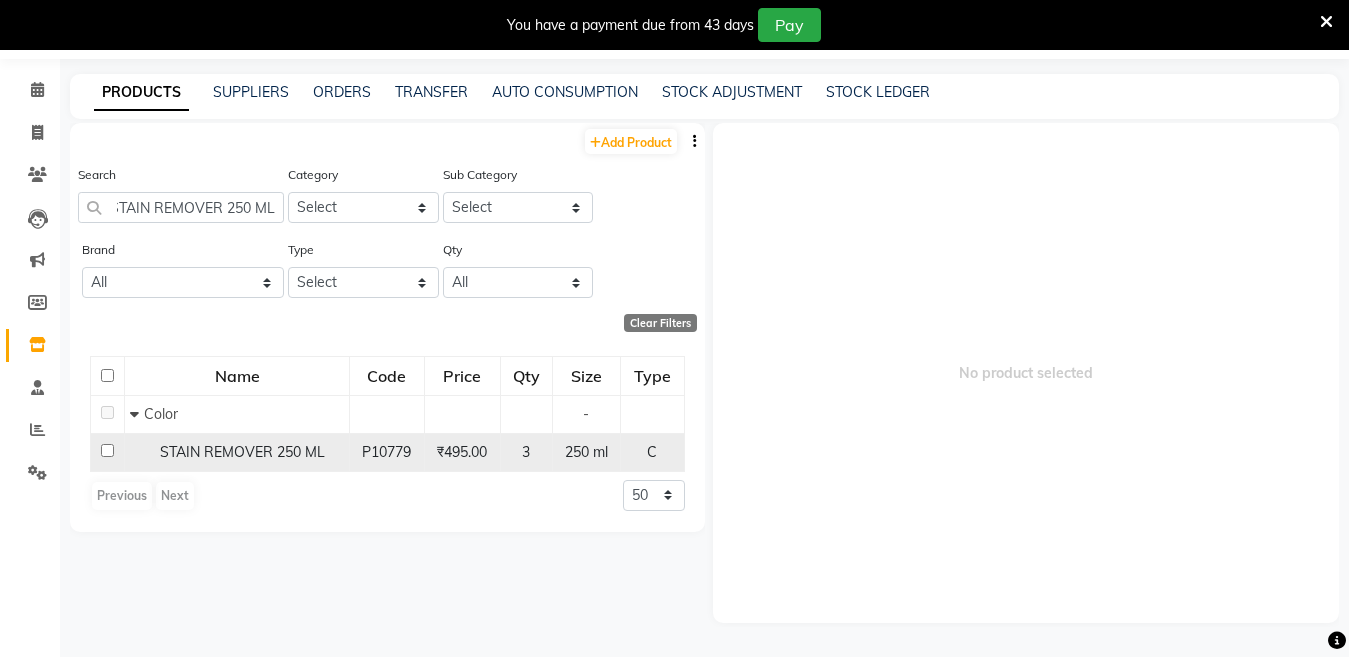 scroll, scrollTop: 0, scrollLeft: 0, axis: both 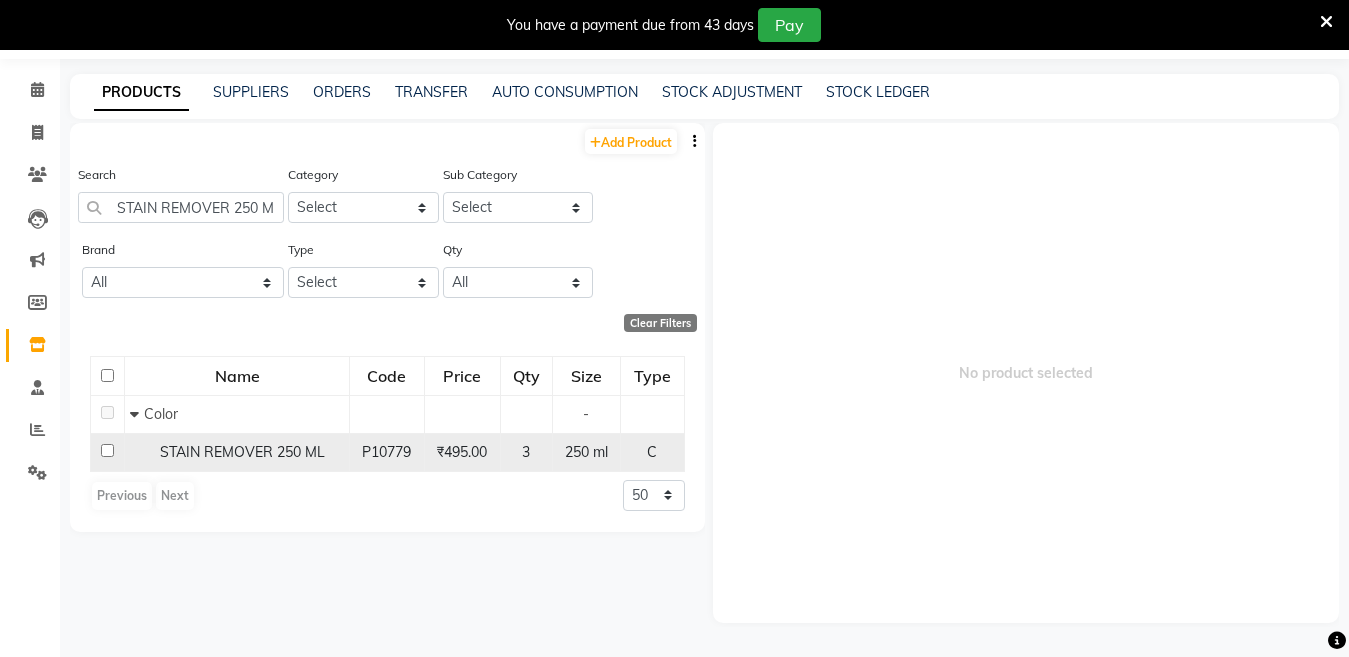 click on "STAIN REMOVER 250 ML" 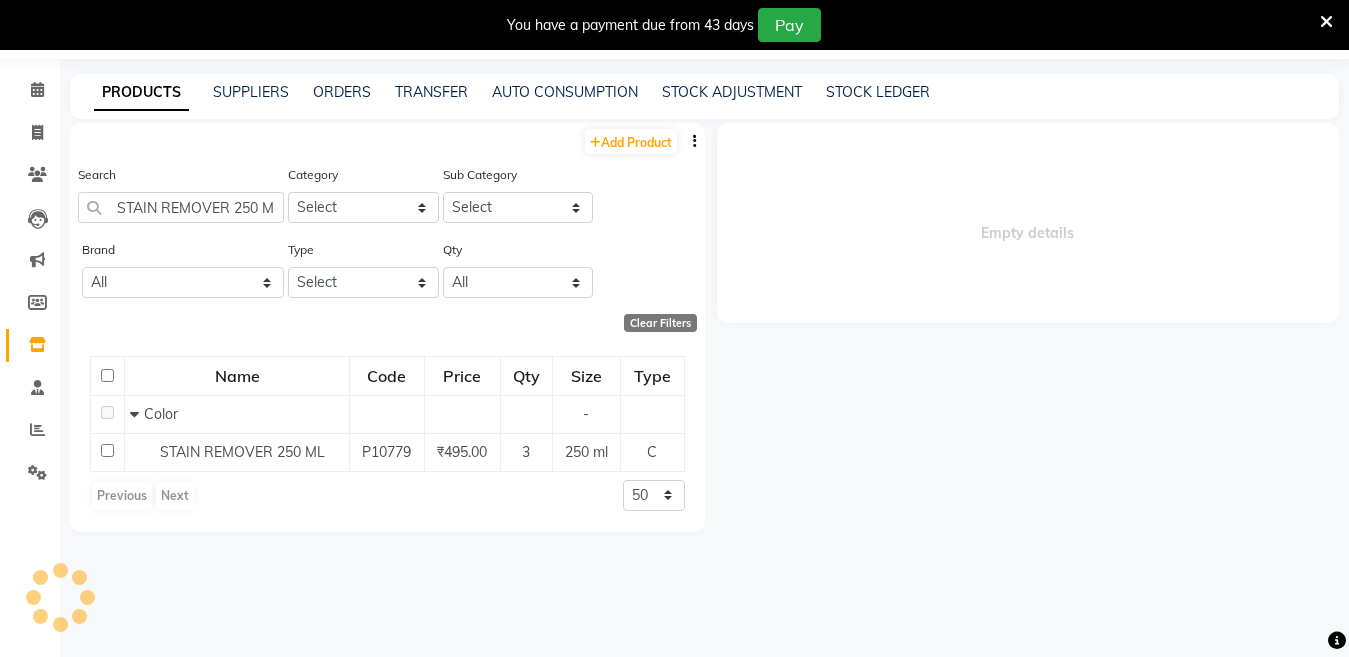 select 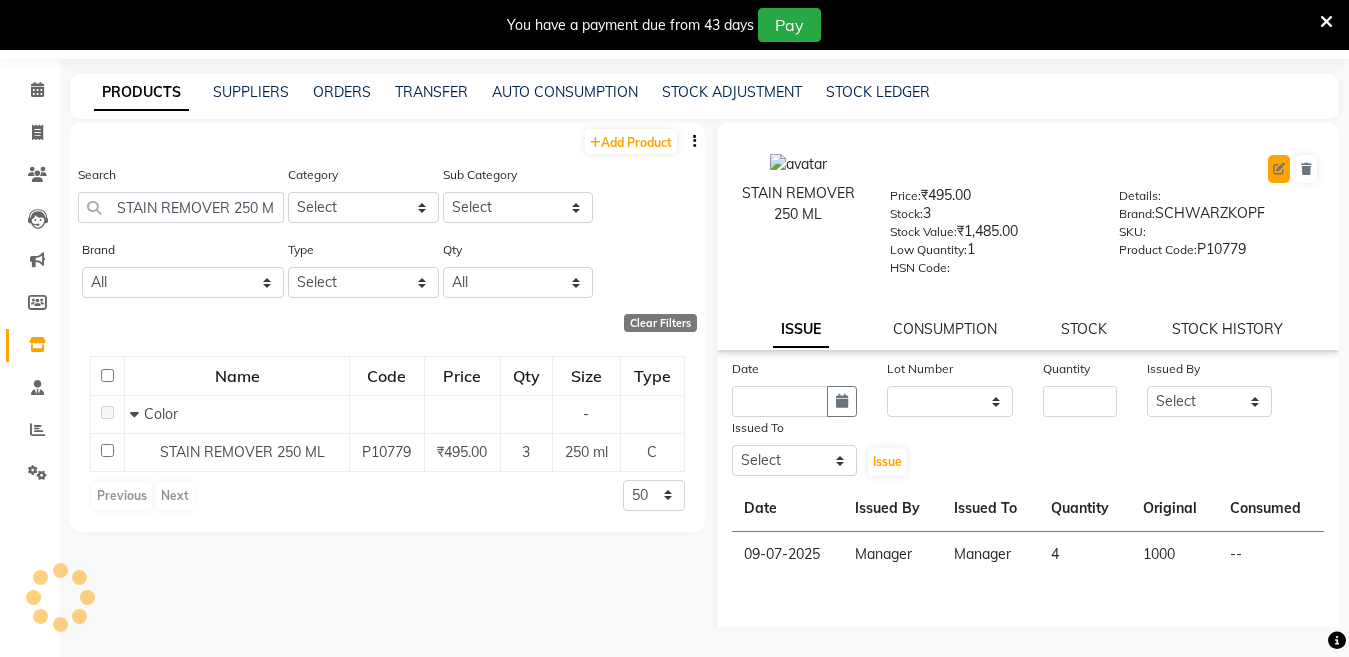 click 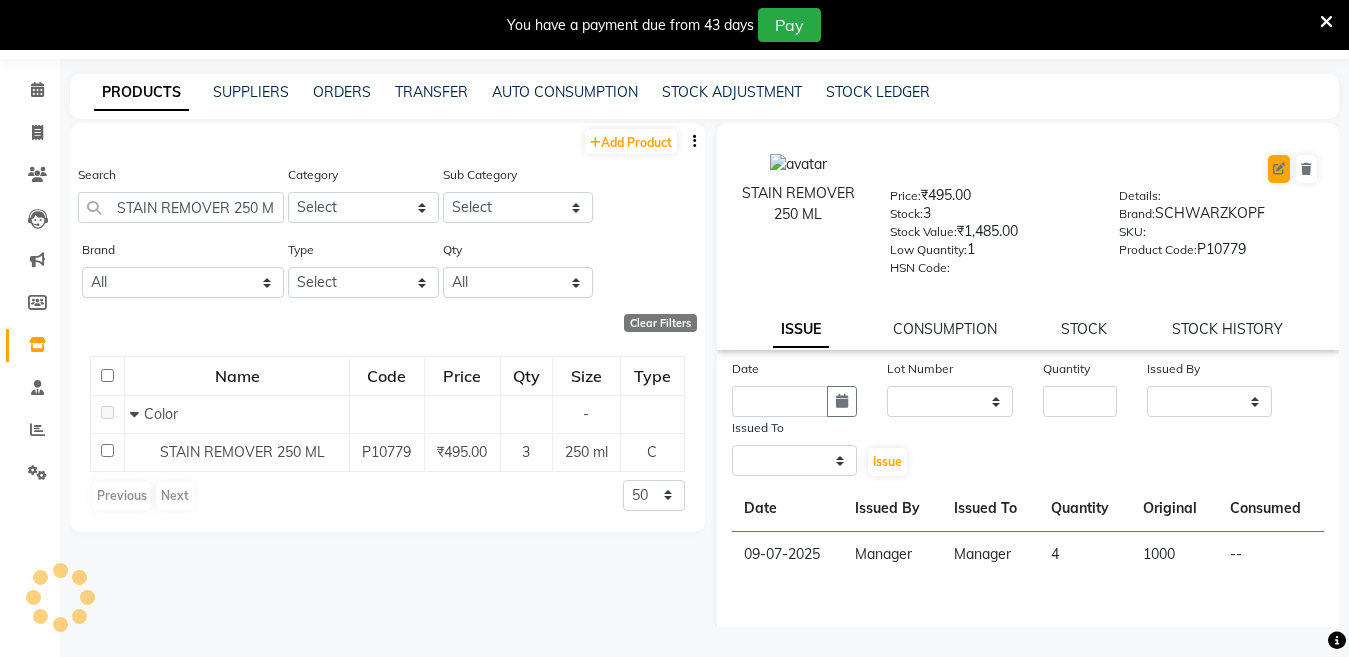 select on "true" 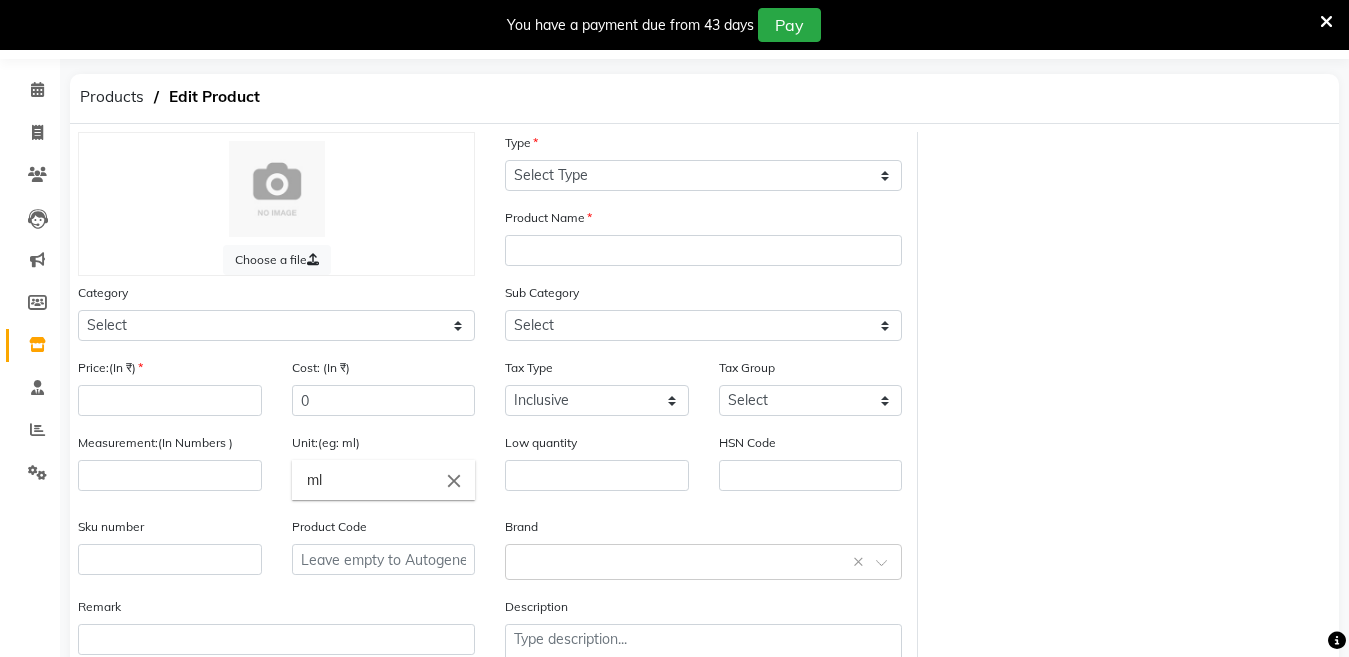 select on "C" 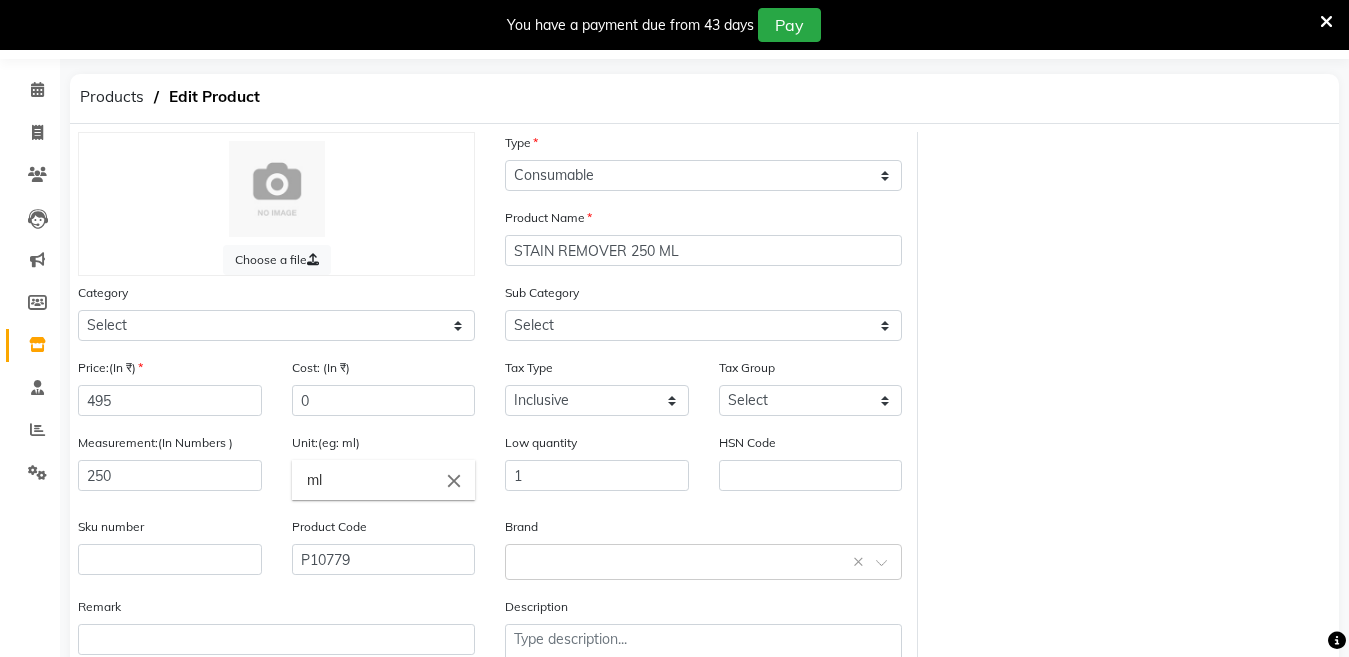 select on "2801100" 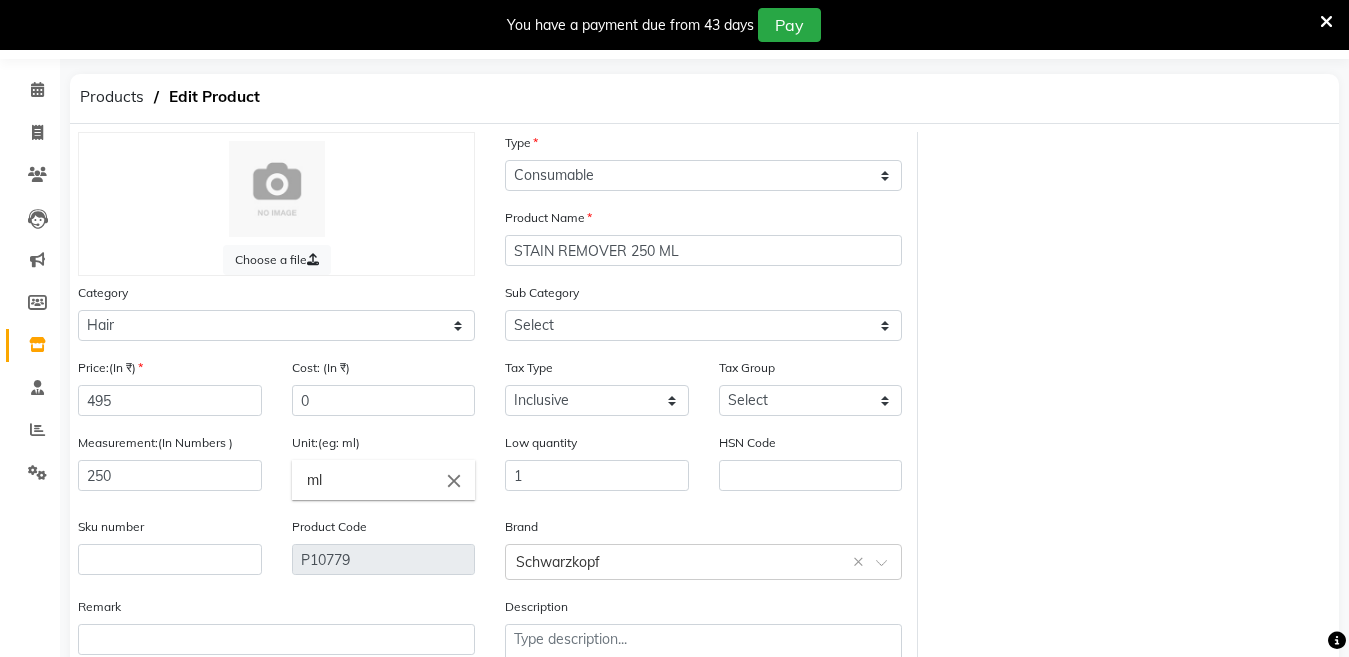 select on "2801107" 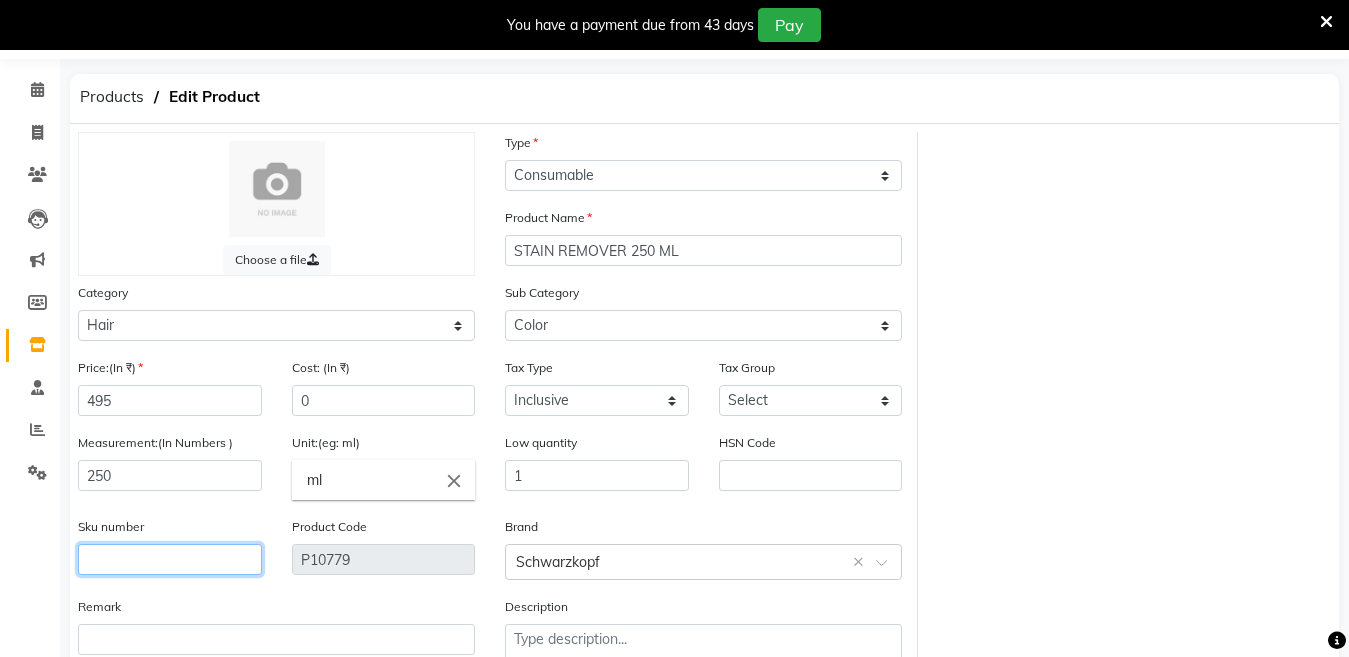 click 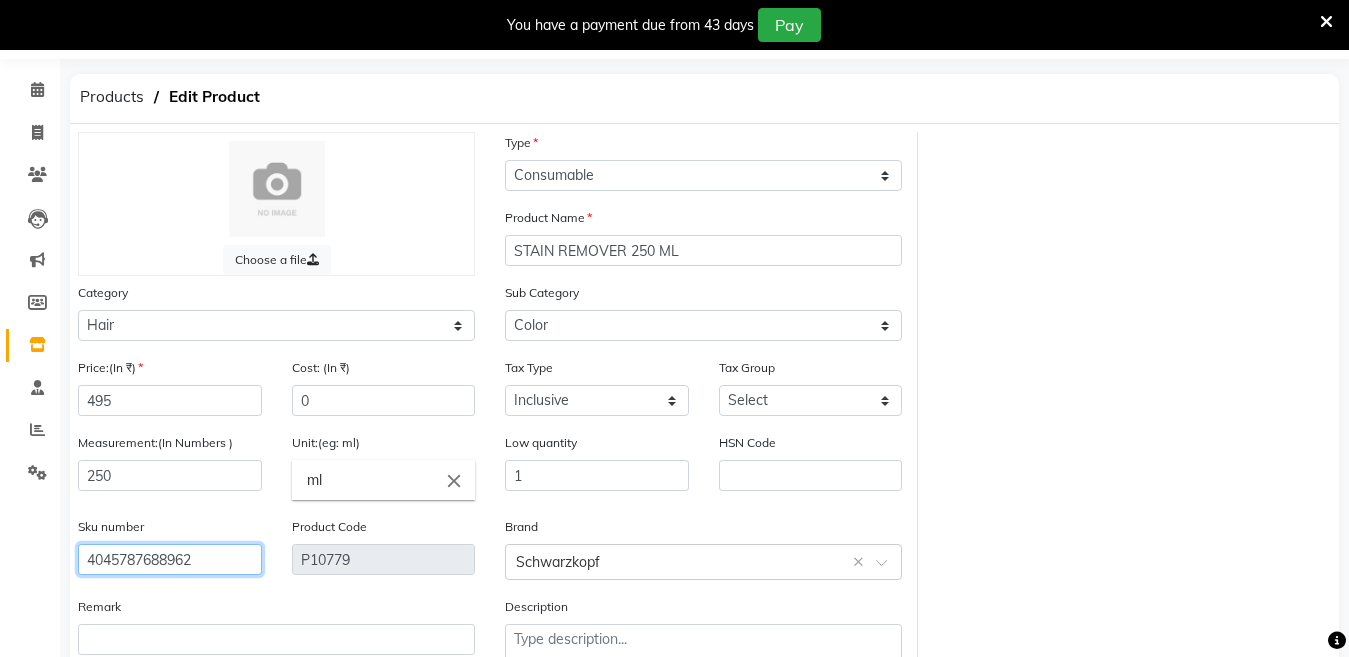 scroll, scrollTop: 194, scrollLeft: 0, axis: vertical 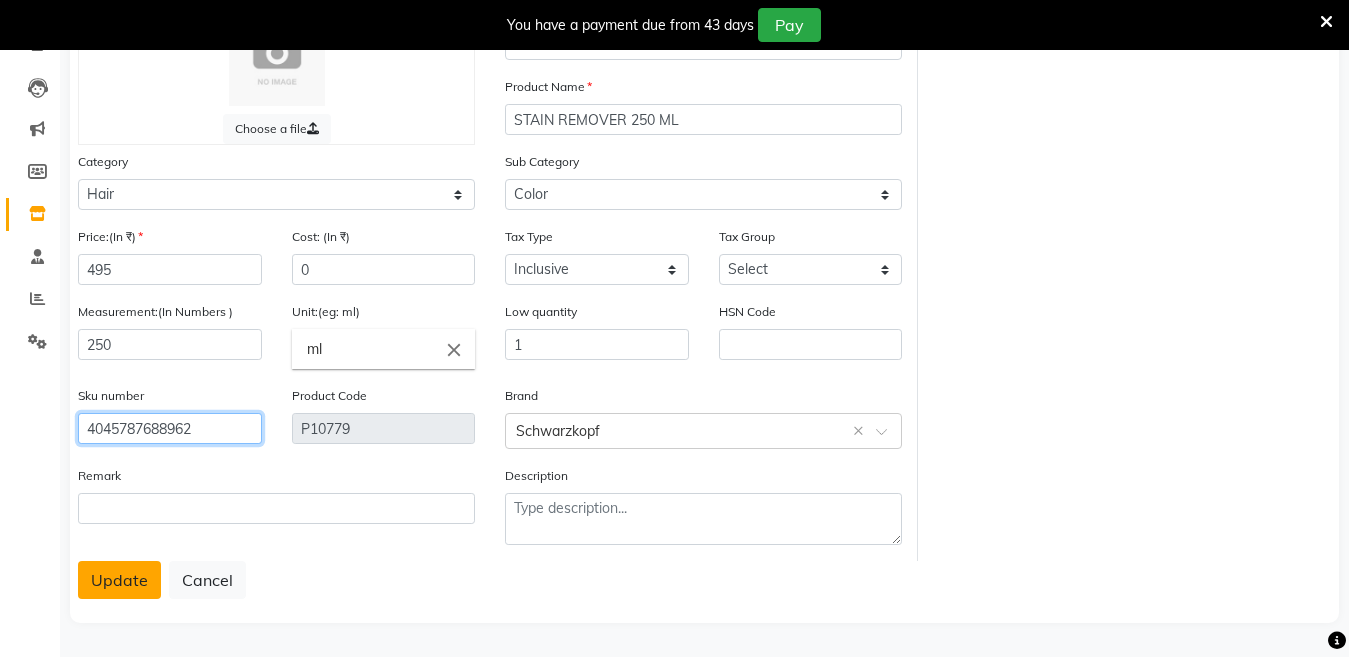 type on "4045787688962" 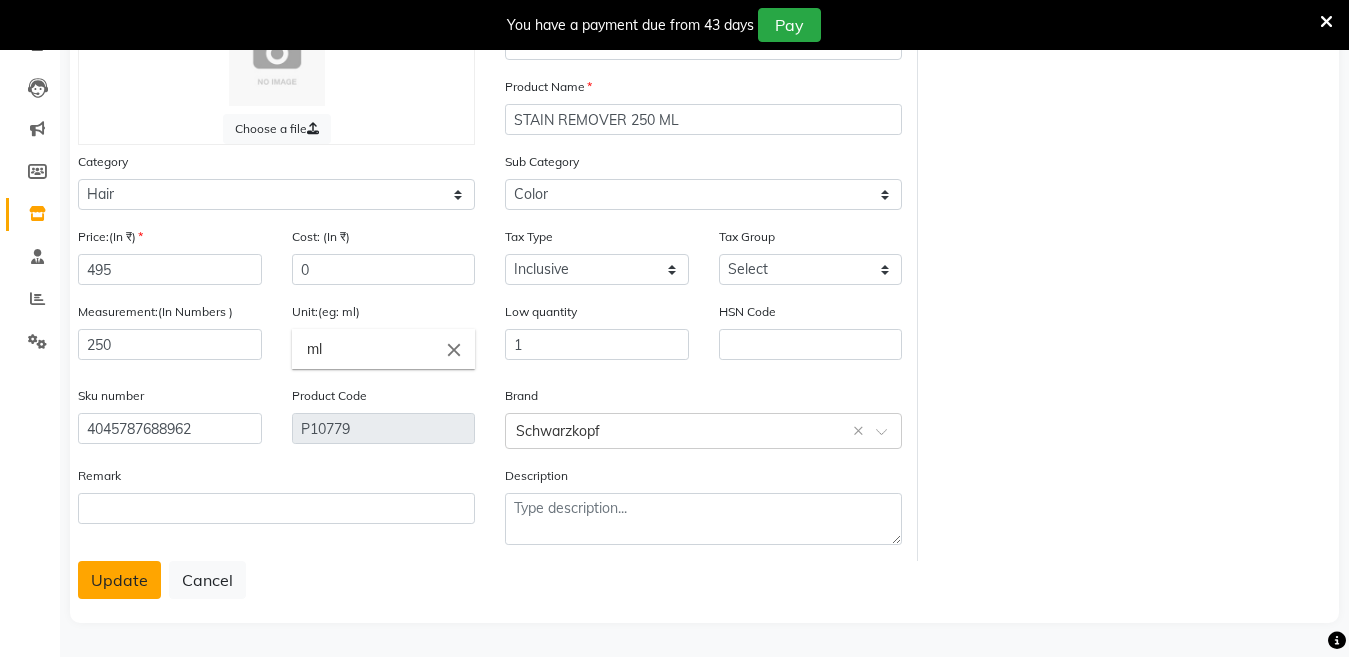 click on "Update" 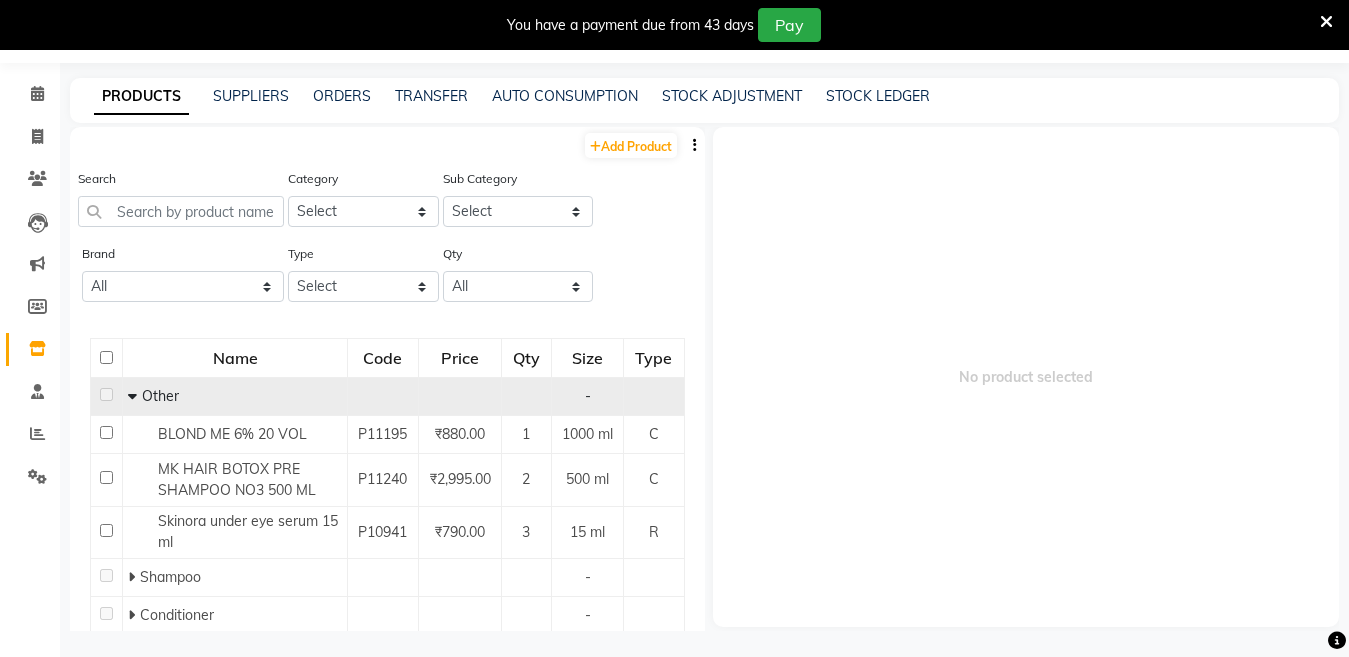 scroll, scrollTop: 63, scrollLeft: 0, axis: vertical 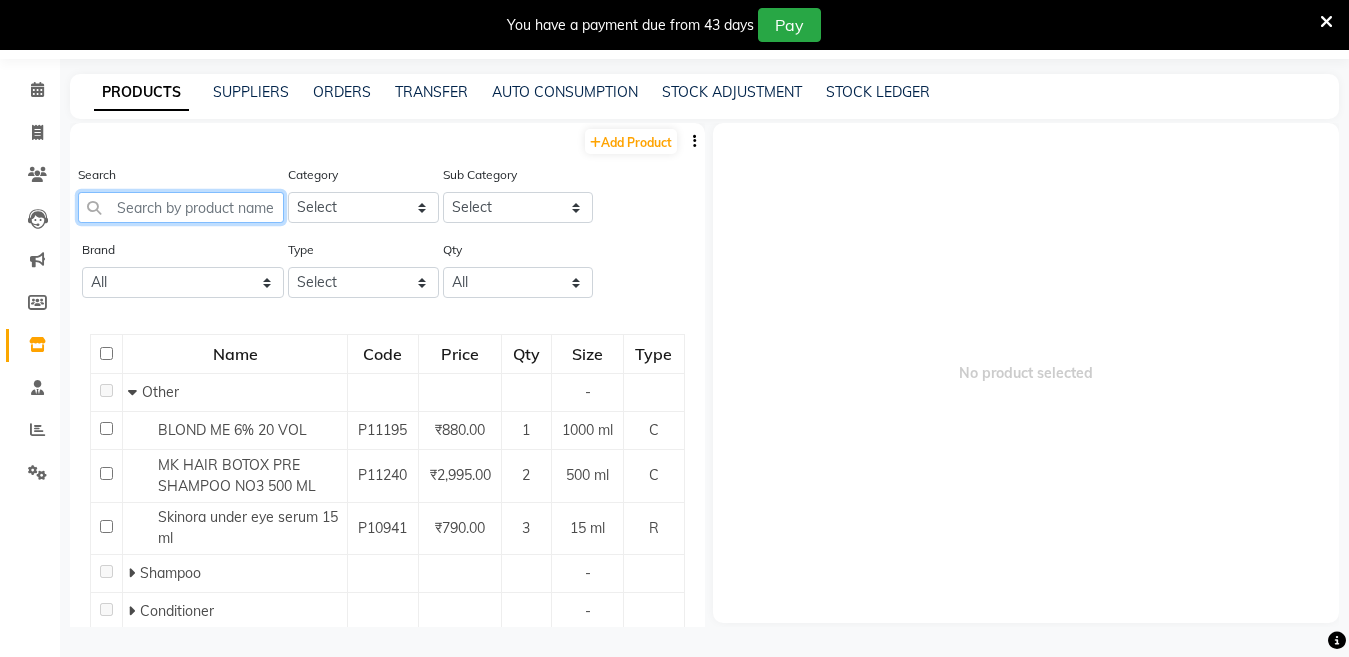 click 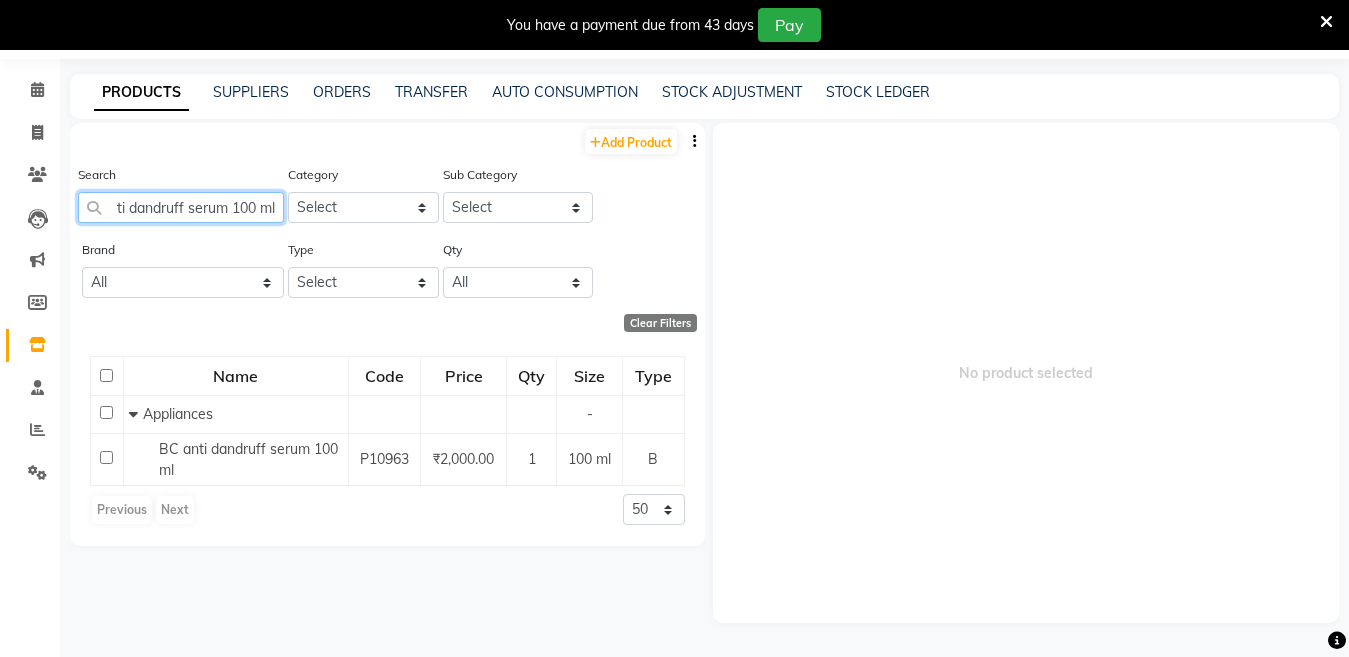 scroll, scrollTop: 0, scrollLeft: 44, axis: horizontal 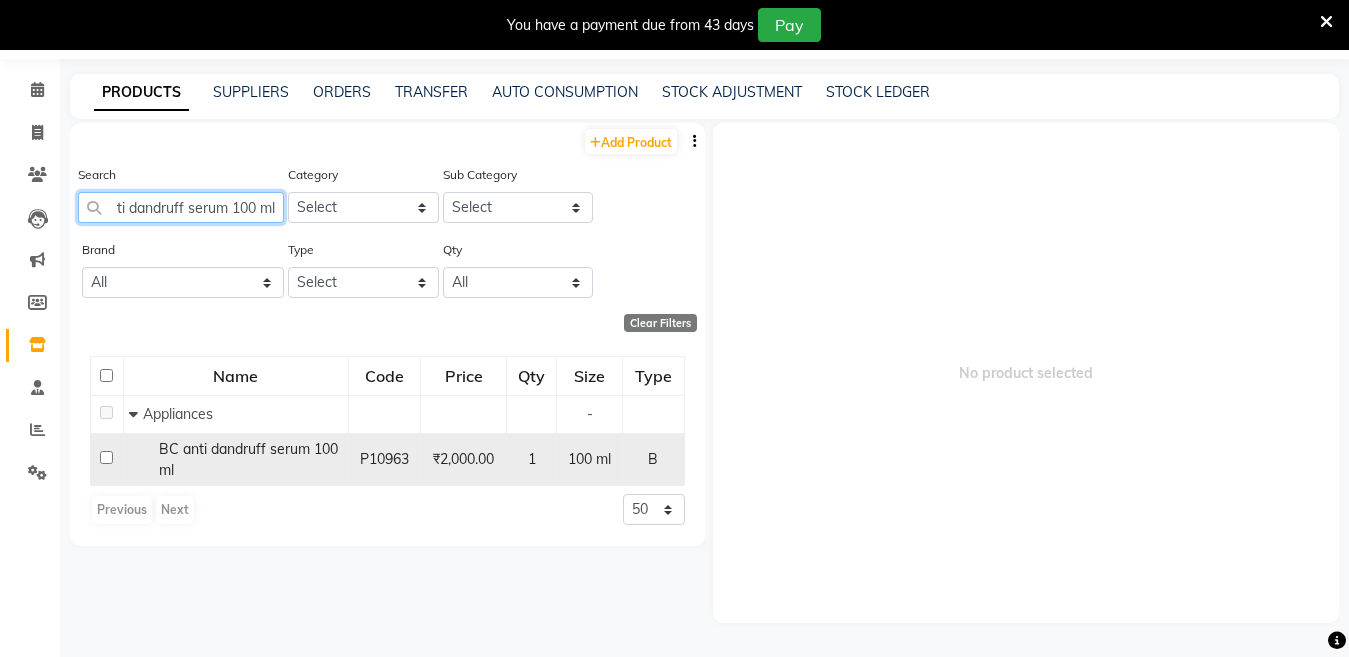 type on "BC anti dandruff serum 100 ml" 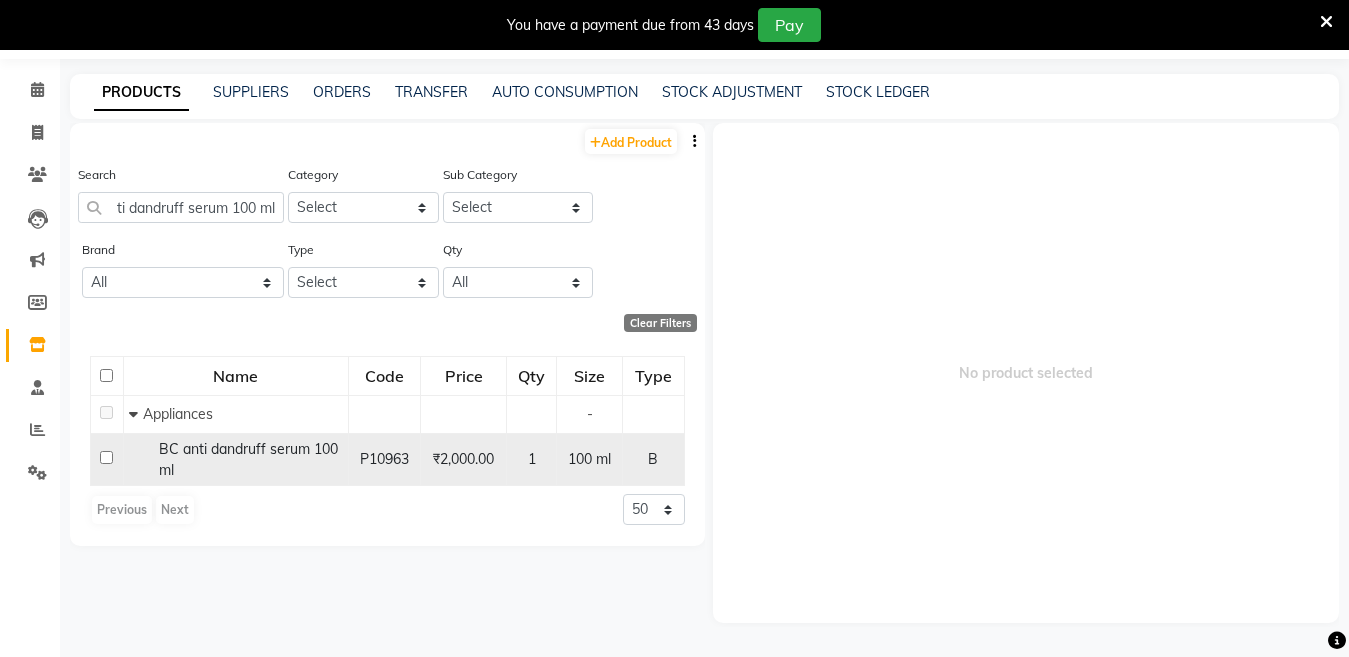 scroll, scrollTop: 0, scrollLeft: 0, axis: both 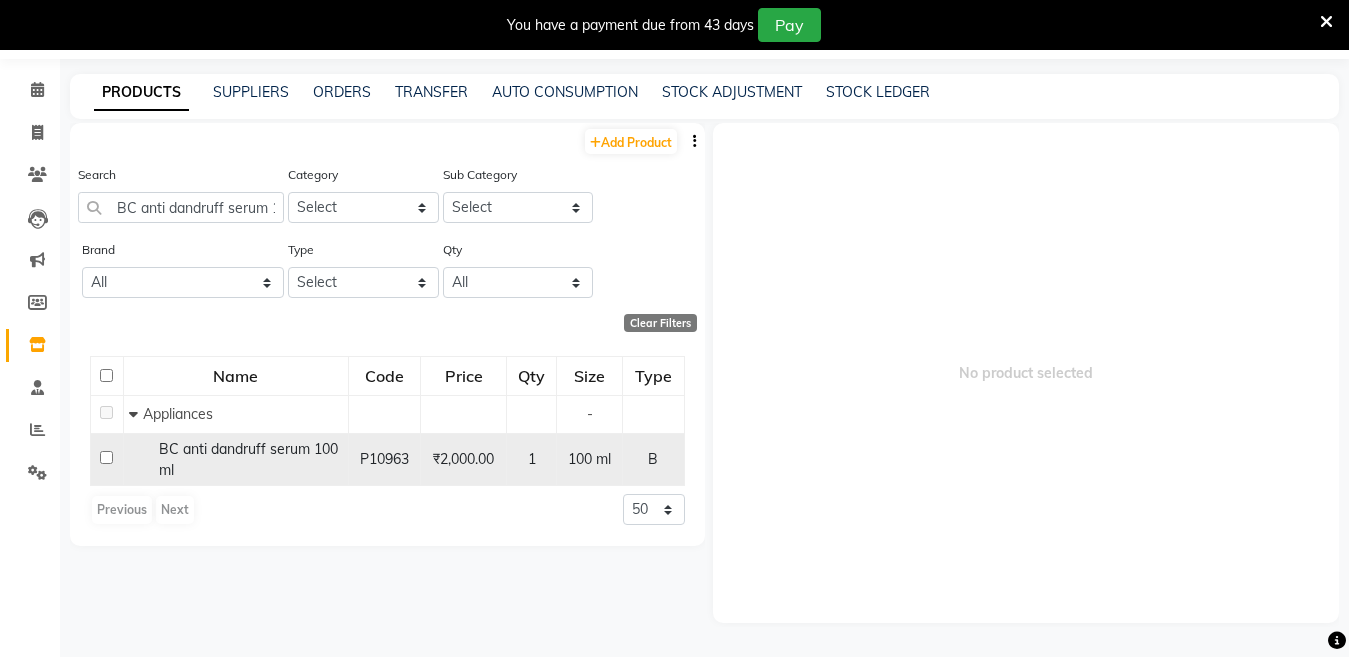 click on "BC anti dandruff serum 100 ml" 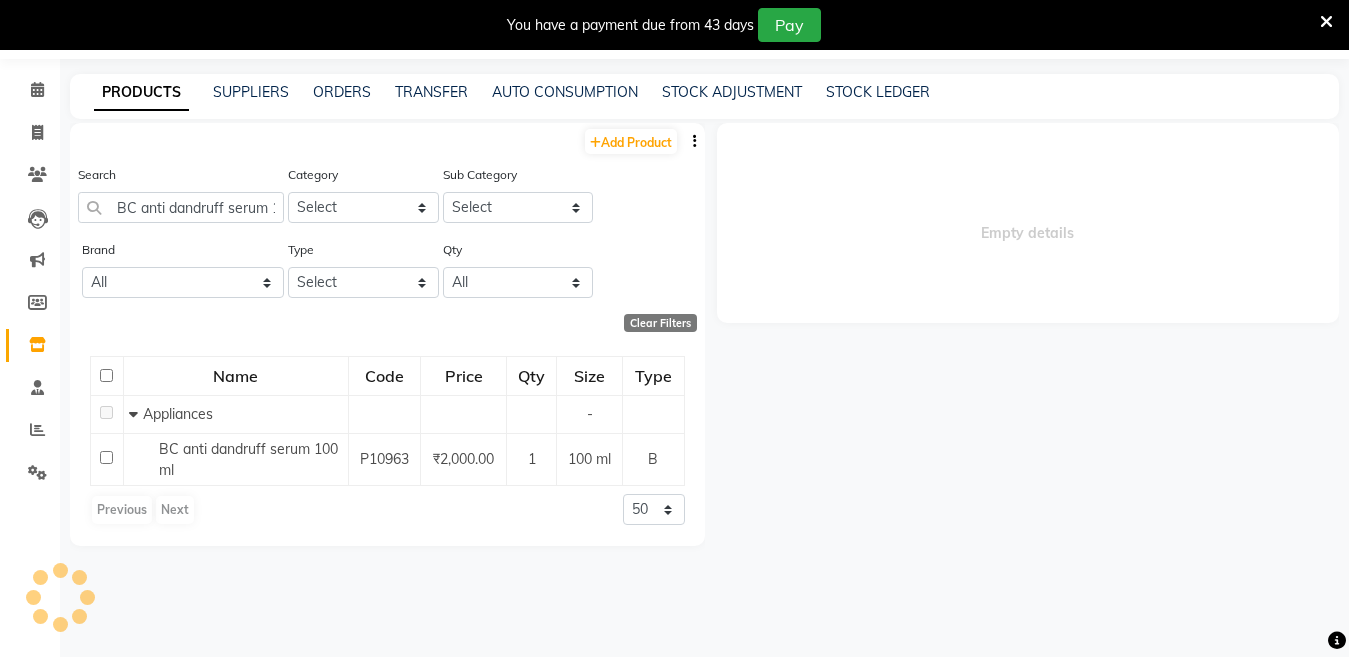 select 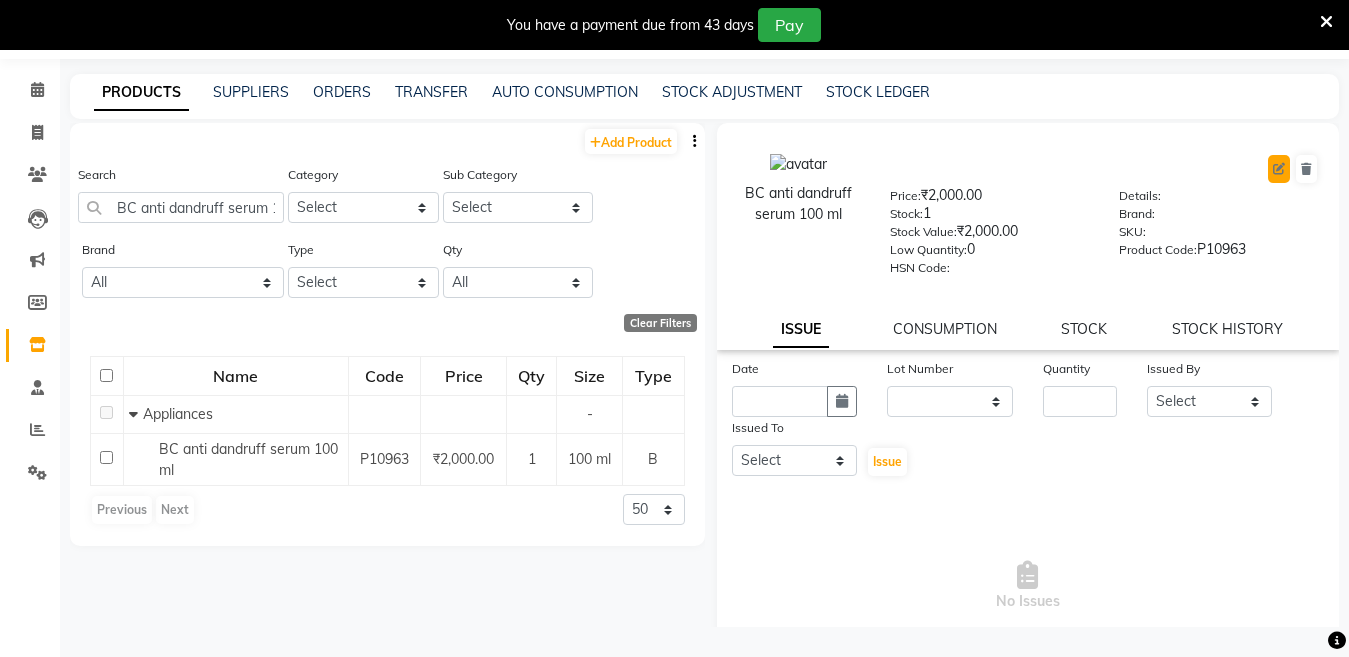 click 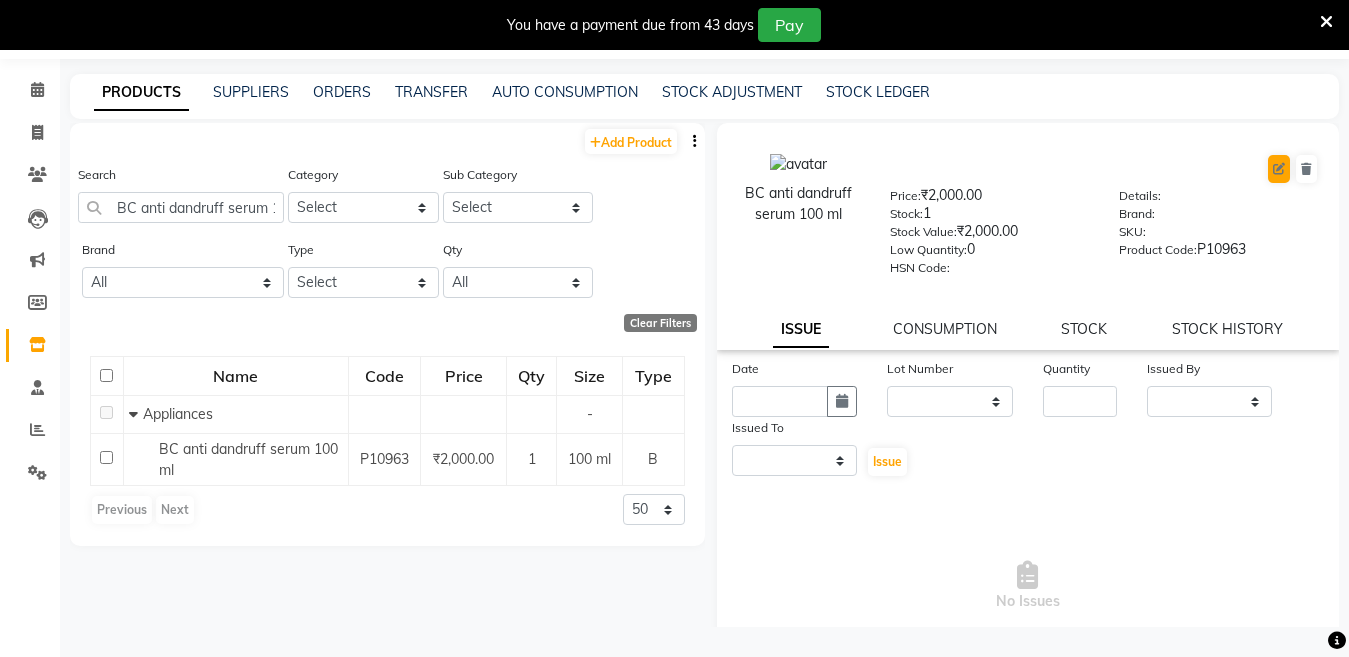 select on "true" 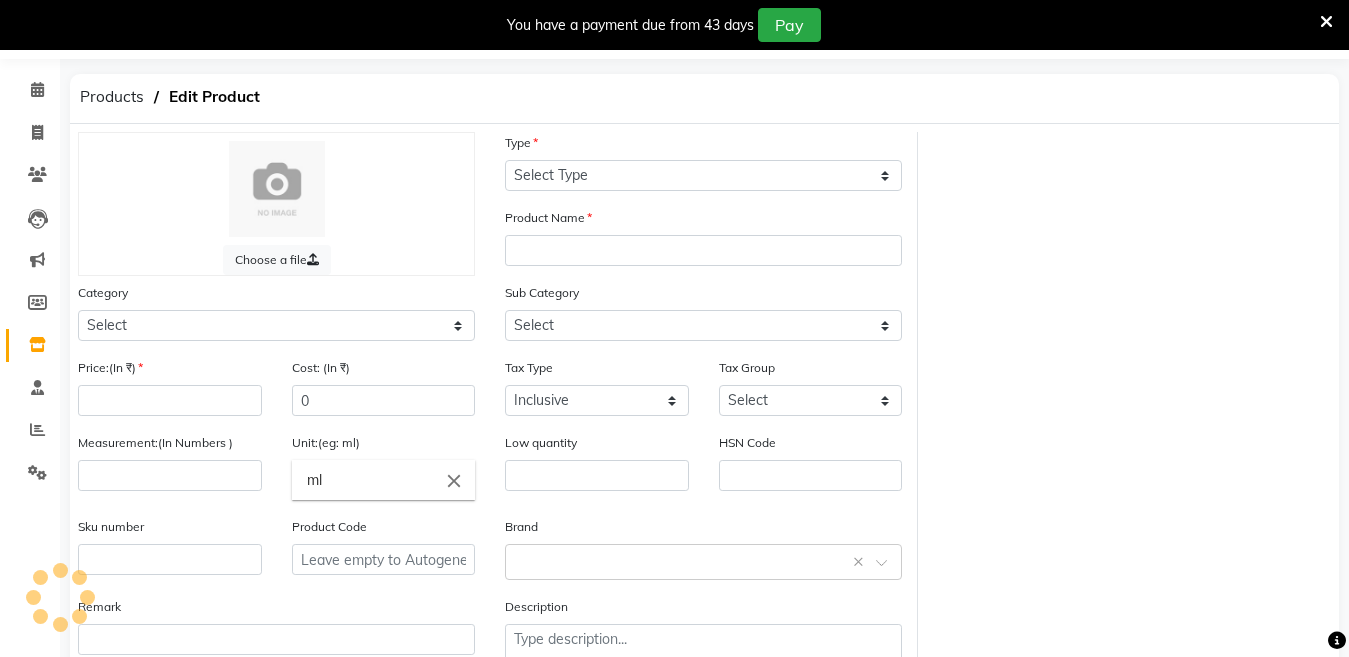 select on "B" 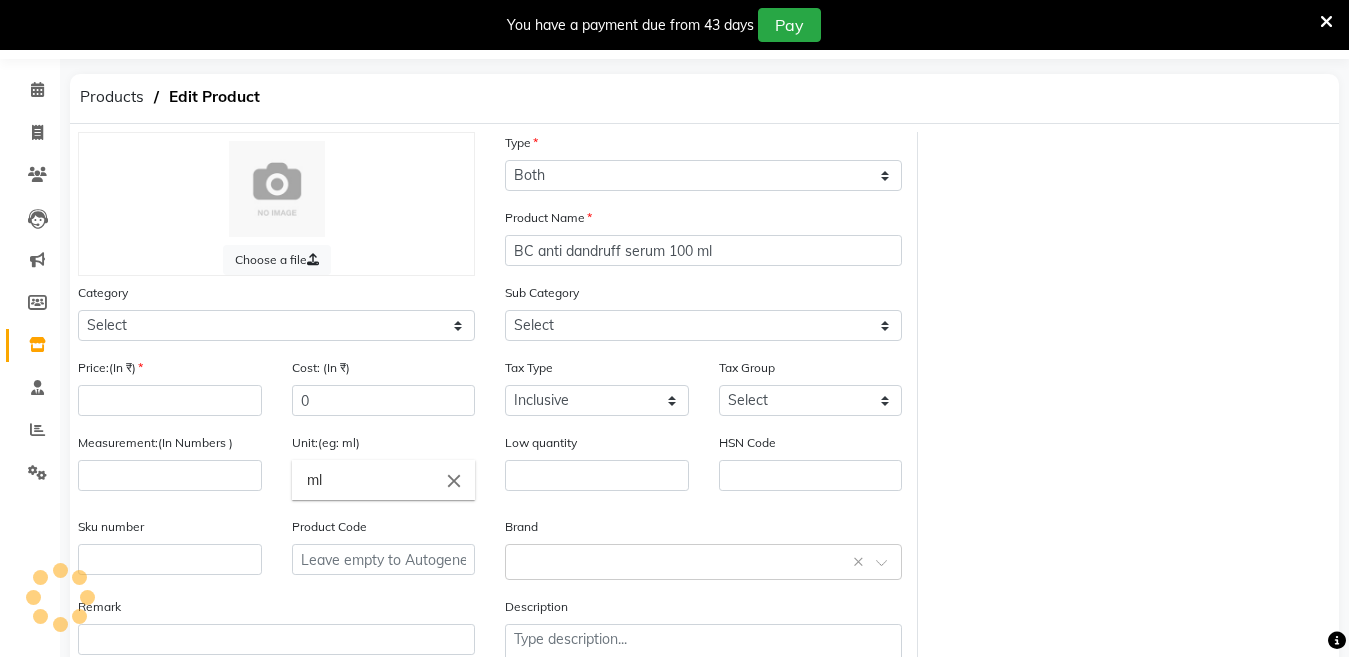 select 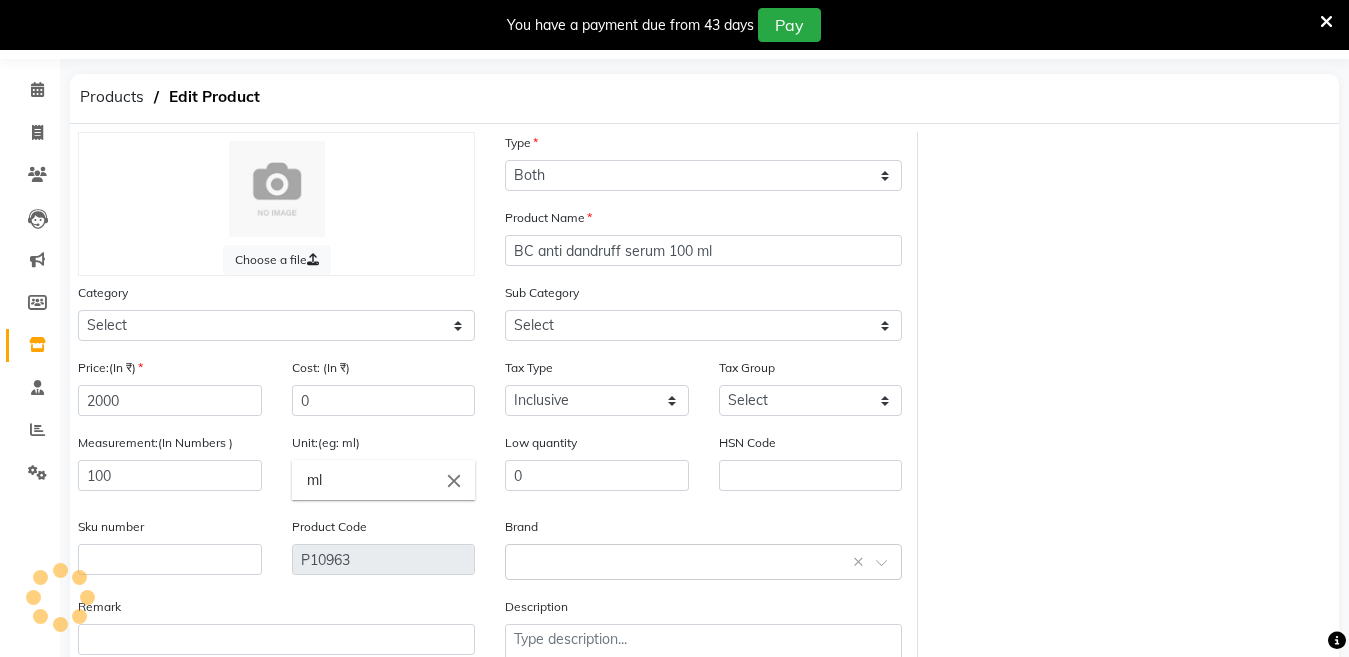 select on "2801108" 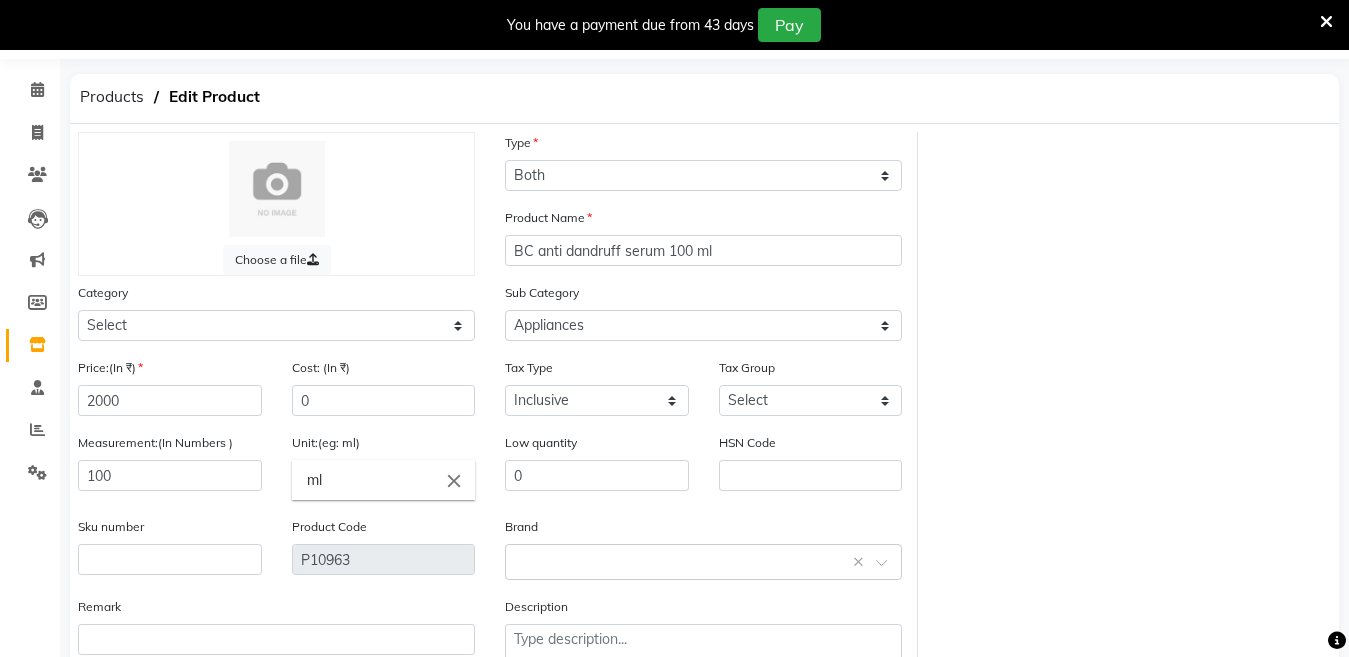 select on "2801100" 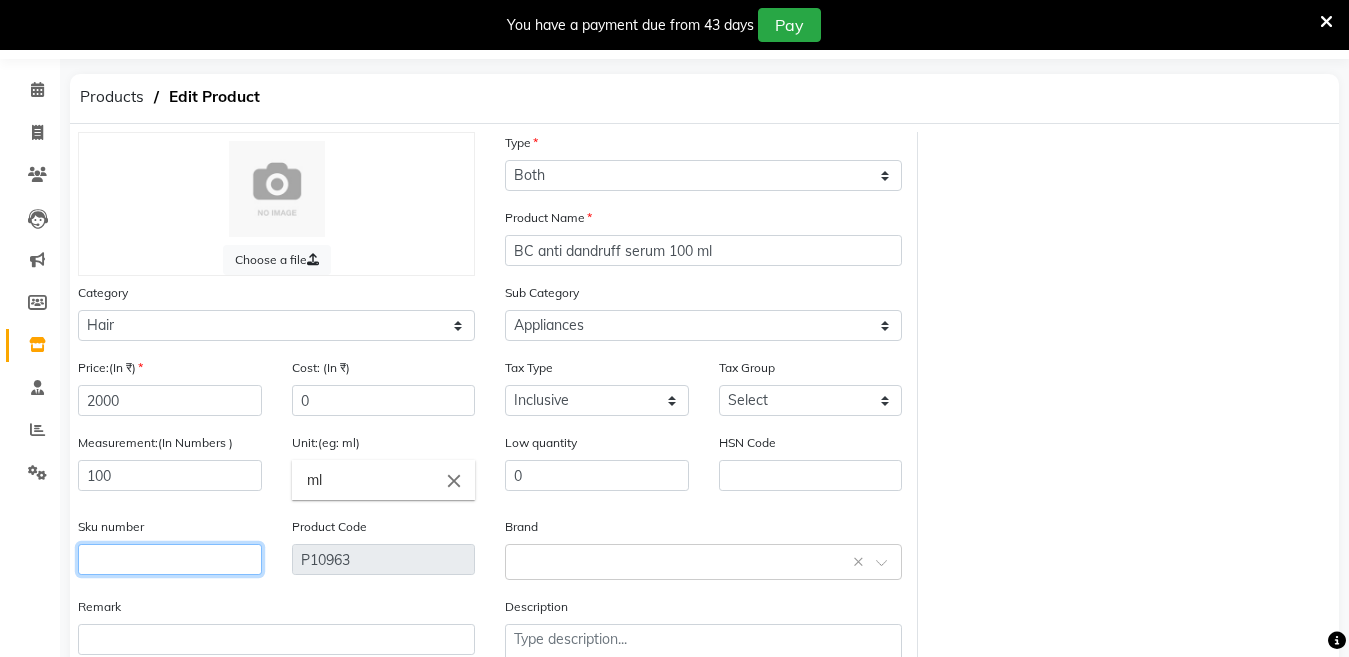 click 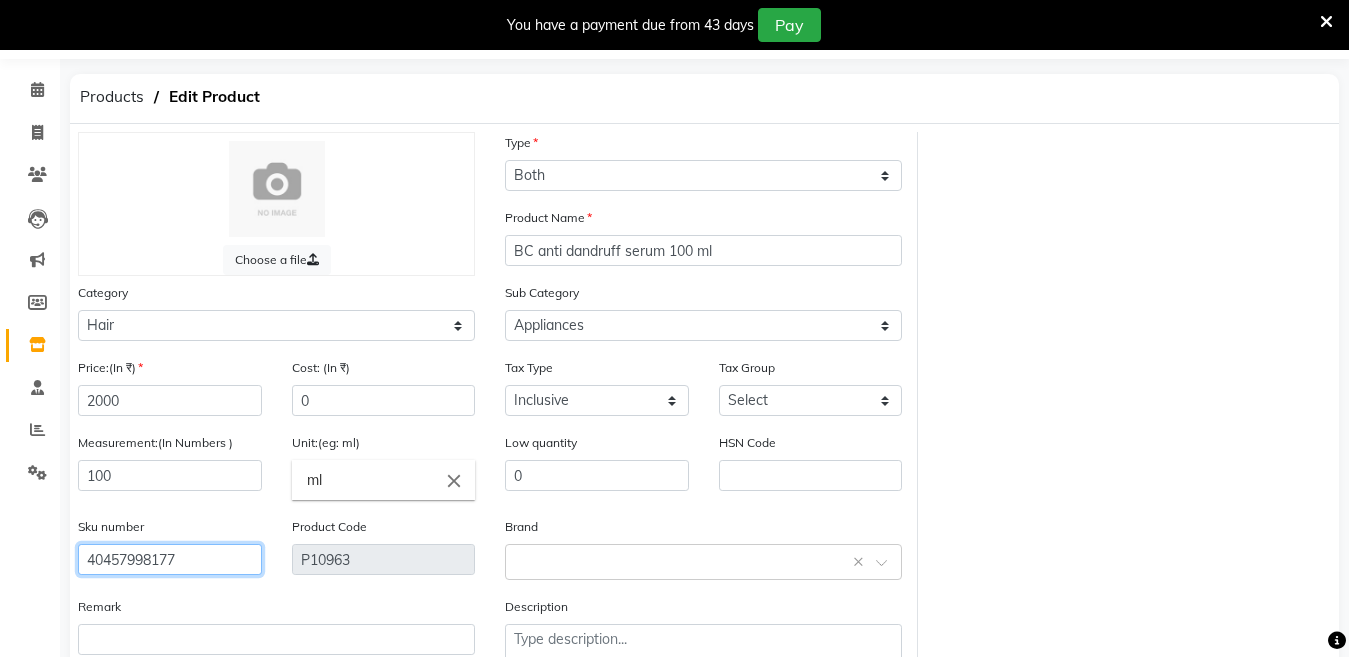 scroll, scrollTop: 171, scrollLeft: 0, axis: vertical 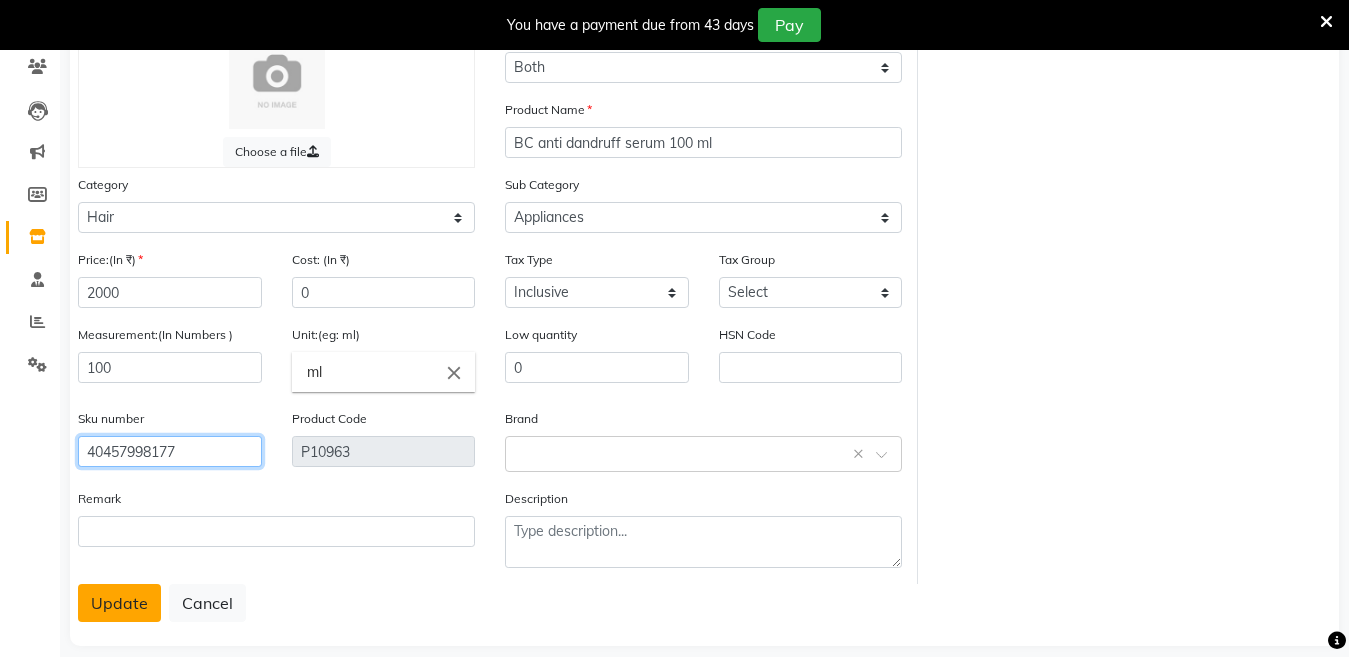 type on "40457998177" 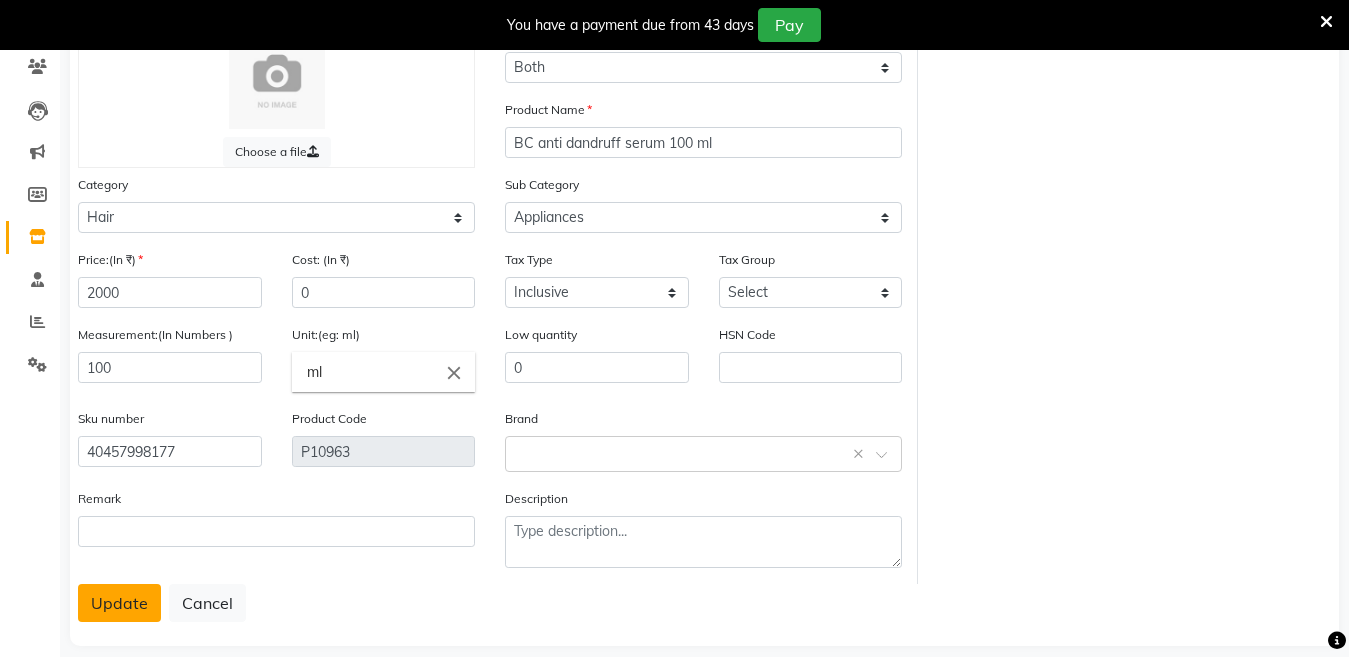 click on "Update" 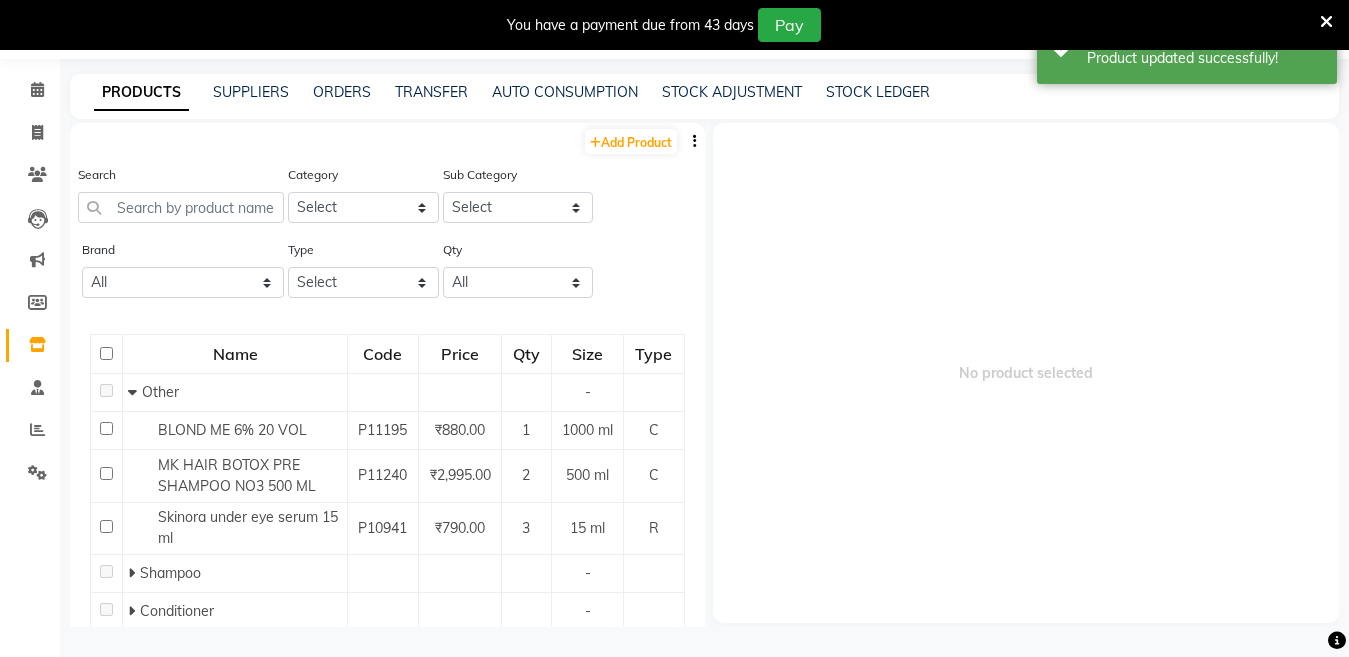 scroll, scrollTop: 63, scrollLeft: 0, axis: vertical 